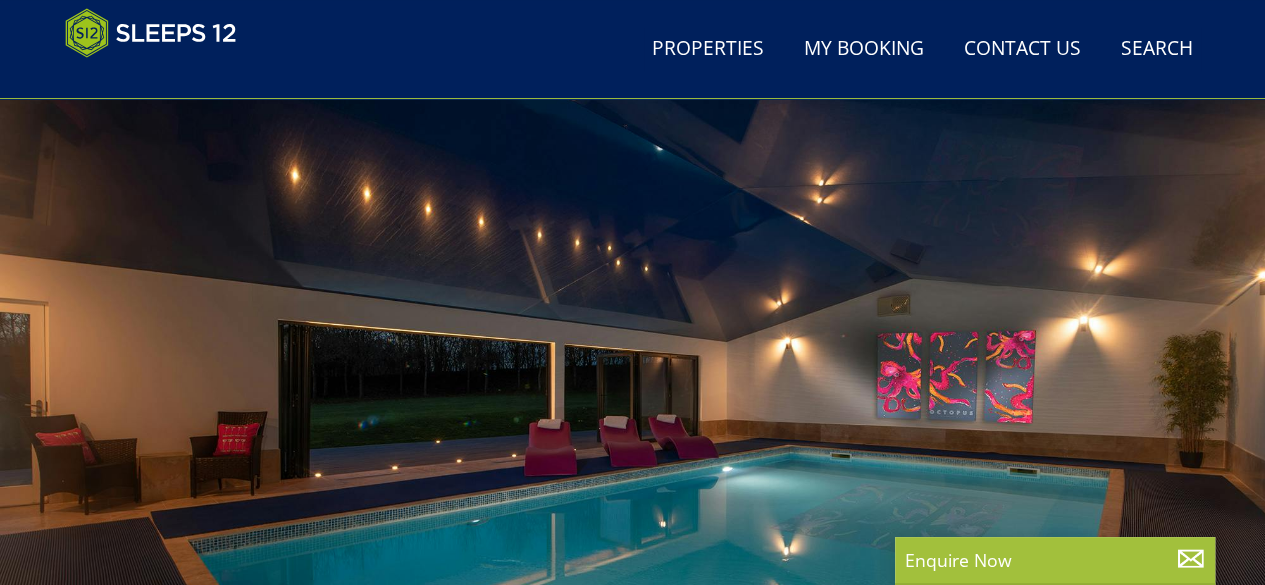 scroll, scrollTop: 0, scrollLeft: 0, axis: both 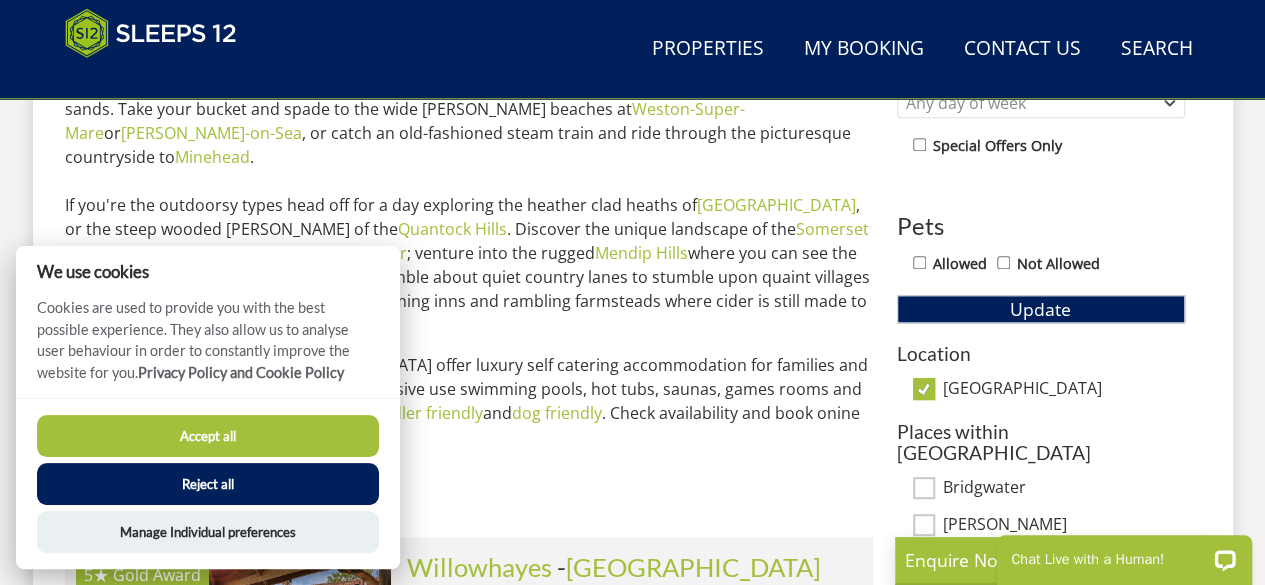click on "Accept all" at bounding box center (208, 436) 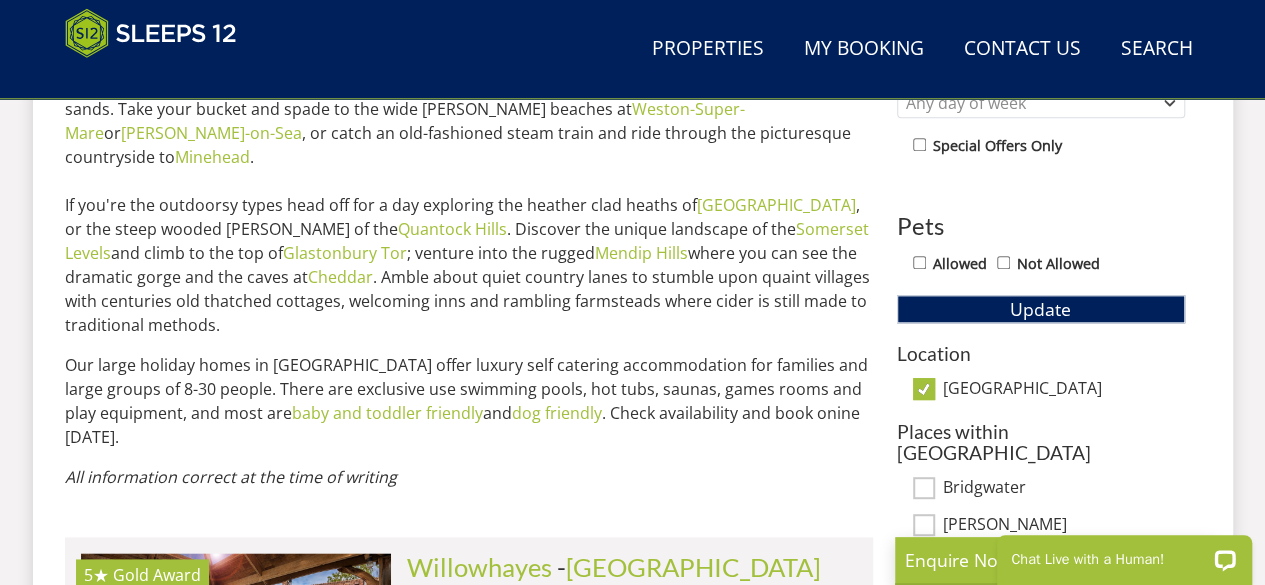 scroll, scrollTop: 1257, scrollLeft: 0, axis: vertical 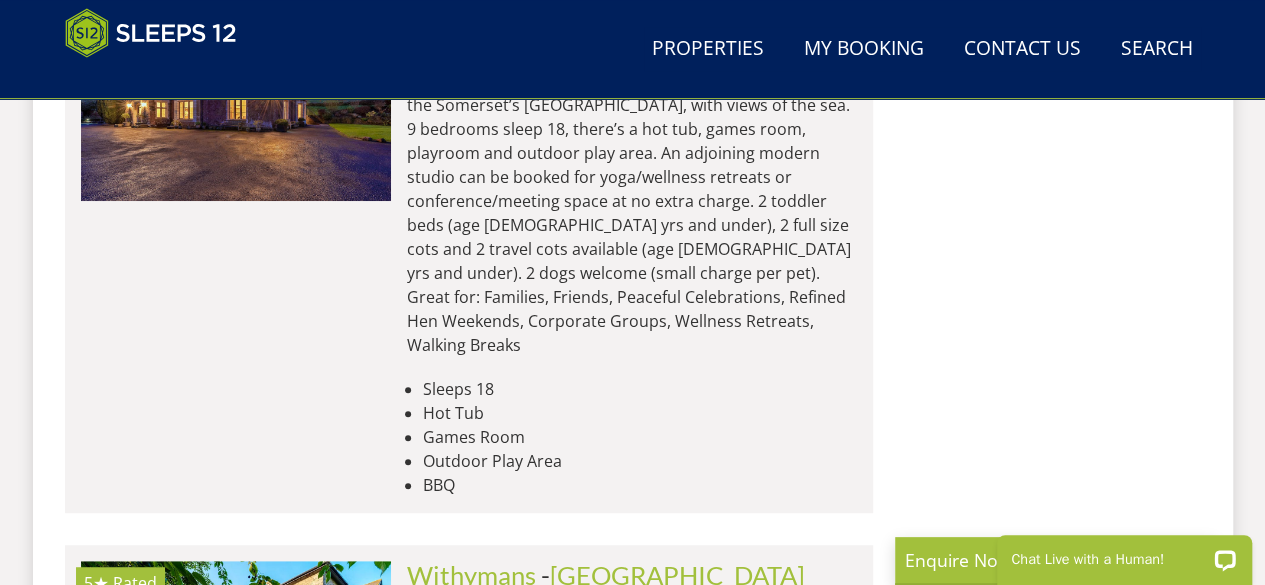 click on "Withymans" at bounding box center [471, 575] 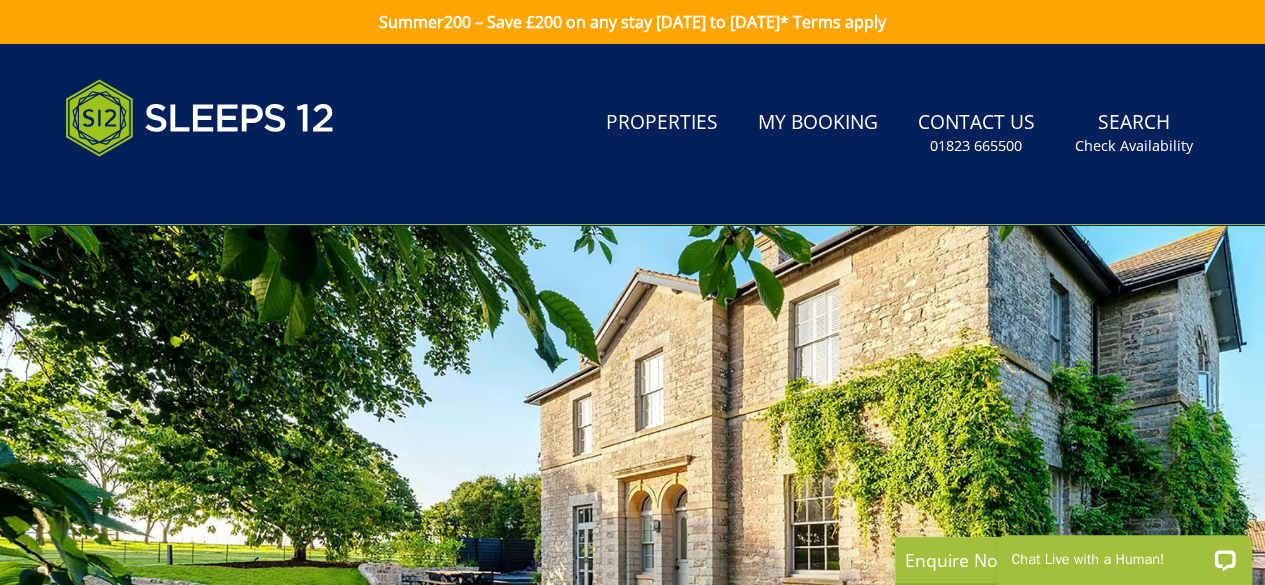 scroll, scrollTop: 0, scrollLeft: 0, axis: both 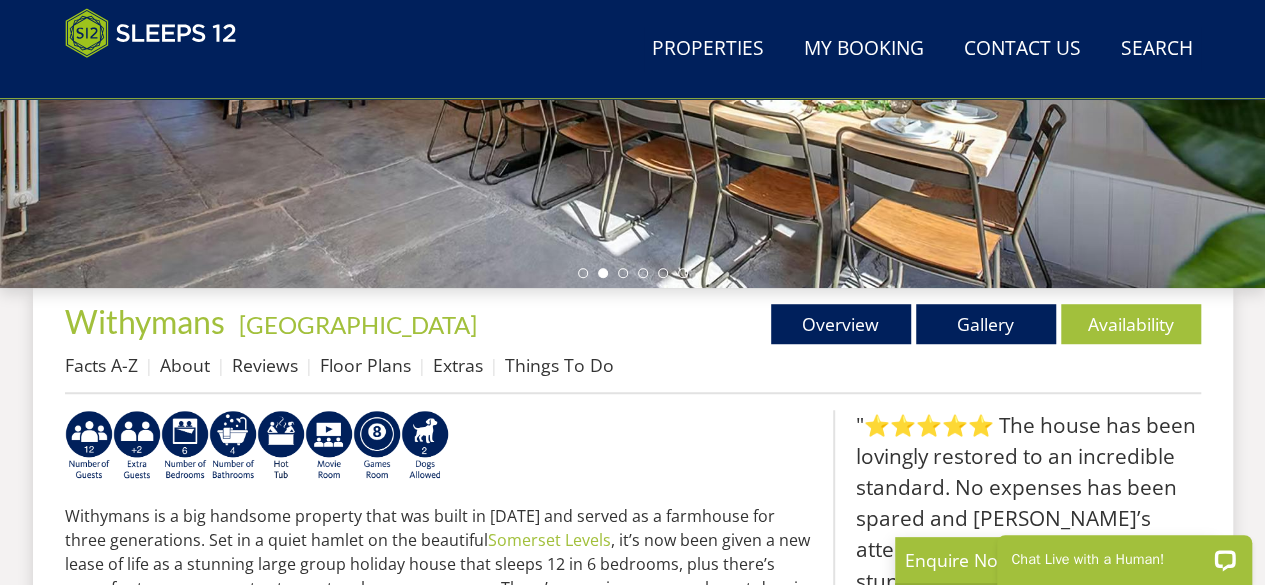 click on "Properties
Withymans
-  Somerset
Overview
Gallery
Availability
Facts A-Z
About
Reviews
Floor Plans
Extras
Things To Do" at bounding box center [633, 349] 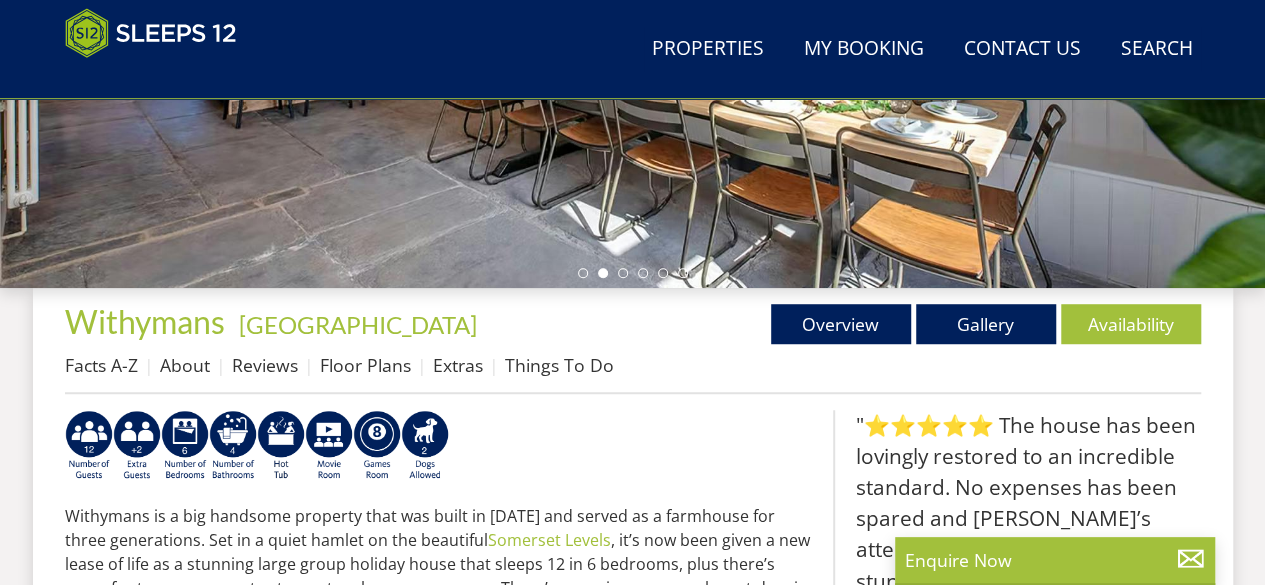 click on "Facts A-Z
About
Reviews
Floor Plans
Extras
Things To Do" at bounding box center [633, 370] 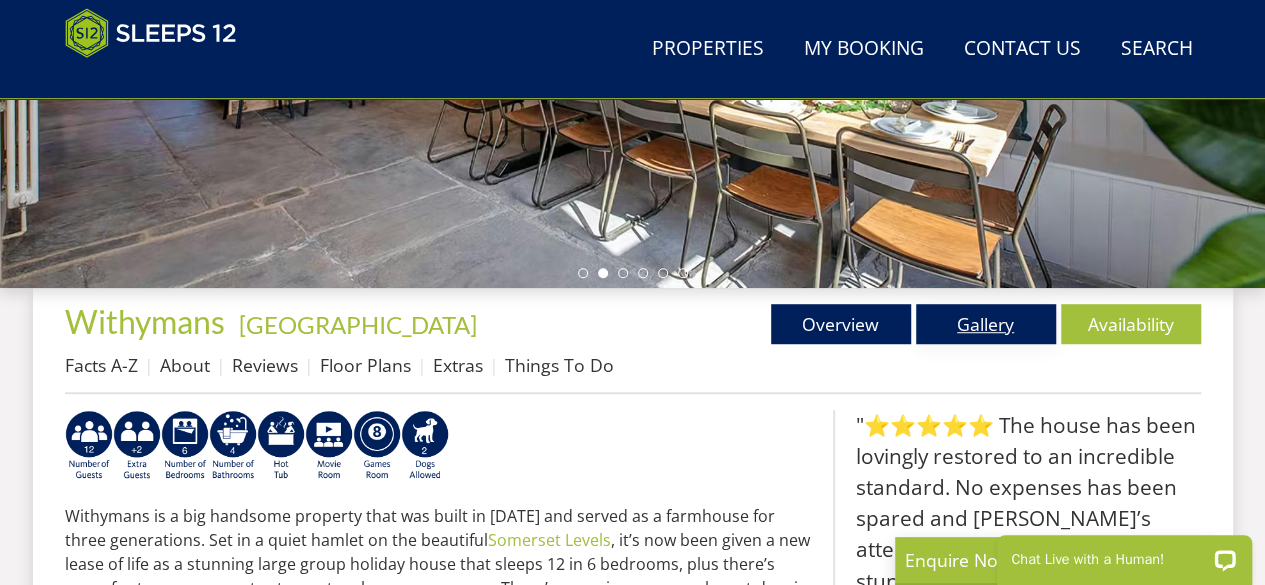 click on "Gallery" at bounding box center (986, 324) 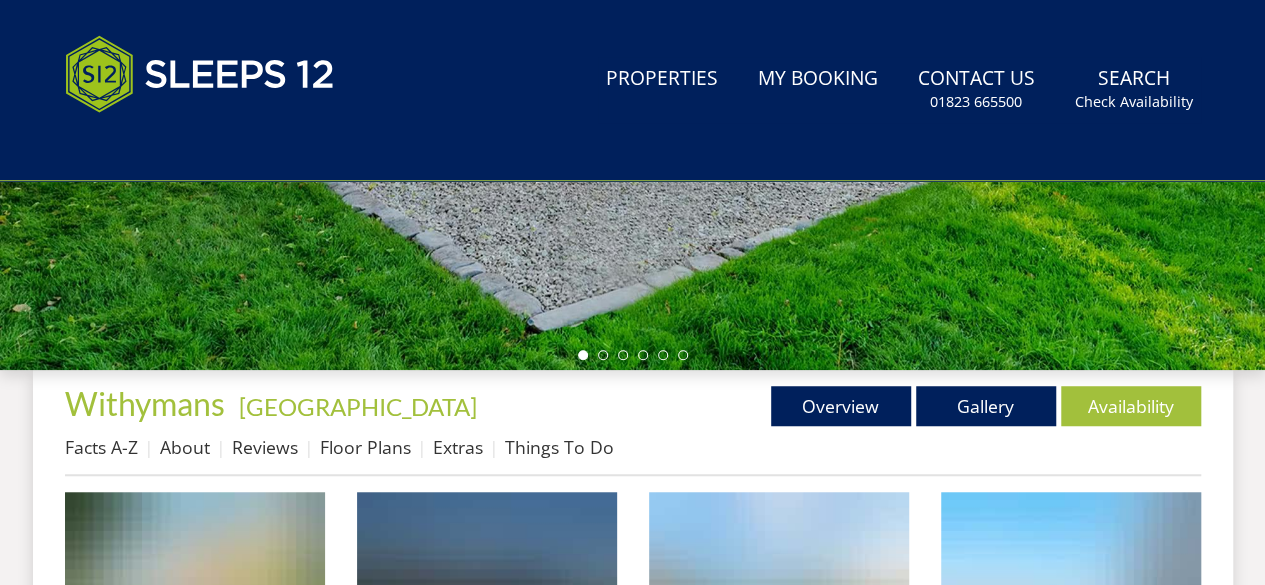 scroll, scrollTop: 0, scrollLeft: 0, axis: both 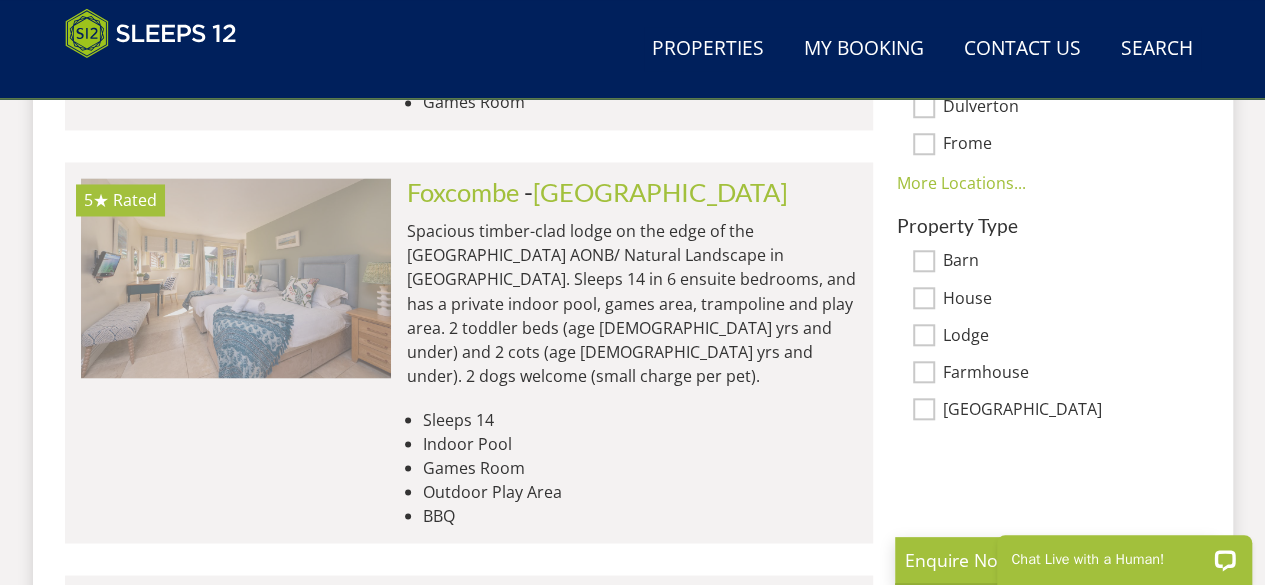 click at bounding box center [236, 278] 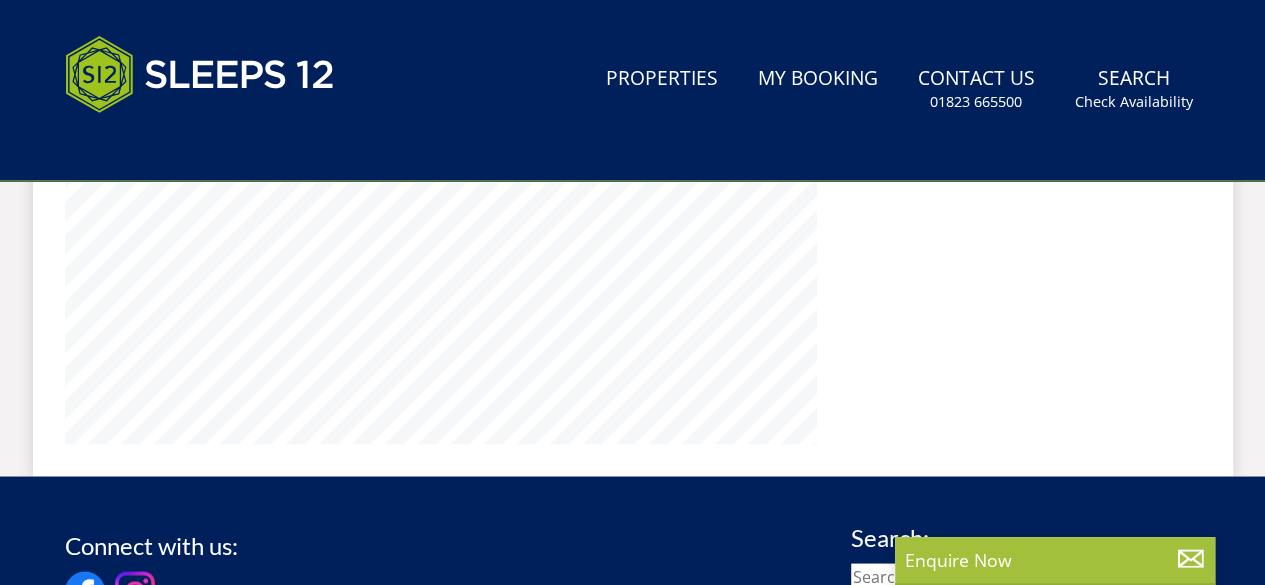 scroll, scrollTop: 0, scrollLeft: 0, axis: both 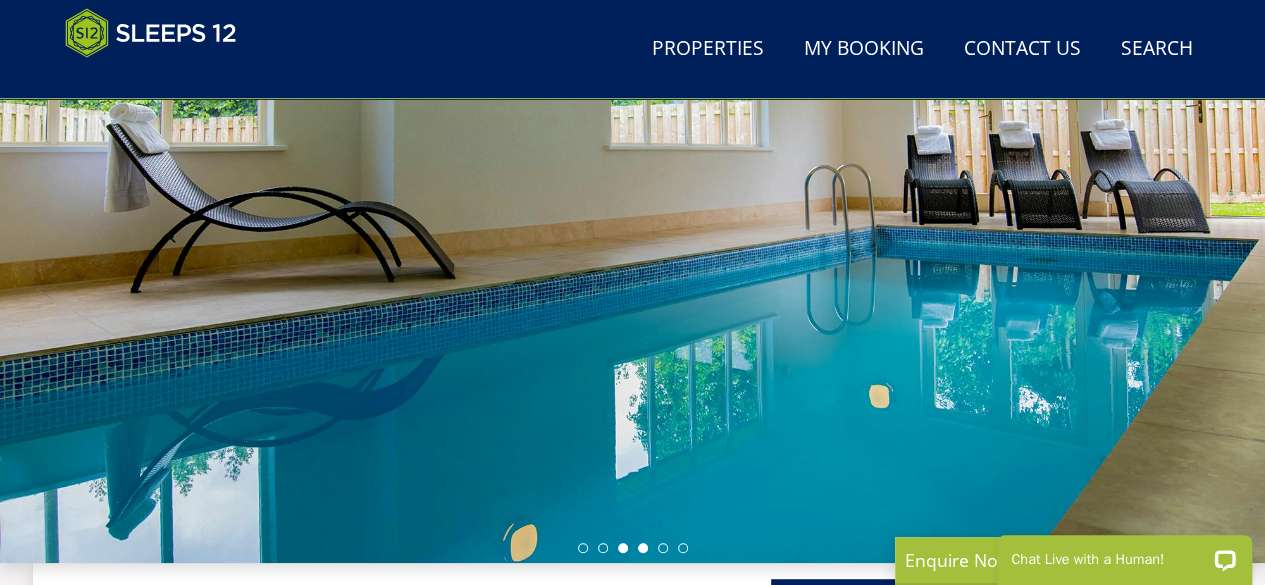 click at bounding box center [643, 548] 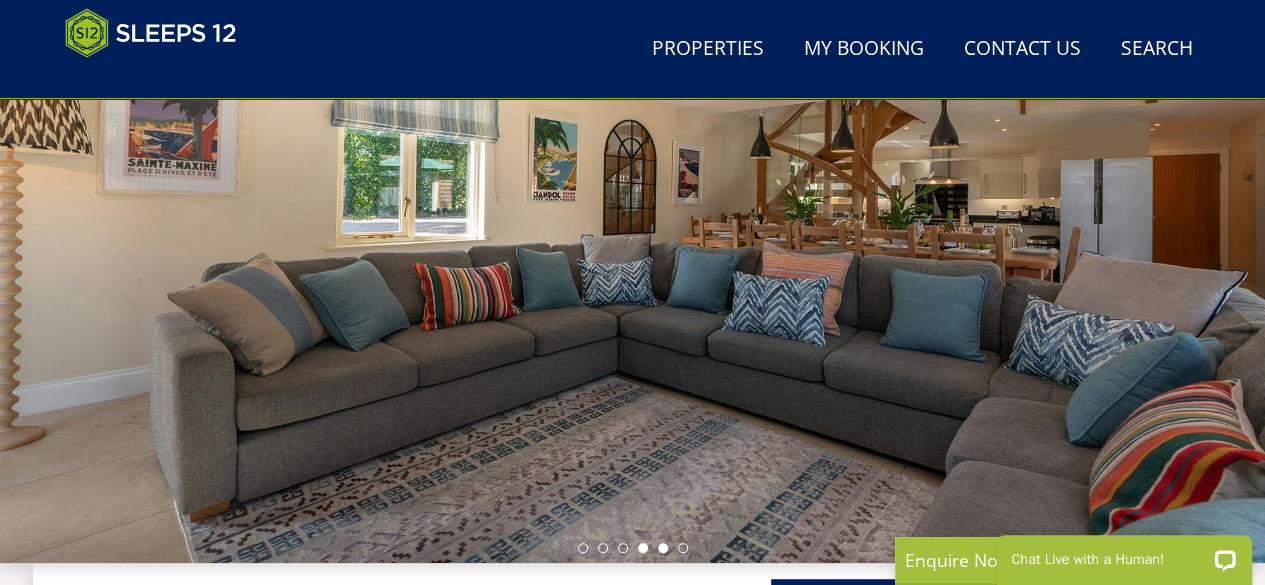 click at bounding box center [663, 548] 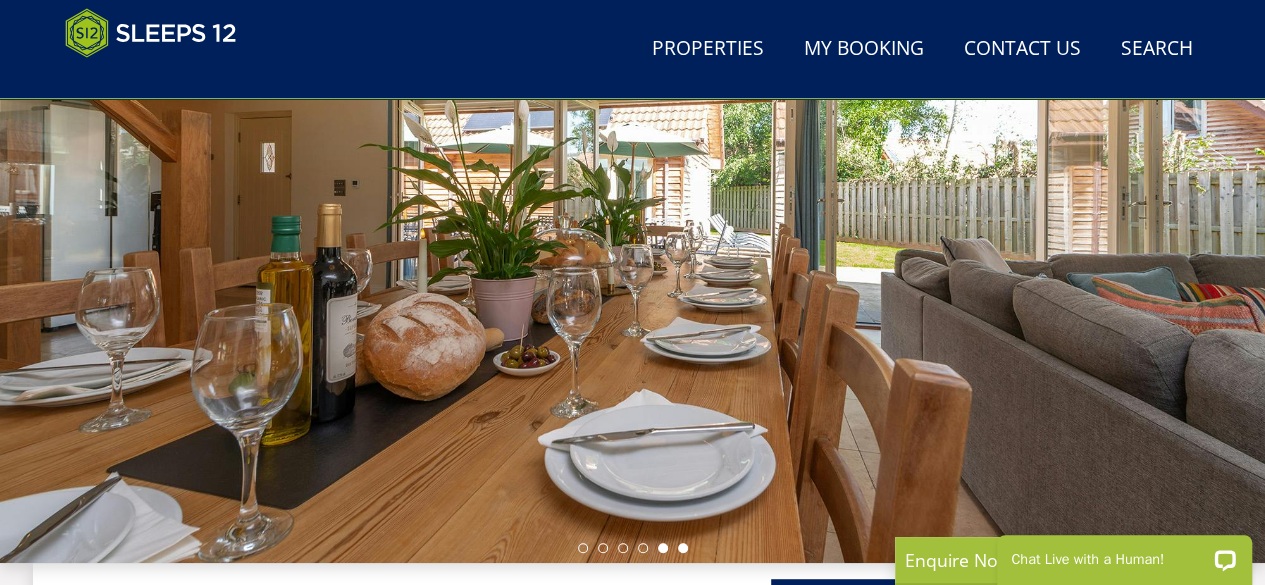 click at bounding box center [683, 548] 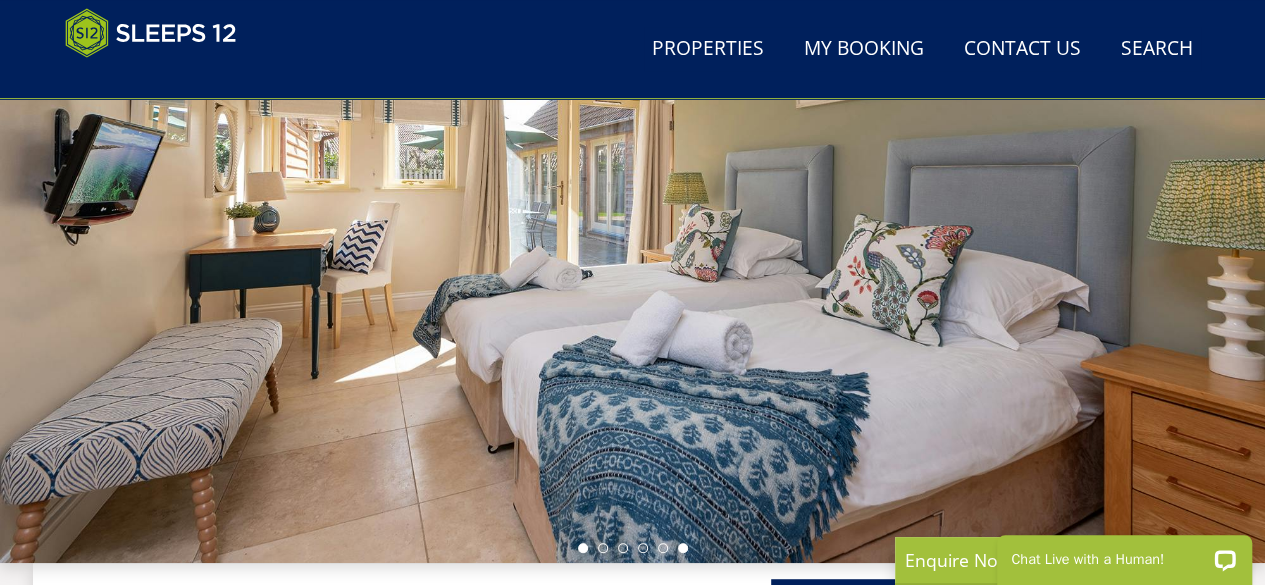 click at bounding box center (583, 548) 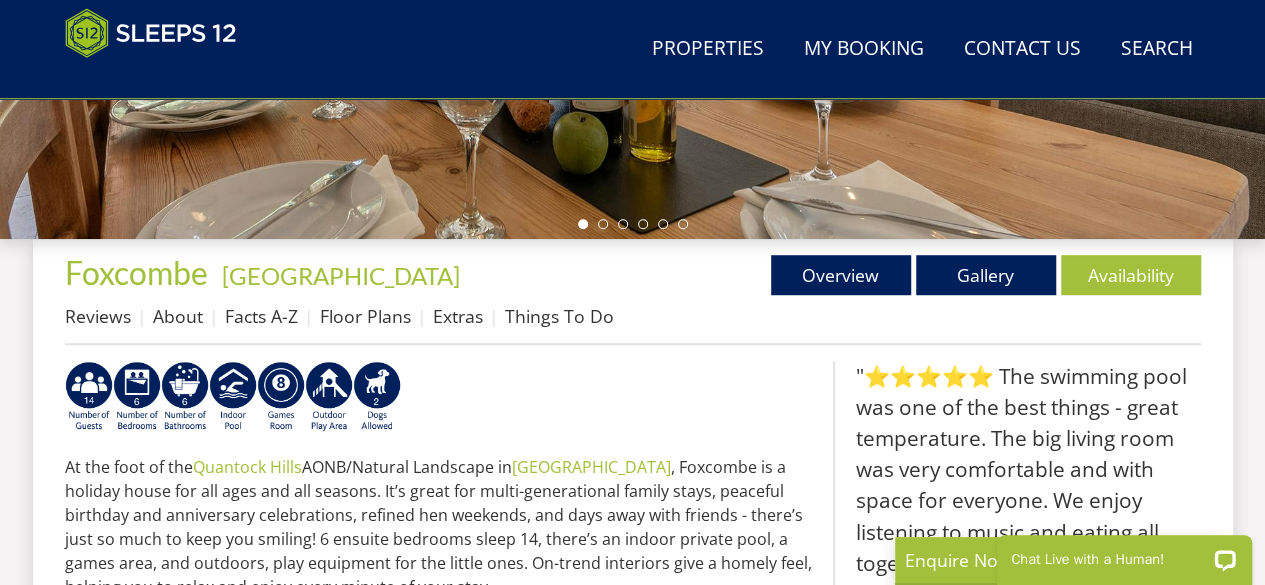 scroll, scrollTop: 616, scrollLeft: 0, axis: vertical 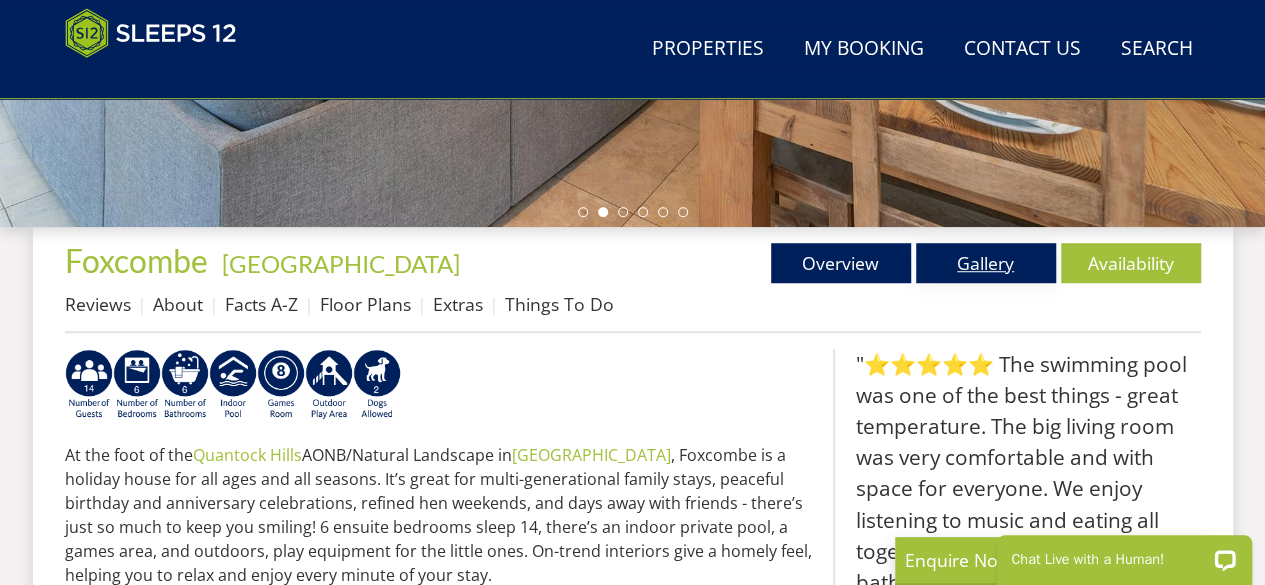 click on "Gallery" at bounding box center [986, 263] 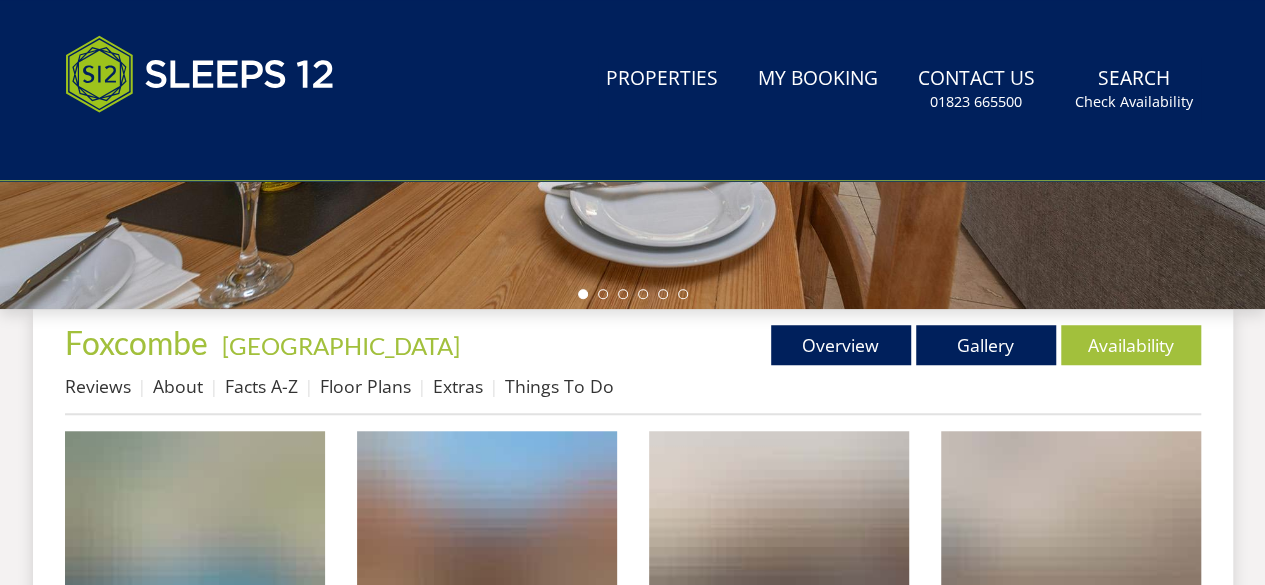 scroll, scrollTop: 0, scrollLeft: 0, axis: both 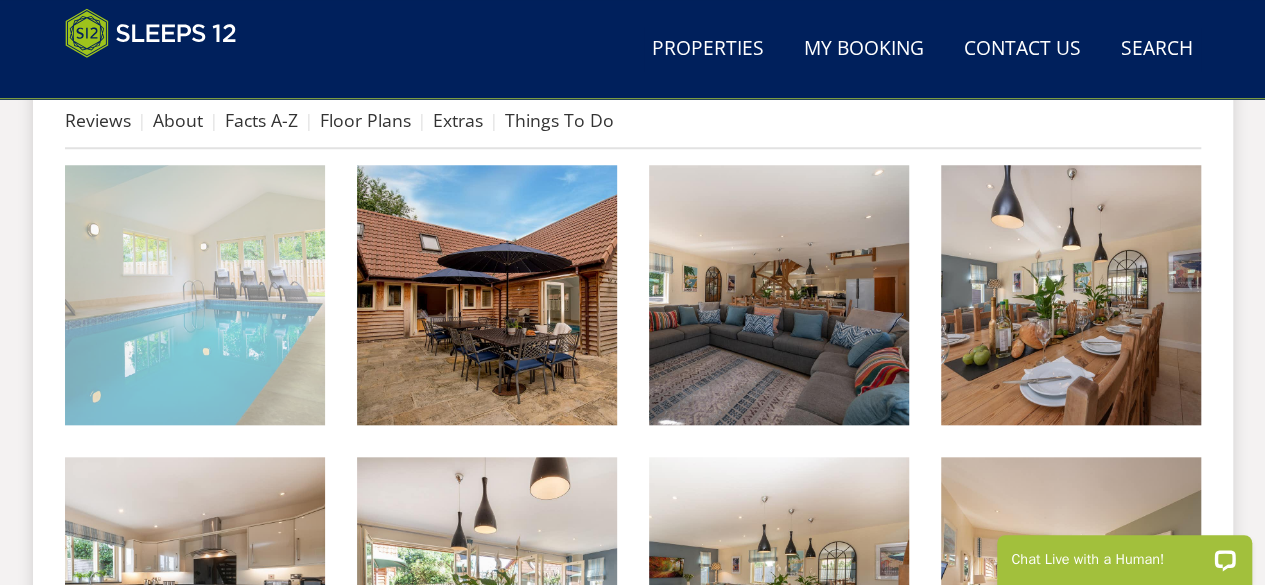 click at bounding box center (195, 295) 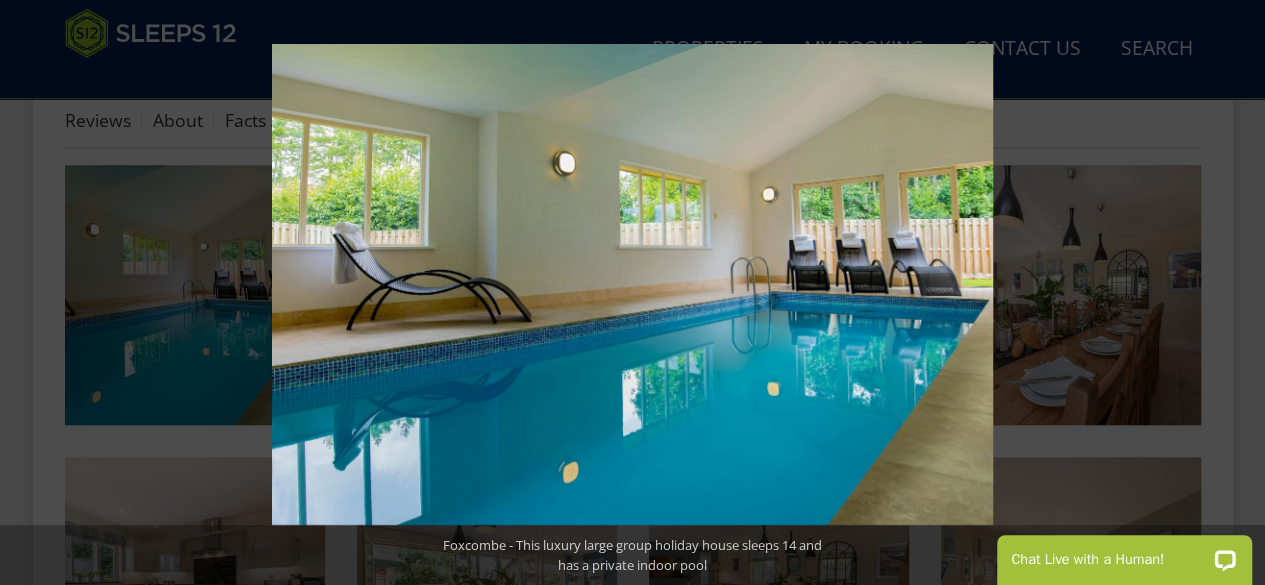 click at bounding box center [1230, 293] 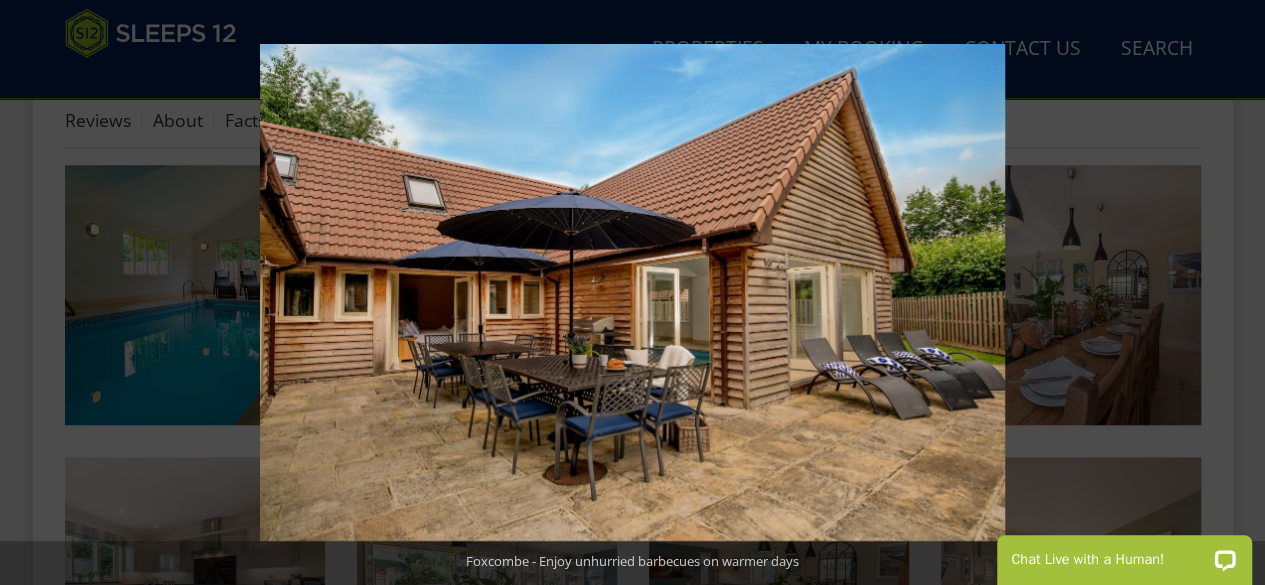click at bounding box center [1230, 293] 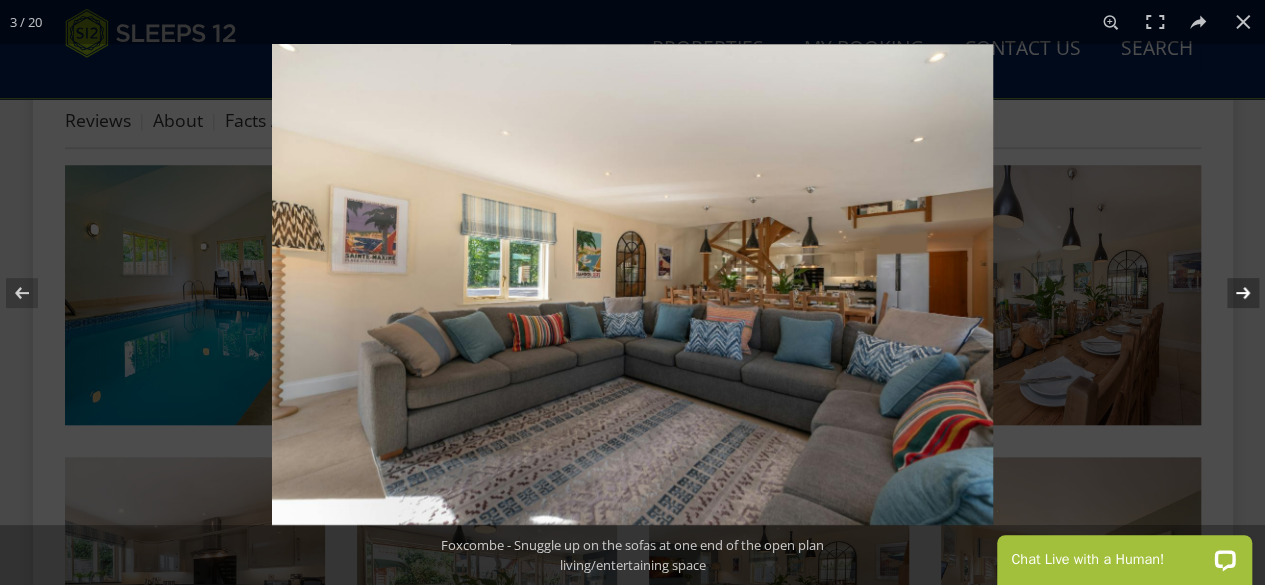 click at bounding box center [1230, 293] 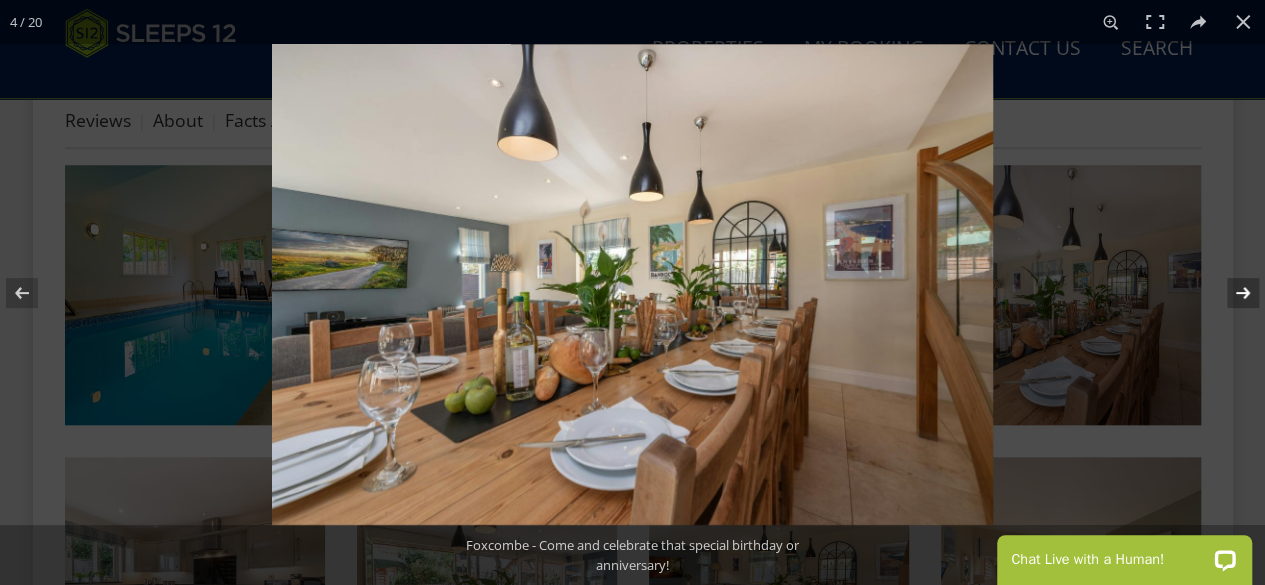 click at bounding box center (1230, 293) 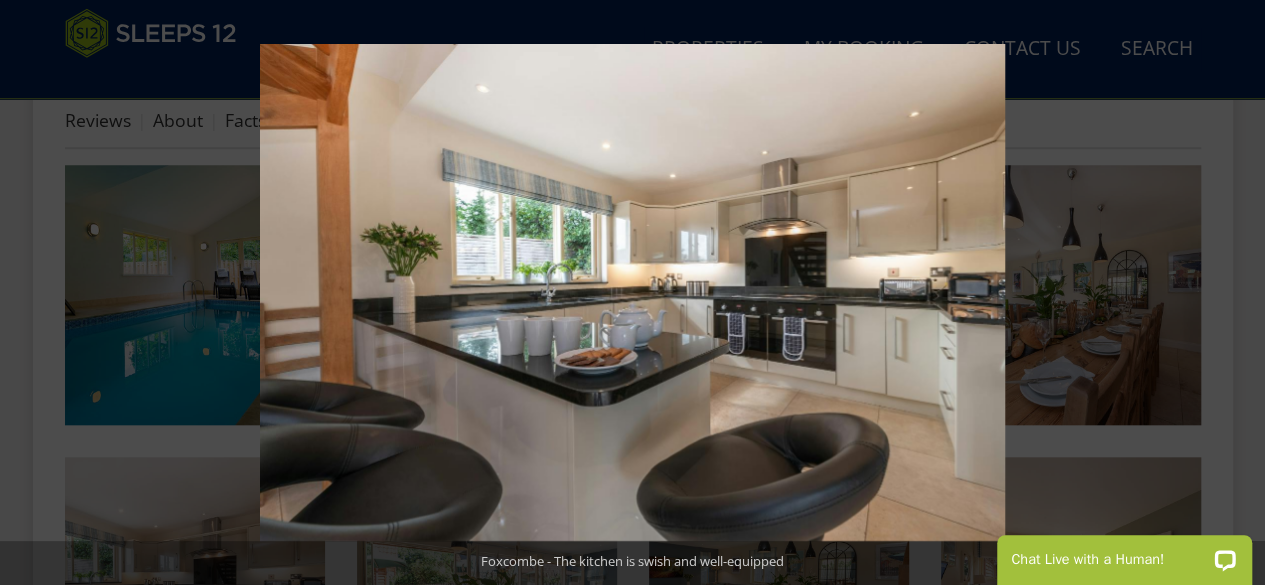 click at bounding box center (1230, 293) 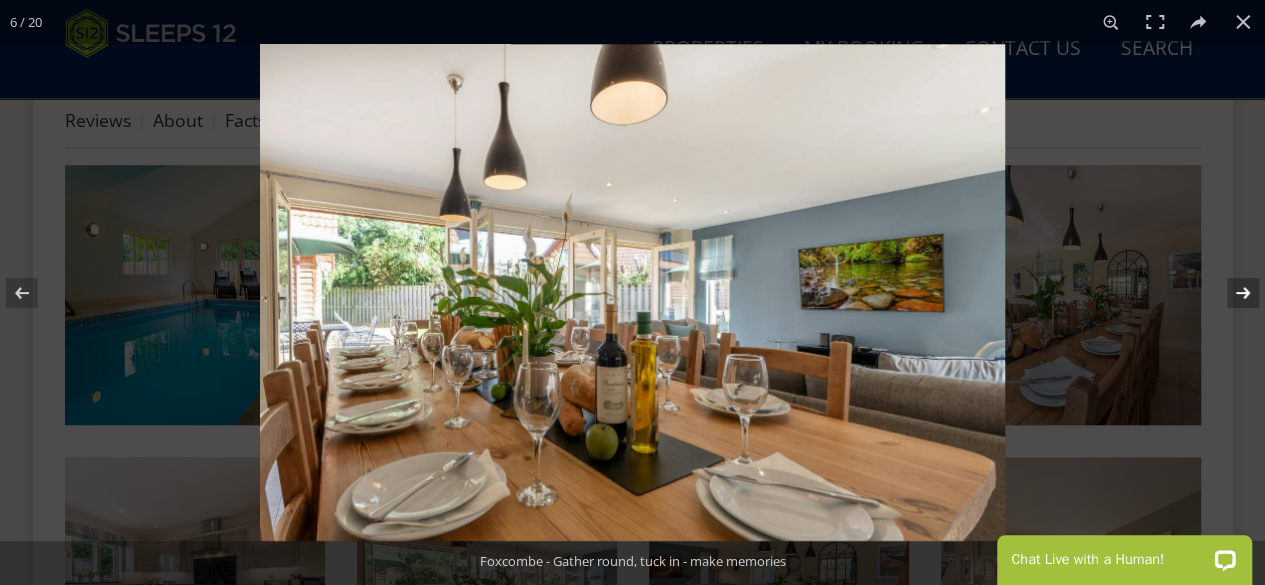 click at bounding box center [1230, 293] 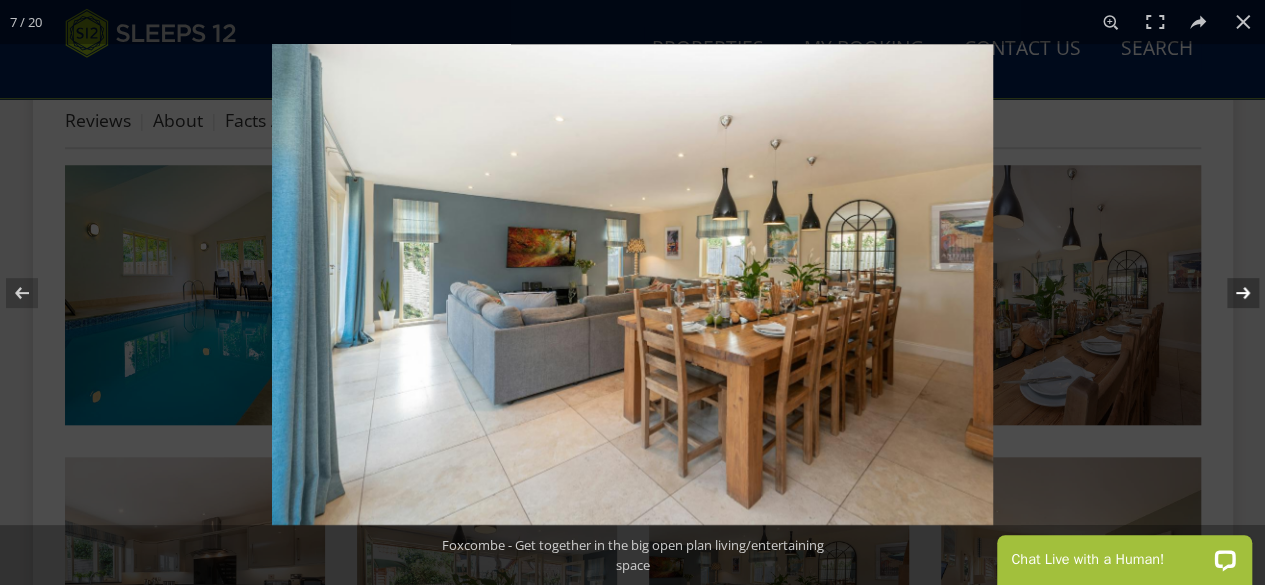 click at bounding box center (1230, 293) 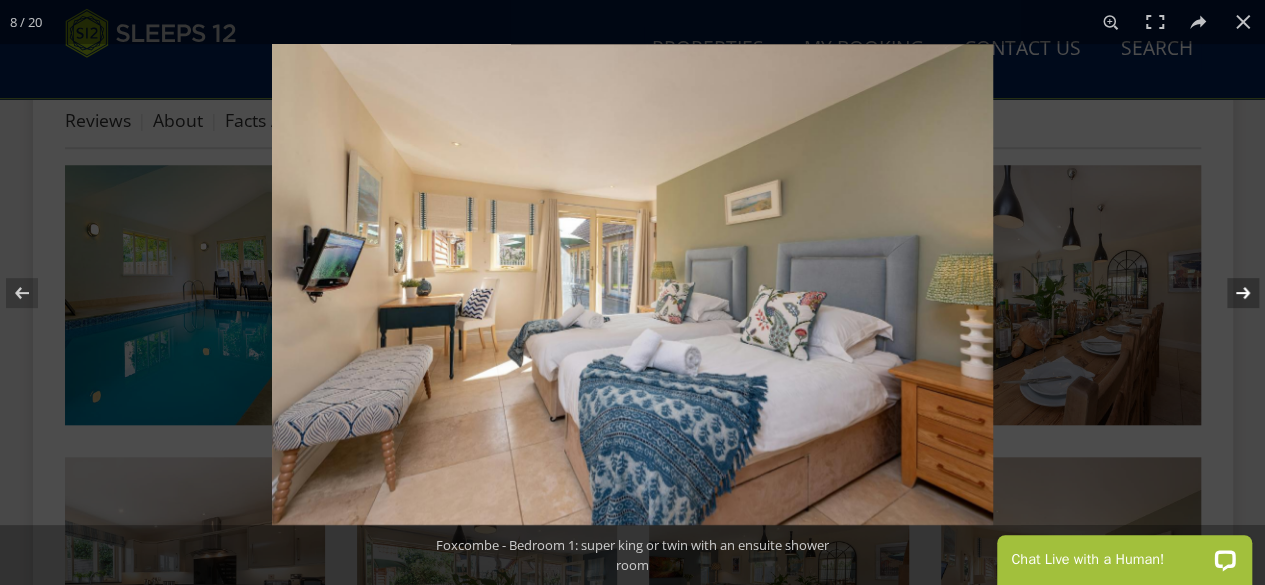 click at bounding box center [1230, 293] 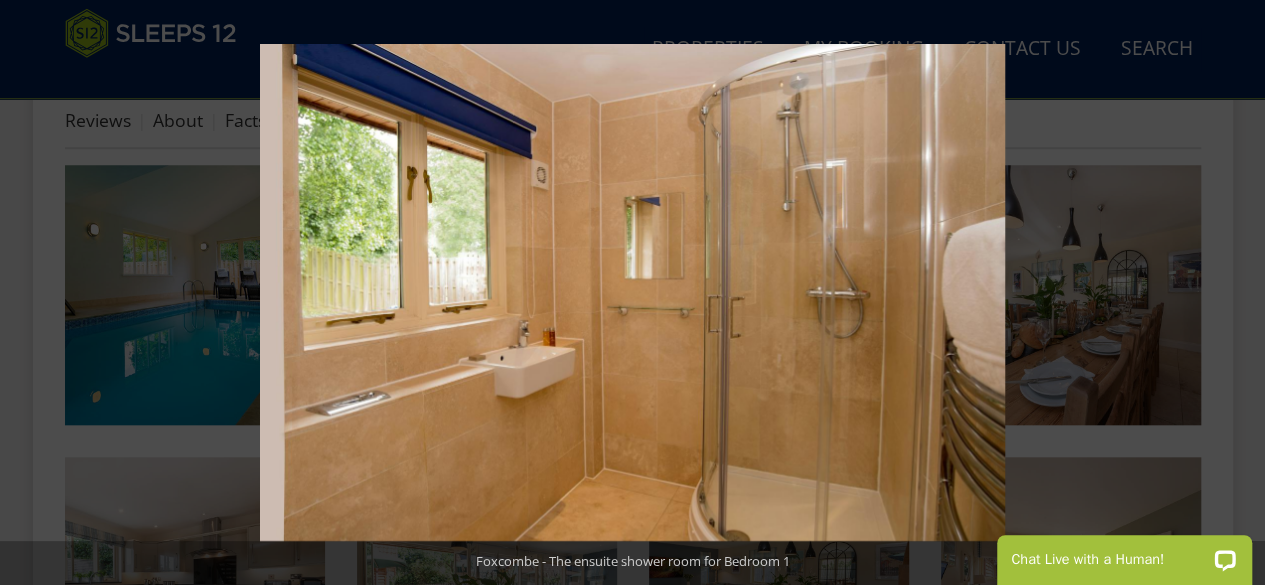 click at bounding box center [1230, 293] 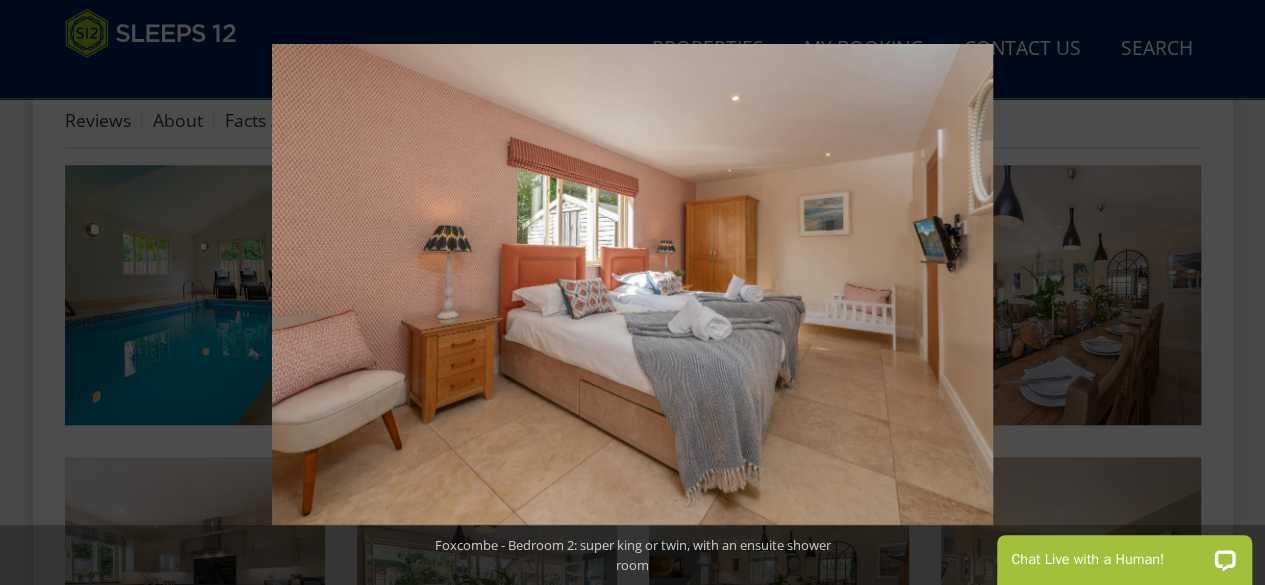 click at bounding box center (1230, 293) 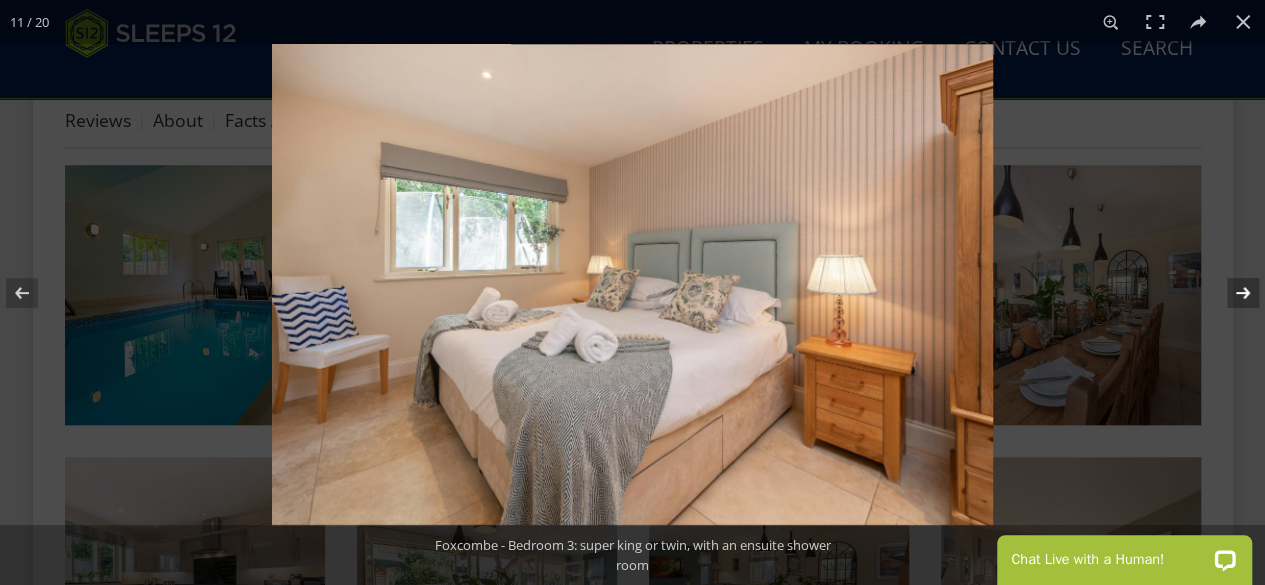 click at bounding box center (1230, 293) 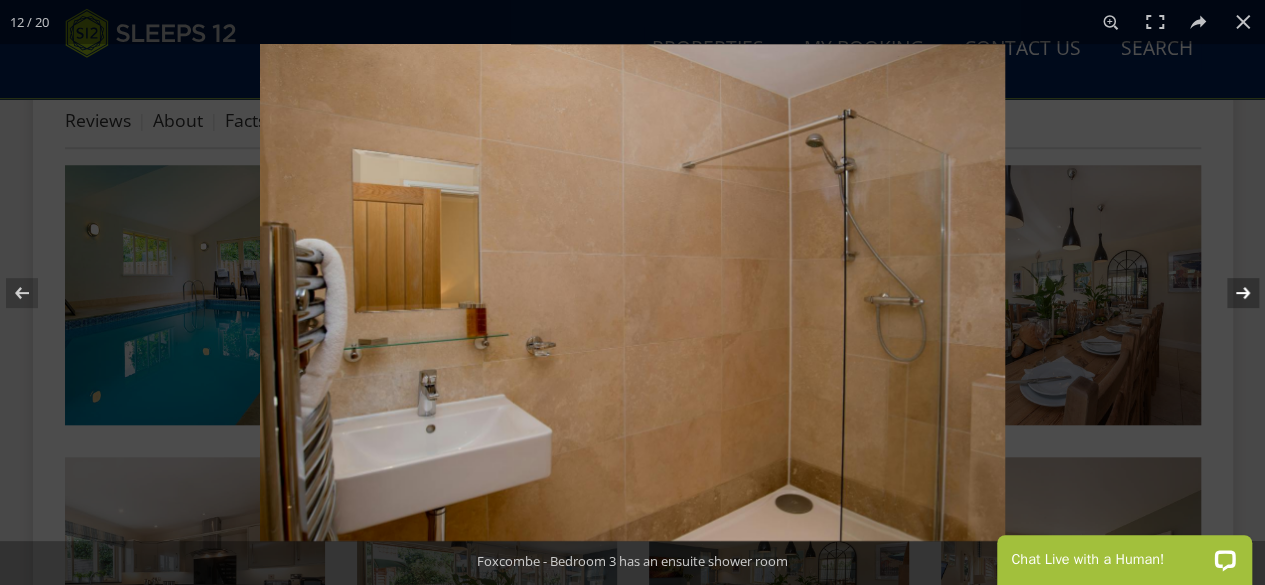 click at bounding box center [1230, 293] 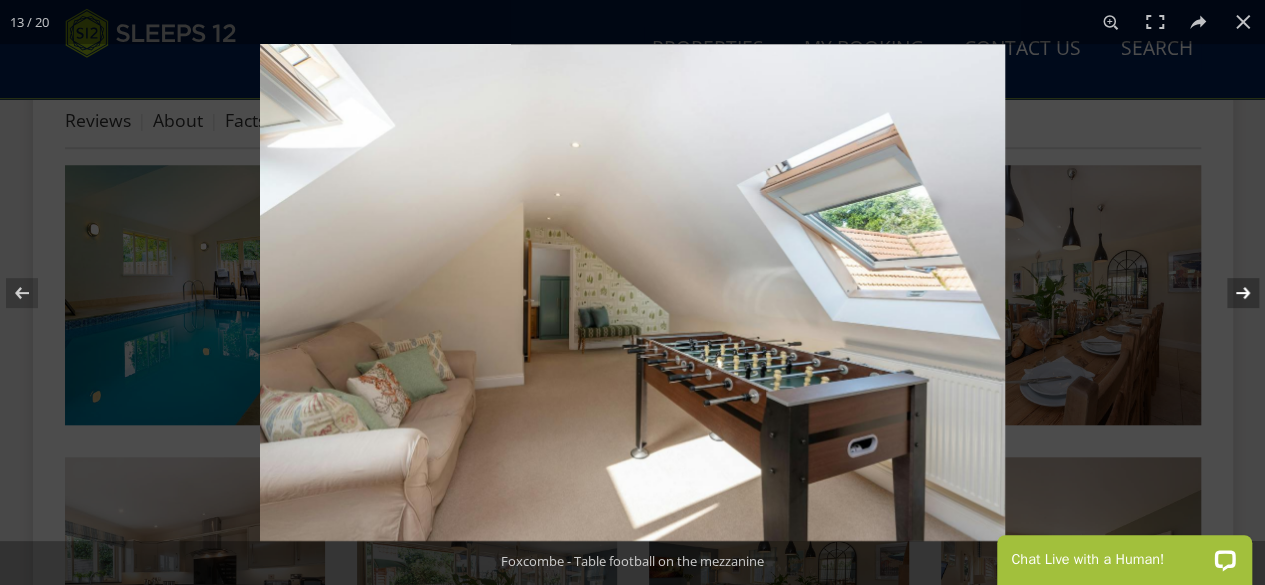 click at bounding box center (1230, 293) 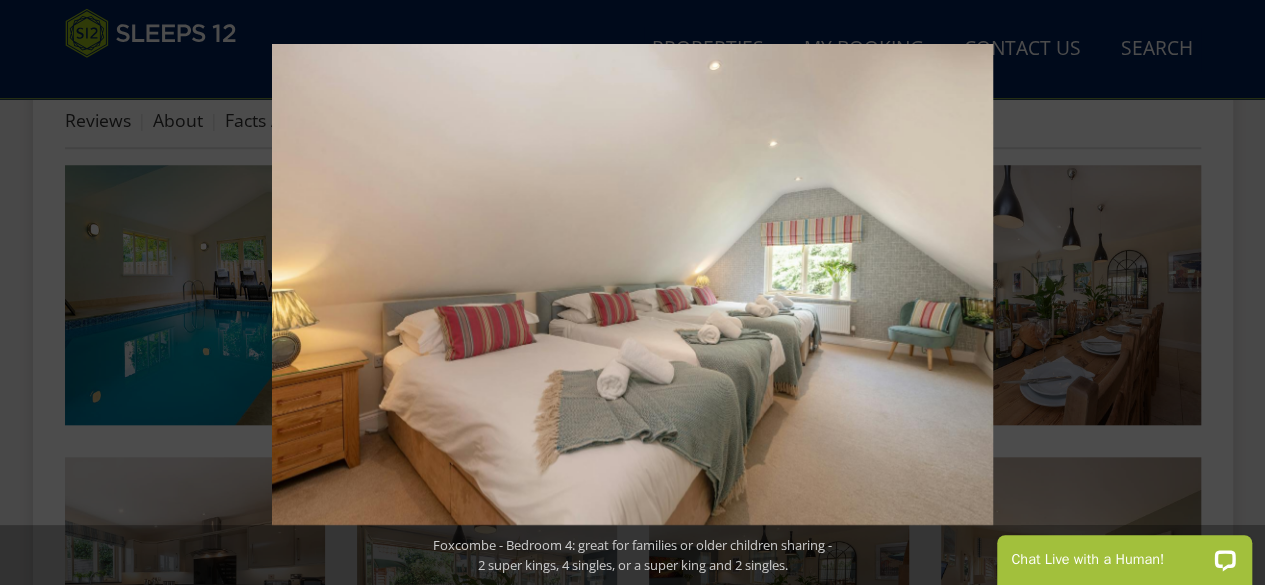 click at bounding box center [1230, 293] 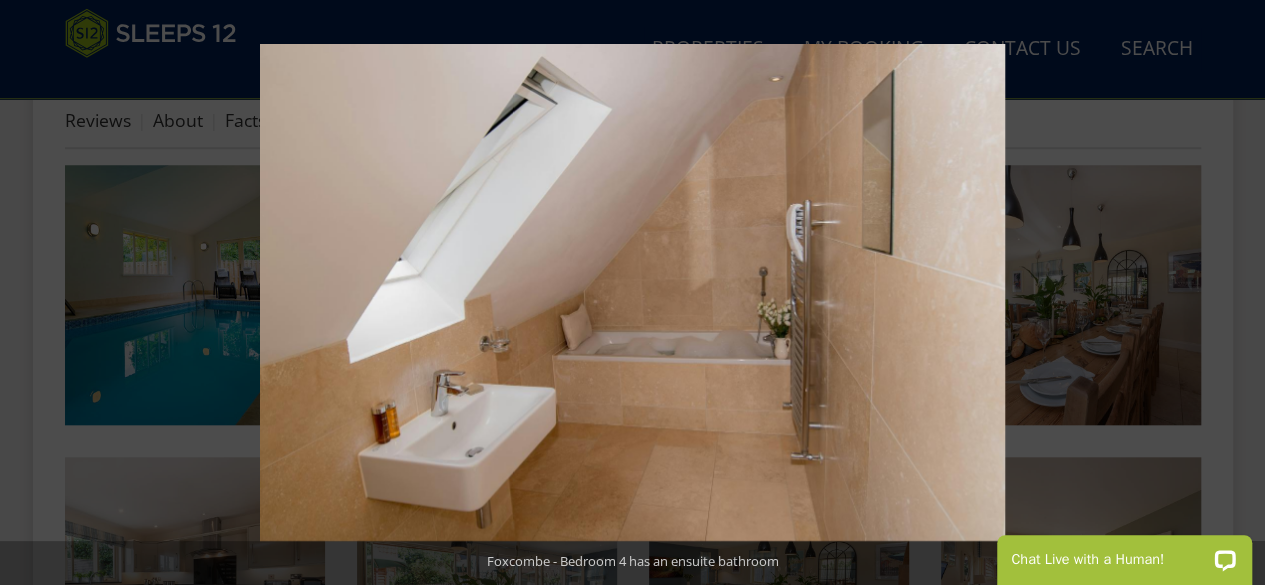 click at bounding box center (1230, 293) 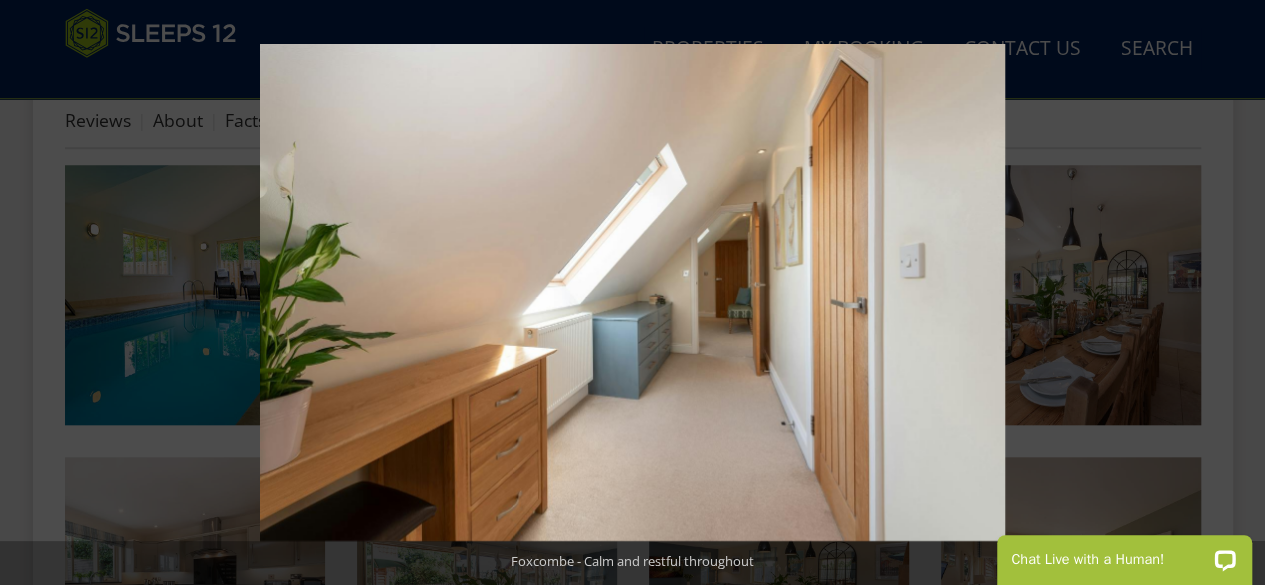 click at bounding box center [1230, 293] 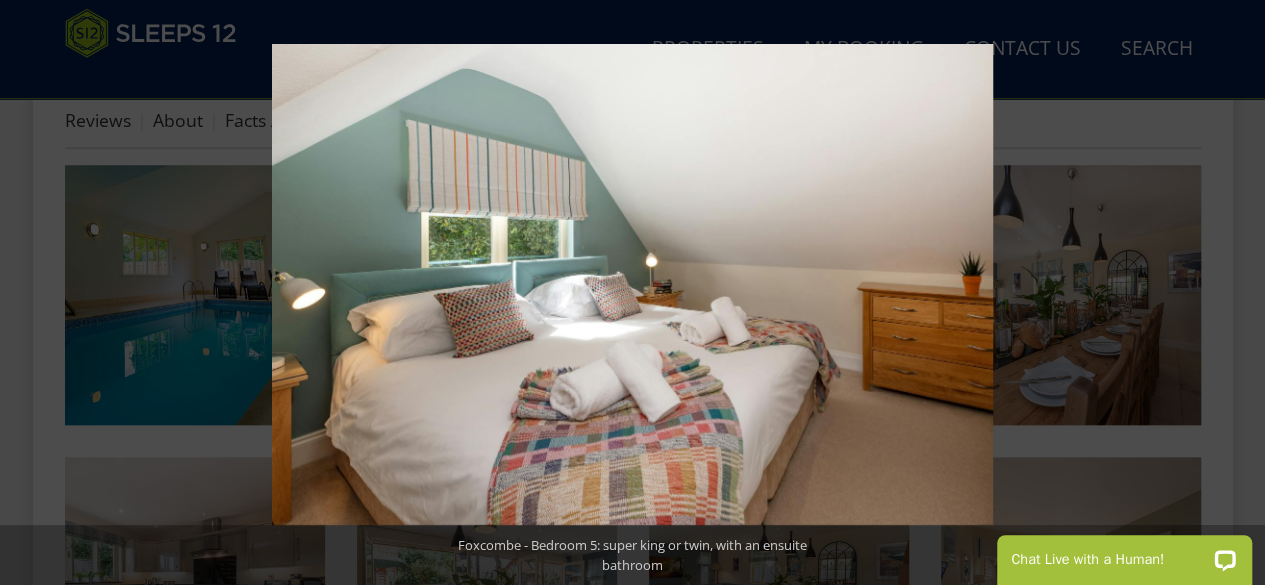 click at bounding box center (1230, 293) 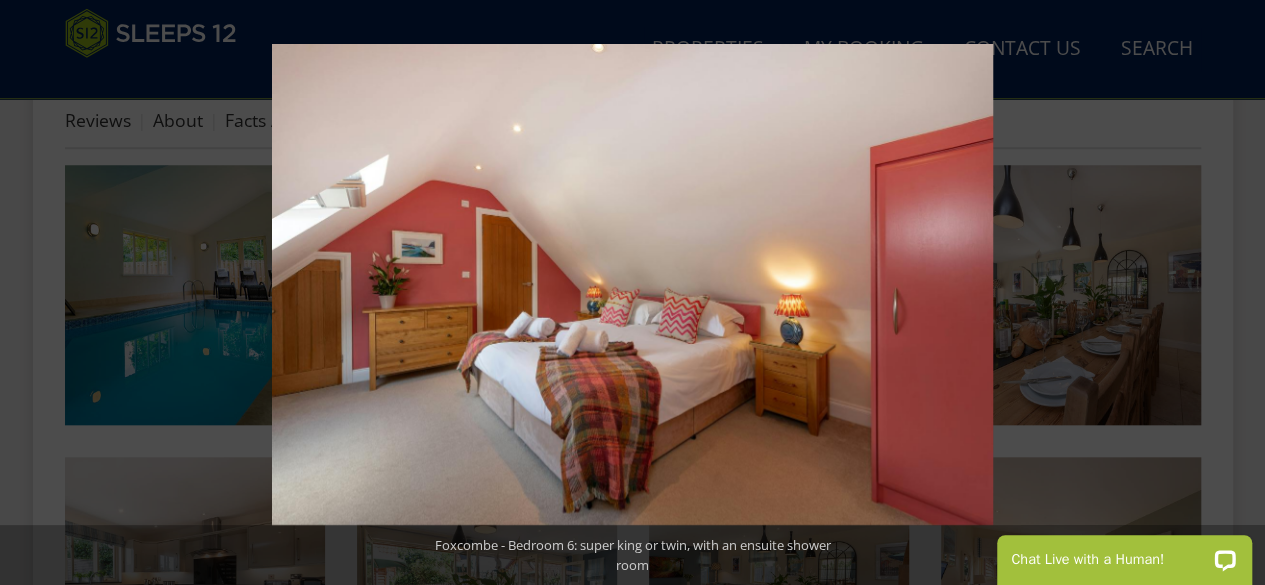 click at bounding box center [1230, 293] 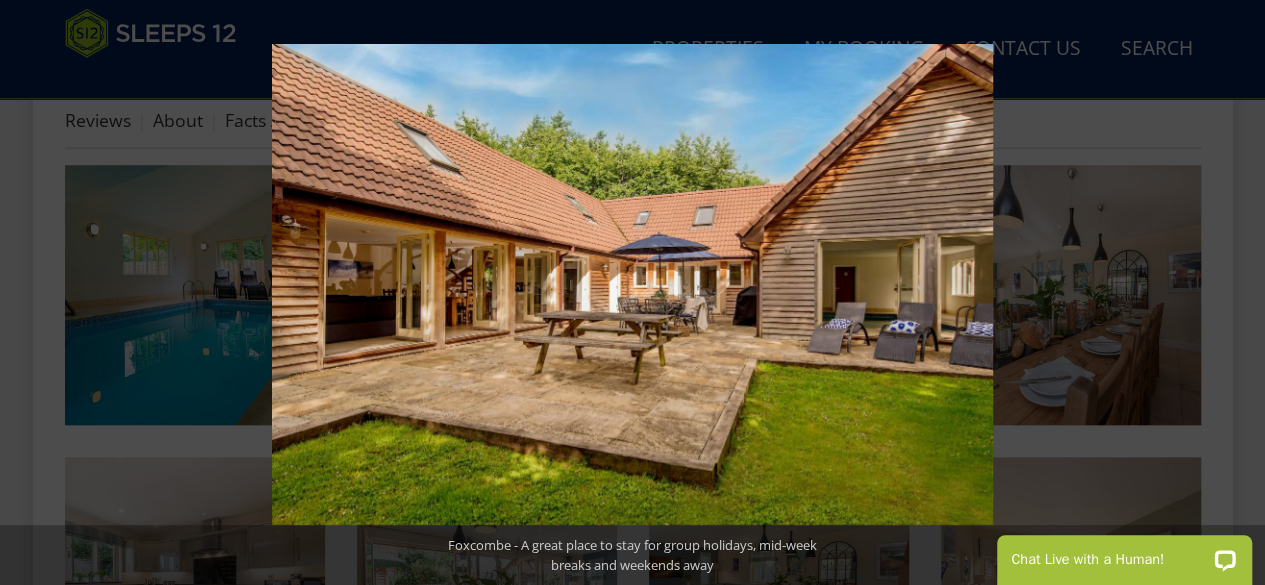 click at bounding box center [1230, 293] 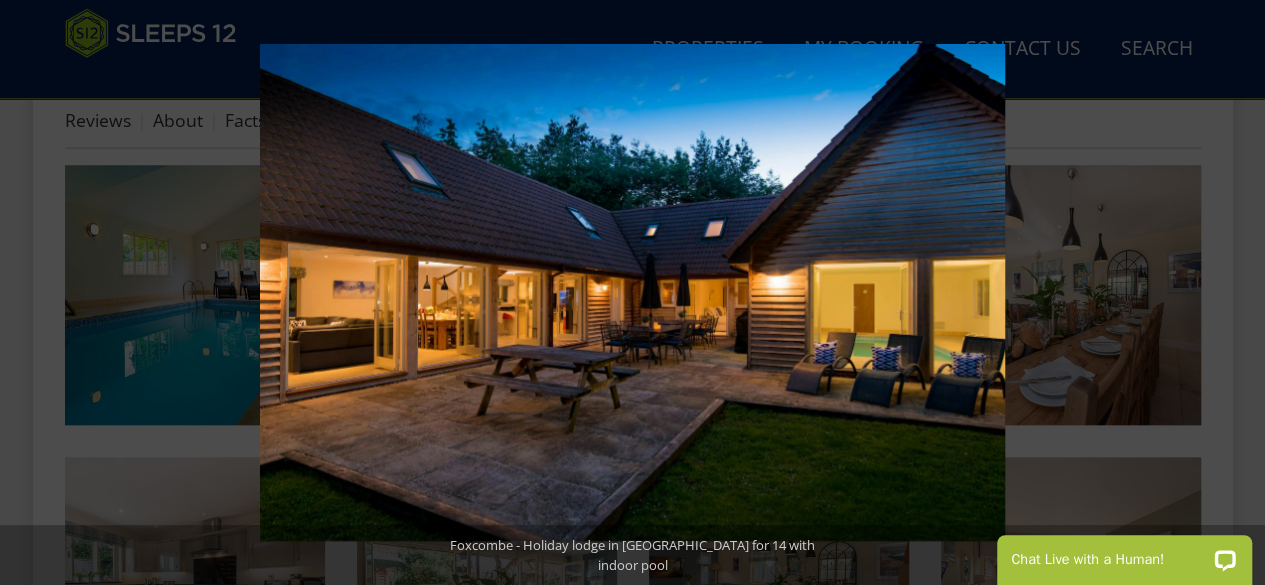 click at bounding box center [1230, 293] 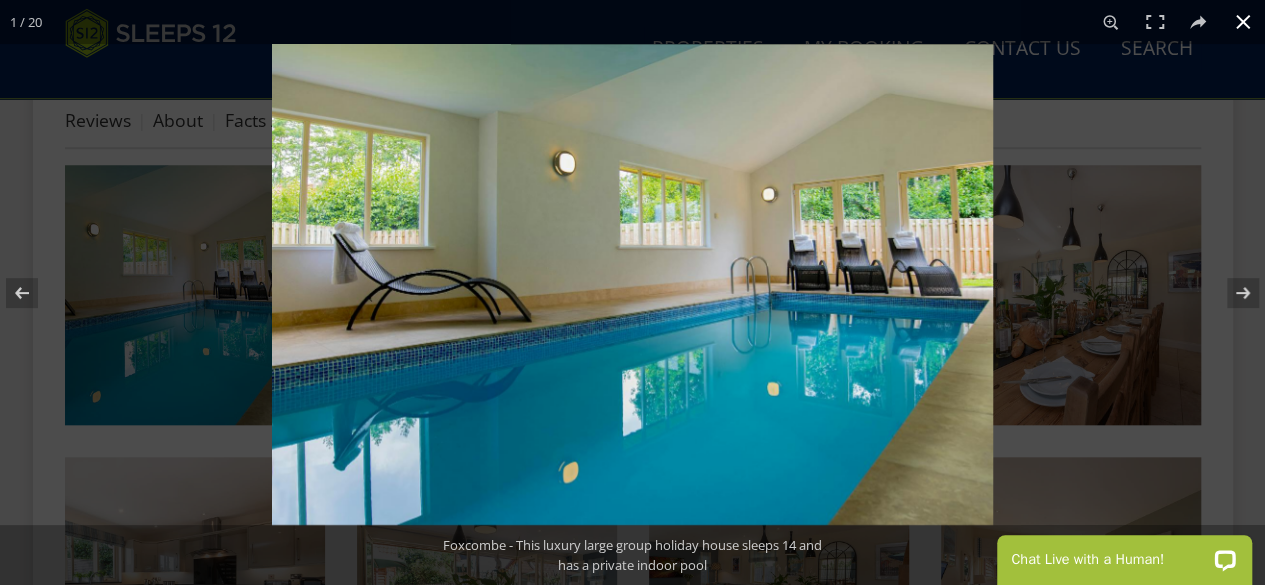 click at bounding box center (904, 336) 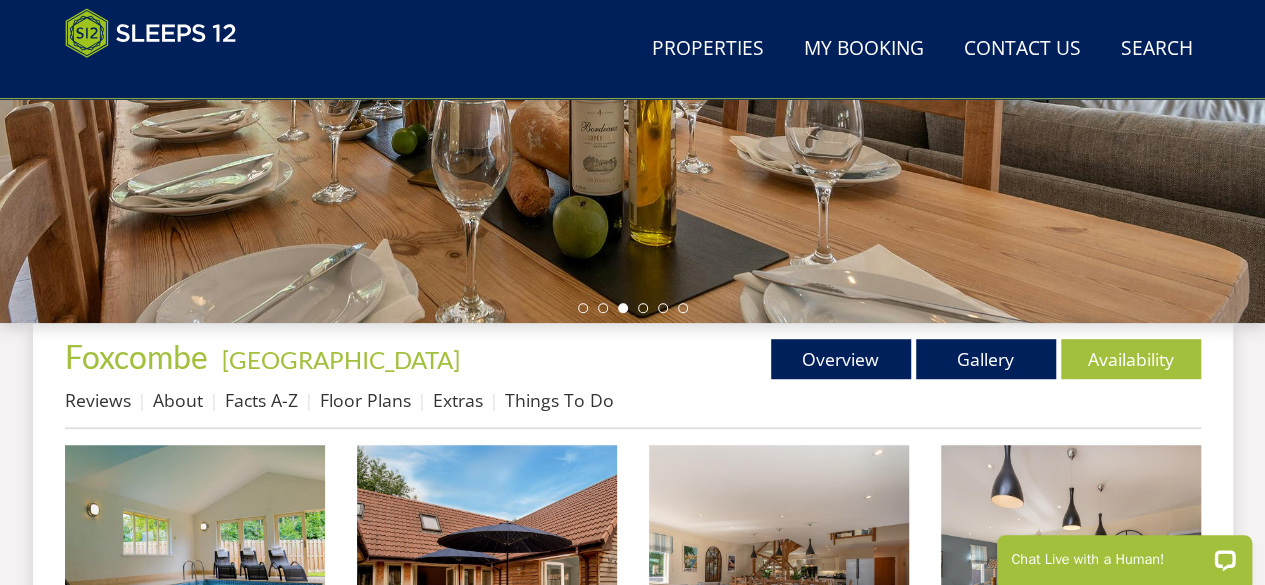 scroll, scrollTop: 550, scrollLeft: 0, axis: vertical 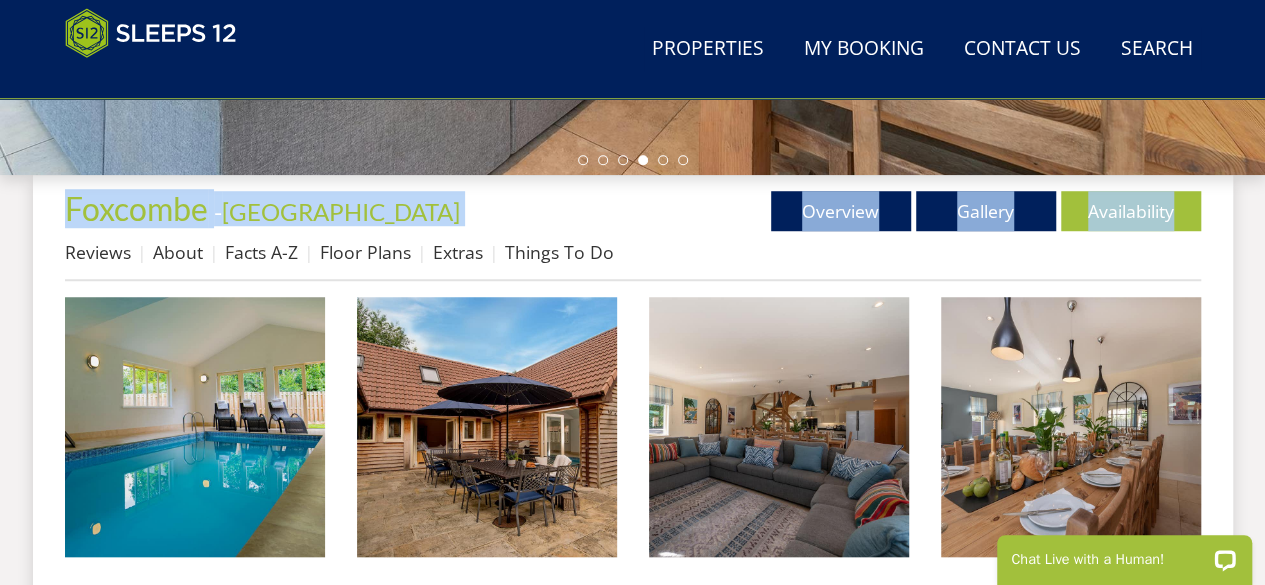 drag, startPoint x: 1235, startPoint y: 176, endPoint x: 1237, endPoint y: 128, distance: 48.04165 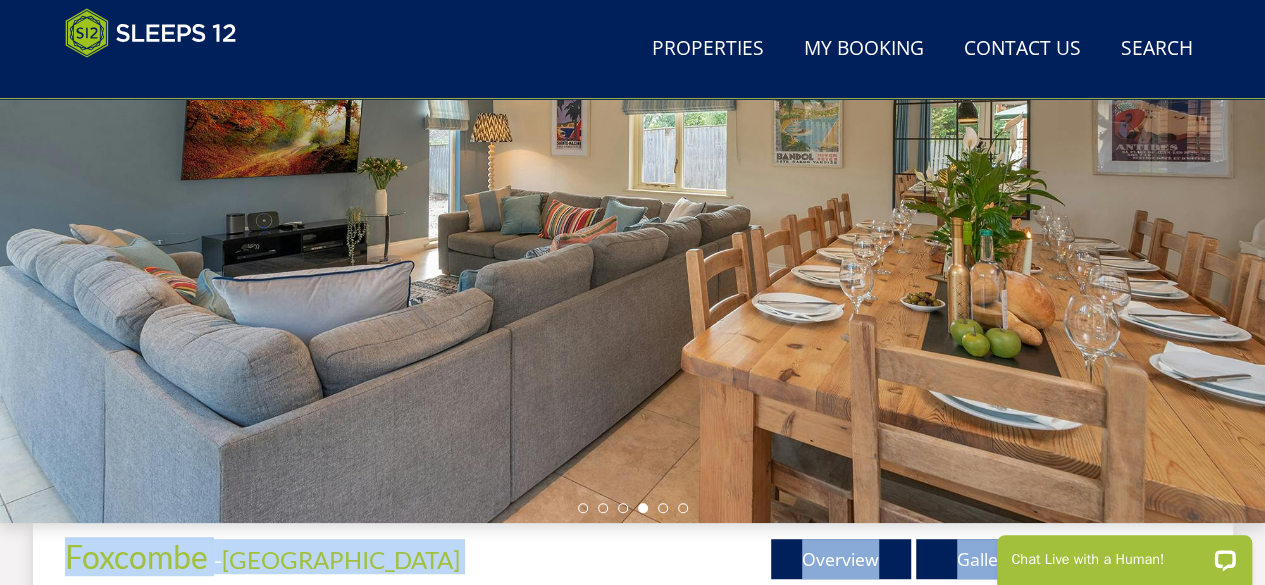 scroll, scrollTop: 332, scrollLeft: 0, axis: vertical 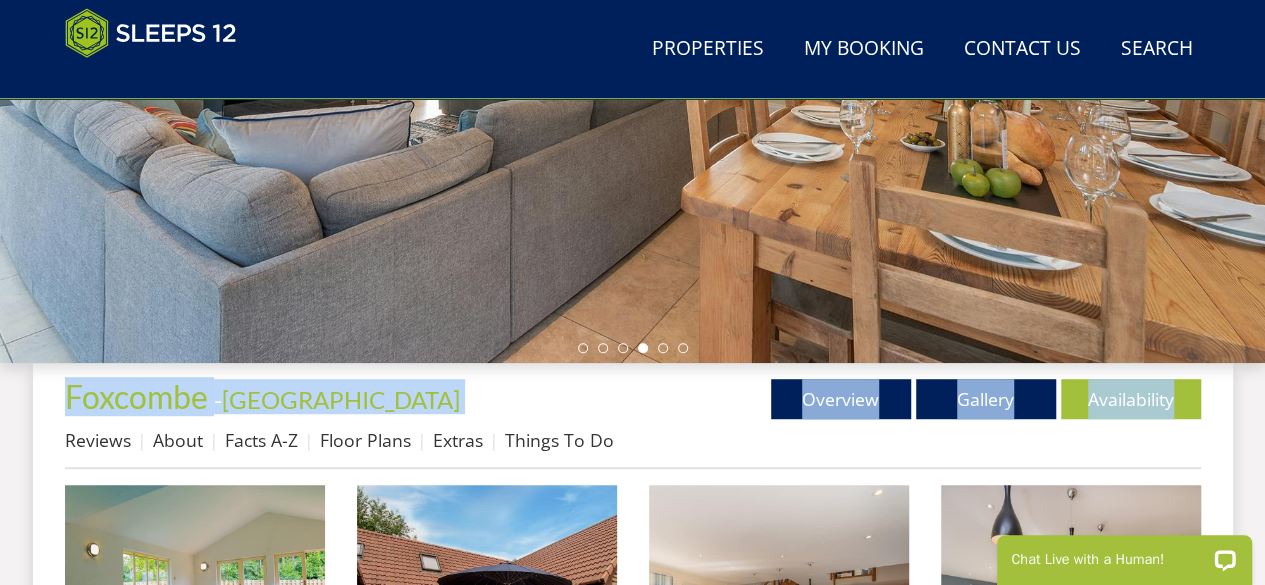 click on "Overview
Gallery
Availability" at bounding box center (917, 399) 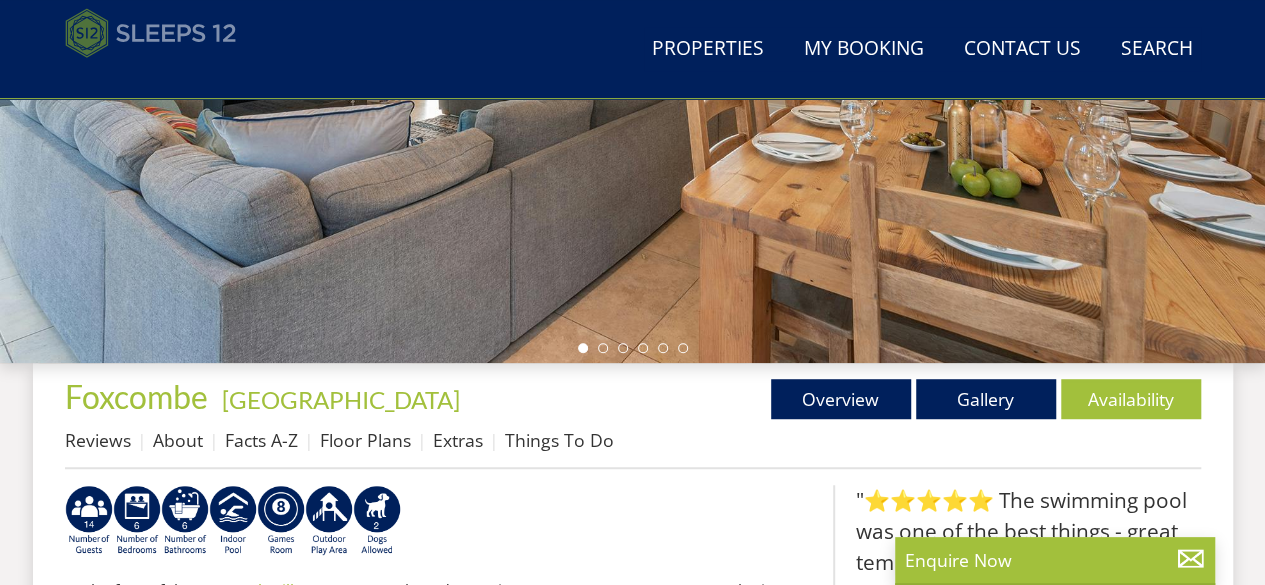 scroll, scrollTop: 616, scrollLeft: 0, axis: vertical 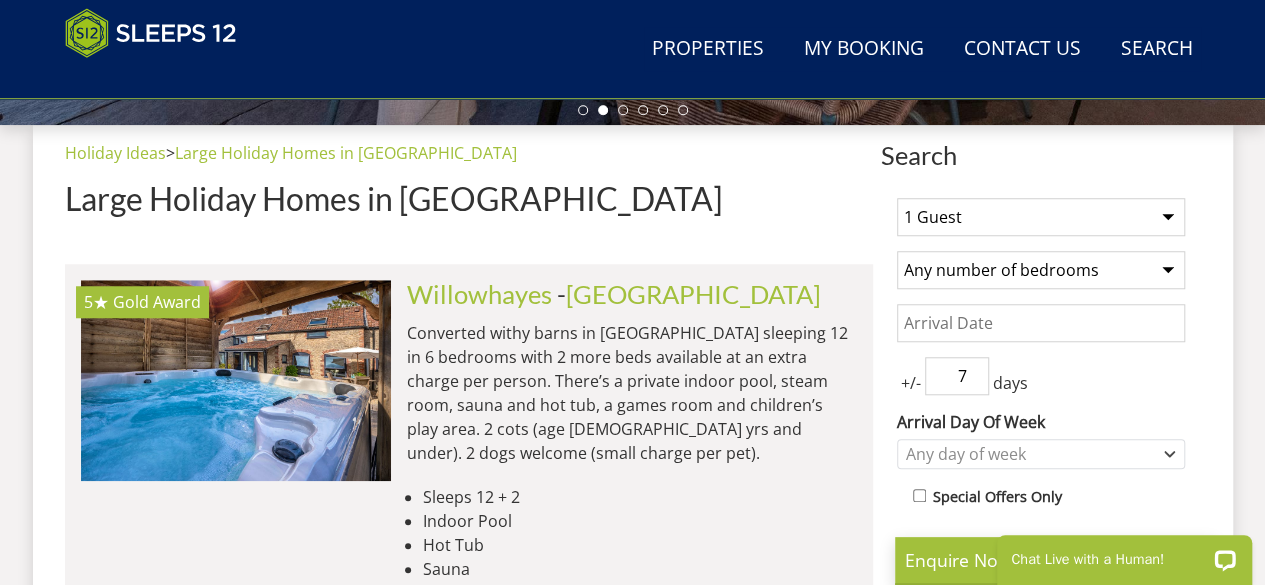 click on "1 Guest
2 Guests
3 Guests
4 Guests
5 Guests
6 Guests
7 Guests
8 Guests
9 Guests
10 Guests
11 Guests
12 Guests
13 Guests
14 Guests
15 Guests
16 Guests
17 Guests
18 Guests
19 Guests
20 Guests
21 Guests
22 Guests
23 Guests
24 Guests
25 Guests
26 Guests
27 Guests
28 Guests
29 Guests
30 Guests
31 Guests
32 Guests
33 Guests
34 Guests
35 Guests
36 Guests
37 Guests
38 Guests
39 Guests
40 Guests
41 Guests
42 Guests
43 Guests
44 Guests
45 Guests
46 Guests
47 Guests
48 Guests
49 Guests
50 Guests
51 Guests
52 Guests
53 Guests
54 Guests
55 Guests
56 Guests
57 Guests
58 Guests
59 Guests
60 Guests
61 Guests
62 Guests
63 Guests
64 Guests
65 Guests
66 Guests
67 Guests
68 Guests
69 Guests
70 Guests
71 Guests
72 Guests
73 Guests
74 Guests
75 Guests
76 Guests
77 Guests
78 Guests
79 Guests
80 Guests
81 Guests
82 Guests
83 Guests
84 Guests
85 Guests
86 Guests" at bounding box center (1041, 217) 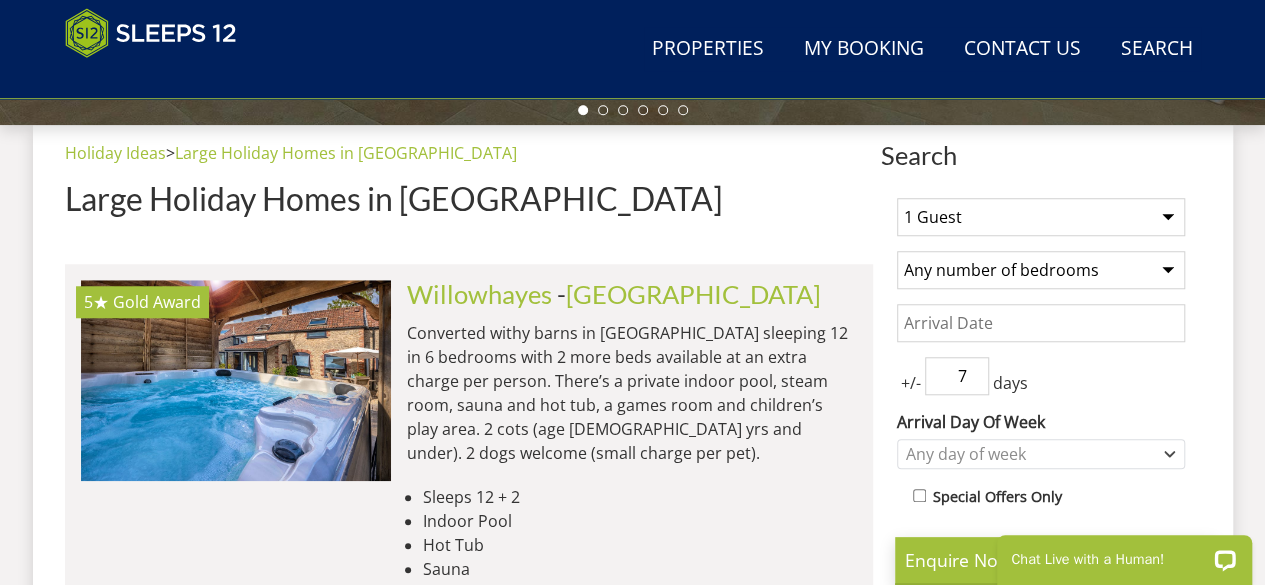 click on "Search
Search
1 Guest
2 Guests
3 Guests
4 Guests
5 Guests
6 Guests
7 Guests
8 Guests
9 Guests
10 Guests
11 Guests
12 Guests
13 Guests
14 Guests
15 Guests
16 Guests
17 Guests
18 Guests
19 Guests
20 Guests
21 Guests
22 Guests
23 Guests
24 Guests
25 Guests
26 Guests
27 Guests
28 Guests
29 Guests
30 Guests
31 Guests
32 Guests
33 Guests
34 Guests
35 Guests
36 Guests
37 Guests
38 Guests
39 Guests
40 Guests
41 Guests
42 Guests
43 Guests
44 Guests
45 Guests
46 Guests
47 Guests
48 Guests
49 Guests
50 Guests
51 Guests
52 Guests
53 Guests
54 Guests
55 Guests
56 Guests
57 Guests
58 Guests
59 Guests
60 Guests
61 Guests
62 Guests
63 Guests
64 Guests
65 Guests
66 Guests
67 Guests
68 Guests
69 Guests
70 Guests
71 Guests" at bounding box center (633, 4584) 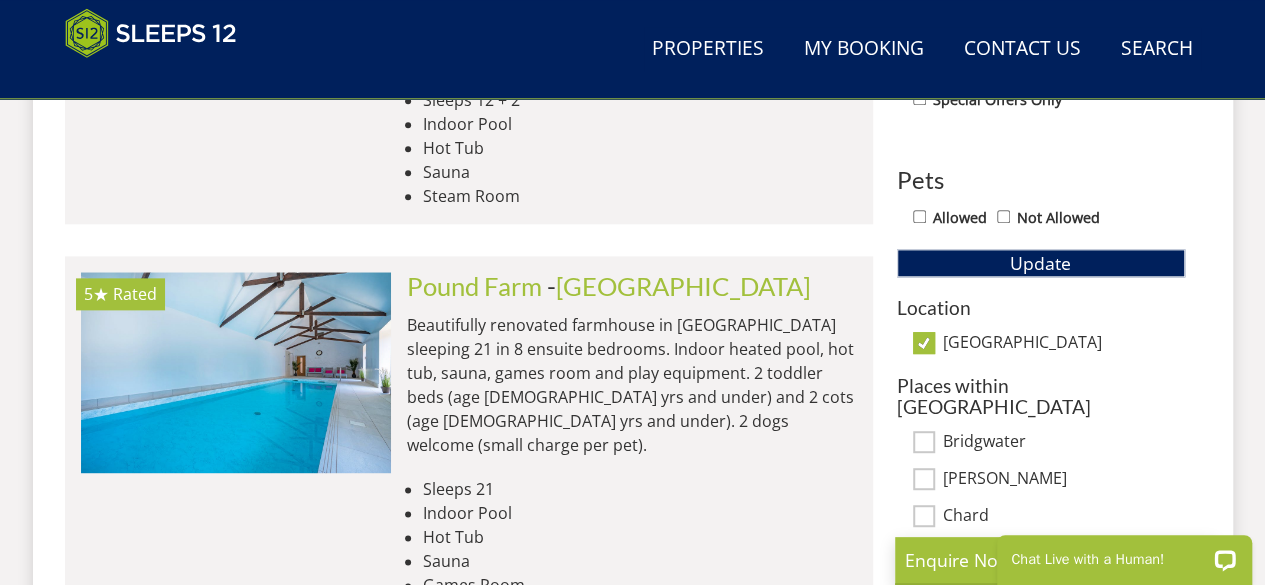 scroll, scrollTop: 1118, scrollLeft: 0, axis: vertical 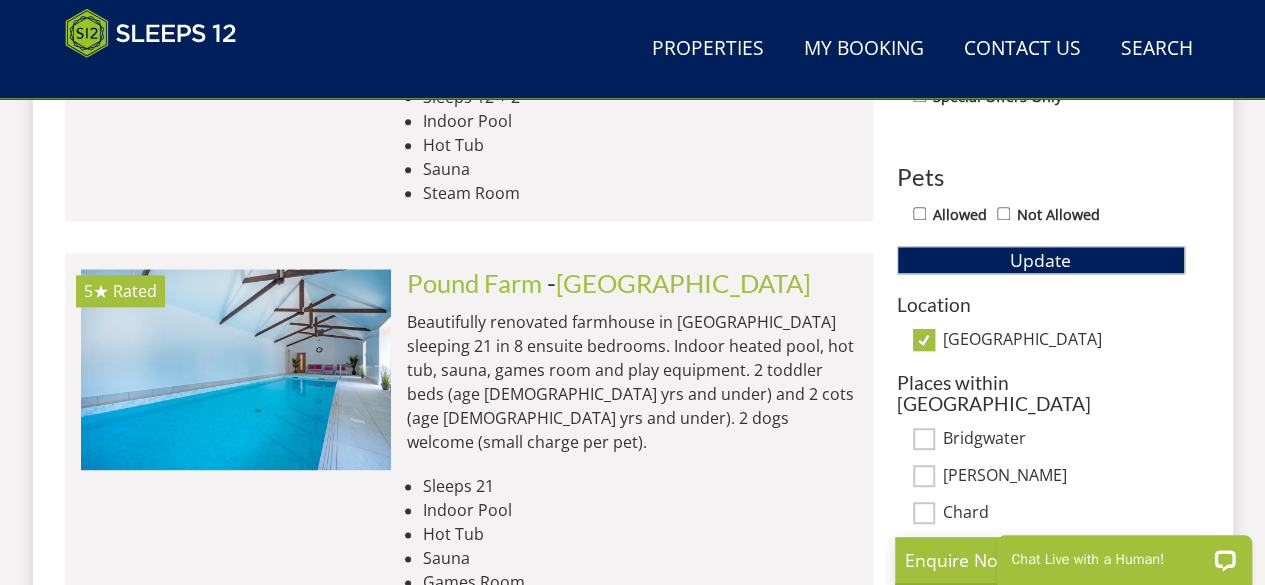 click on "Not Allowed" at bounding box center [1003, 213] 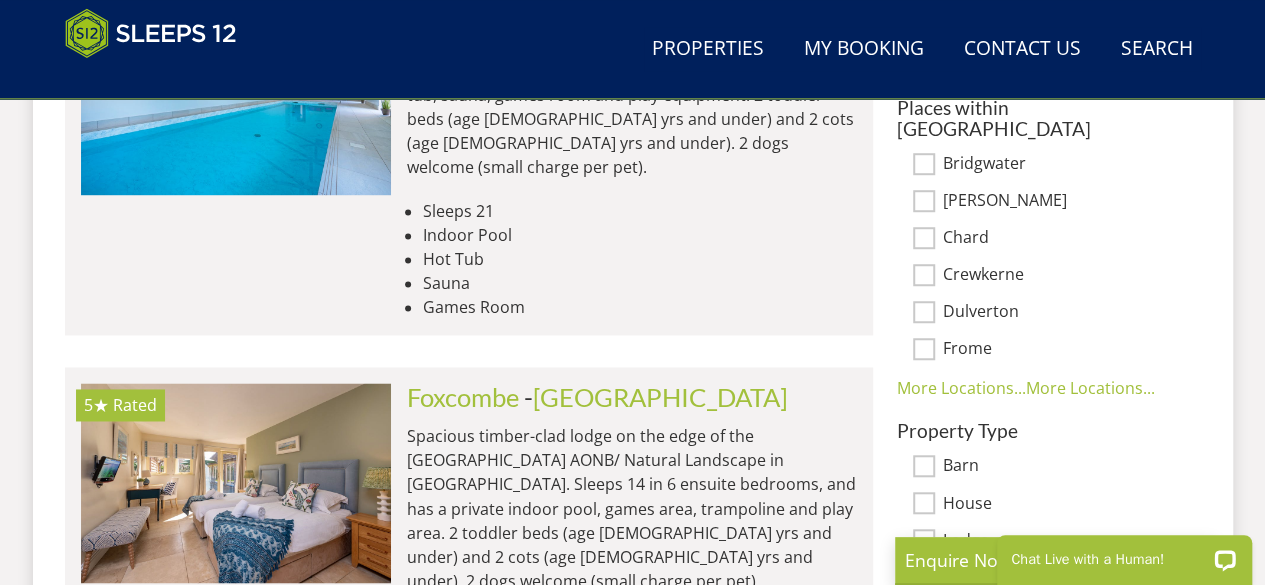 scroll, scrollTop: 1238, scrollLeft: 0, axis: vertical 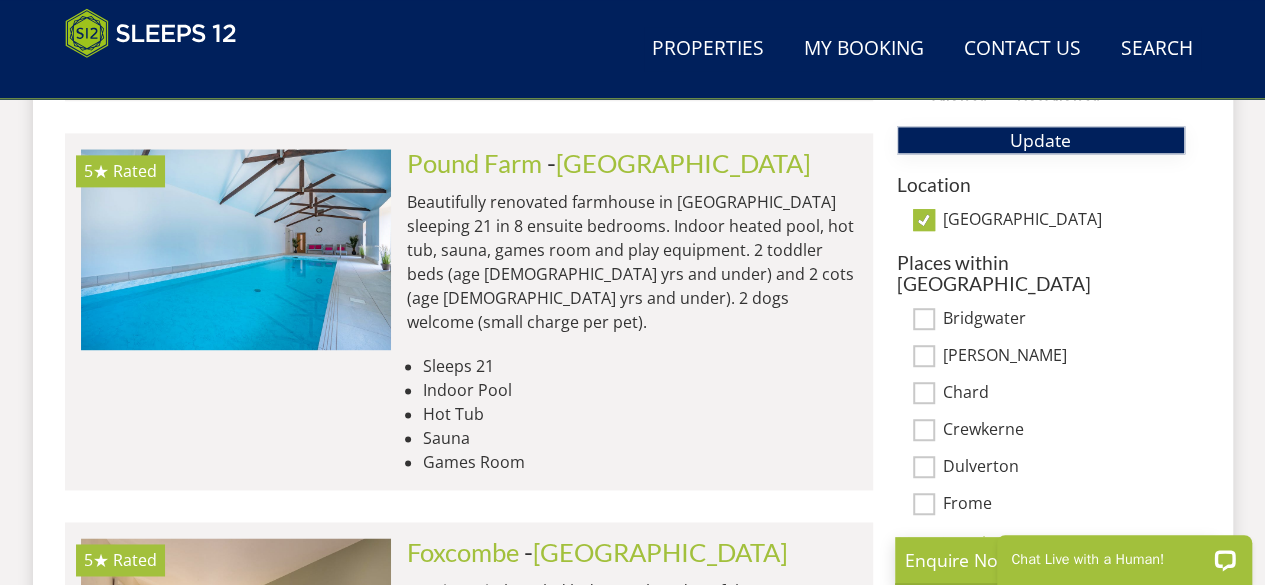 click on "Update" at bounding box center [1041, 140] 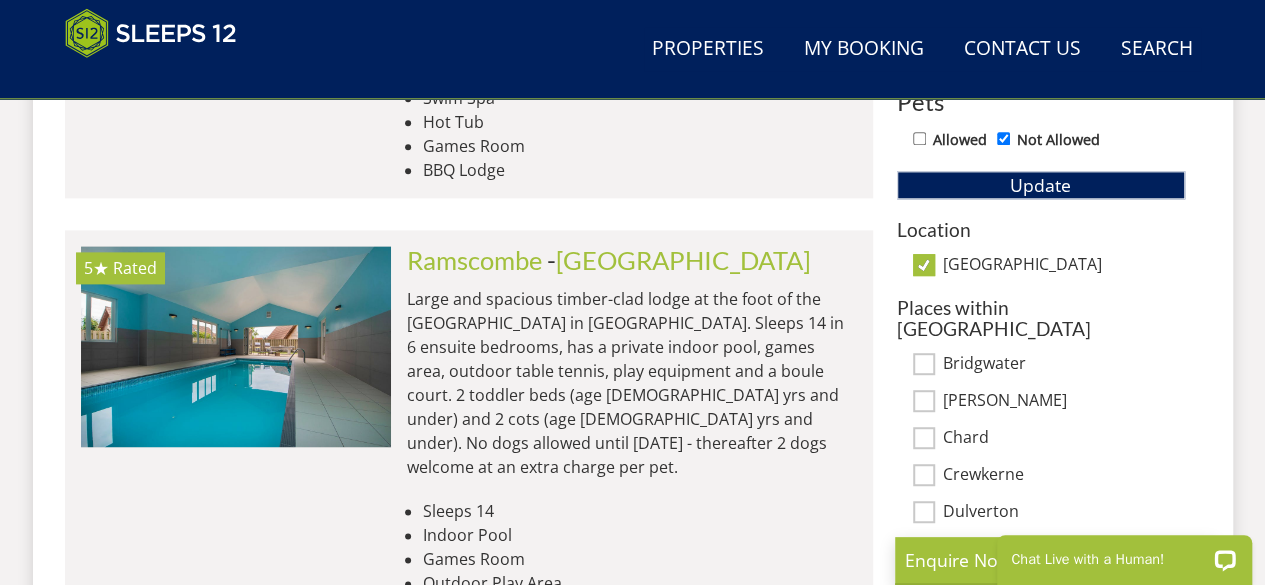 scroll, scrollTop: 1198, scrollLeft: 0, axis: vertical 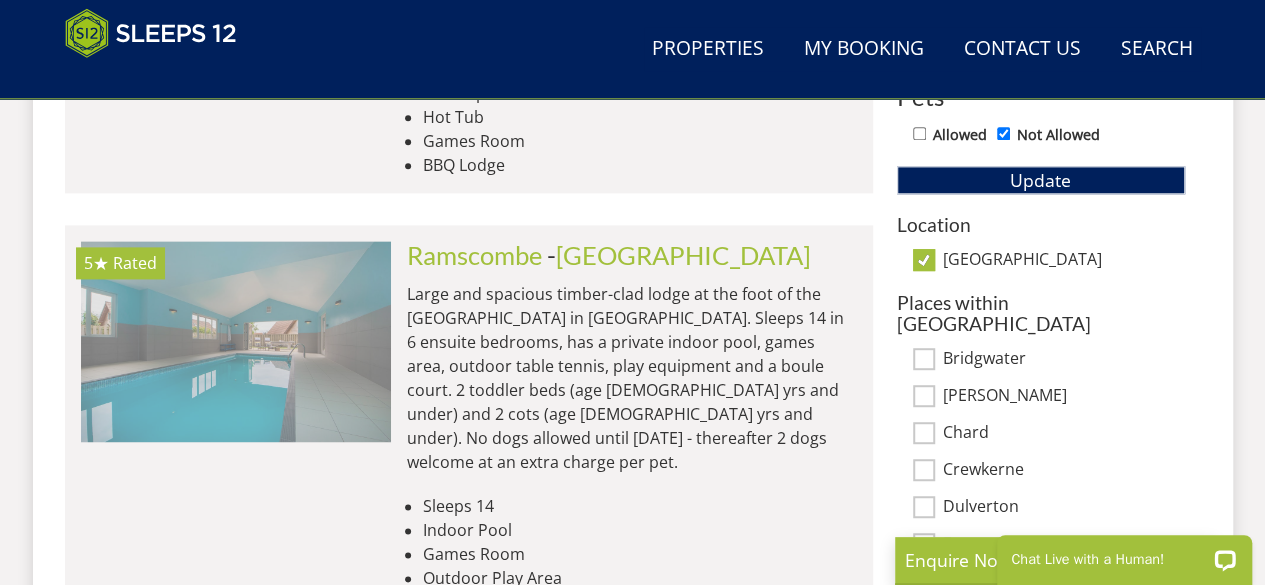 click at bounding box center (236, 341) 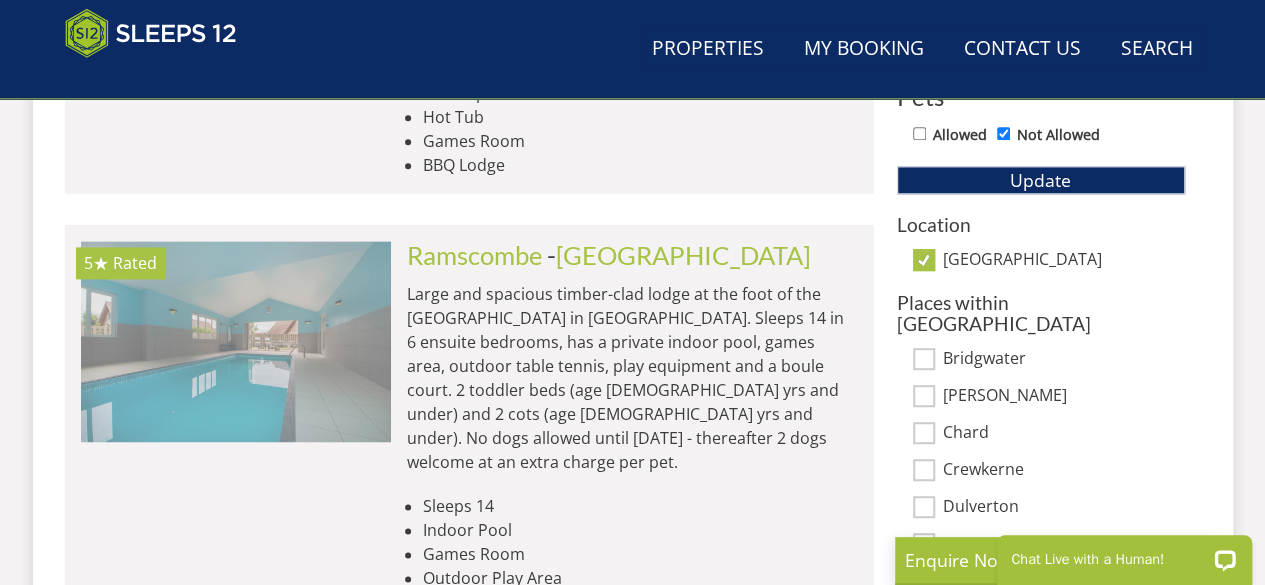 scroll, scrollTop: 0, scrollLeft: 0, axis: both 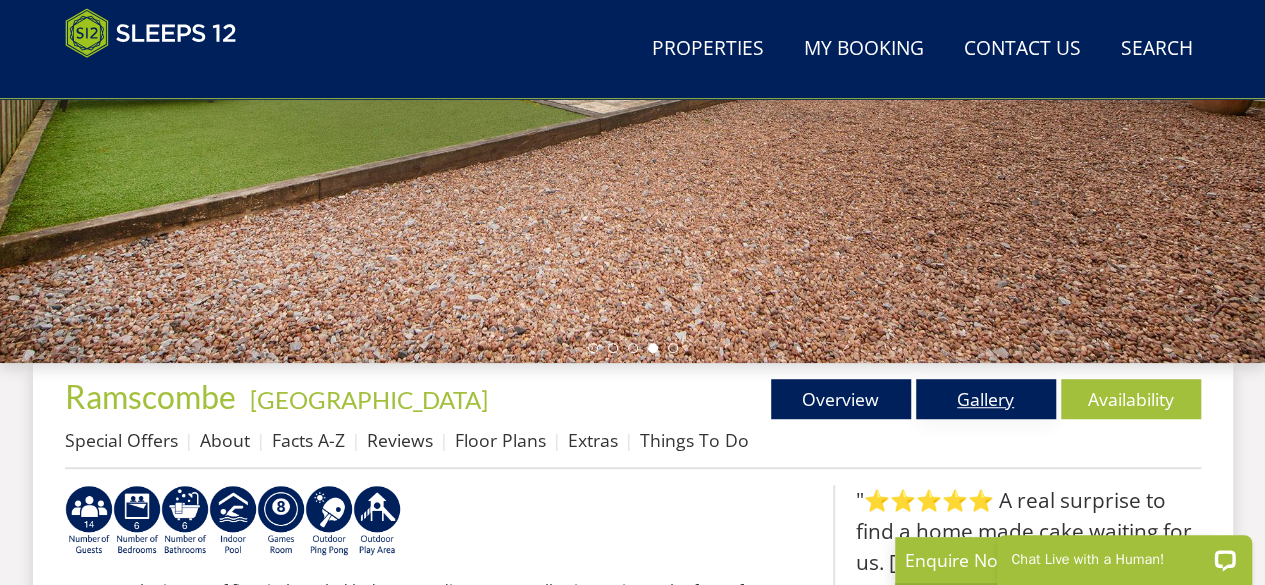 click on "Gallery" at bounding box center (986, 399) 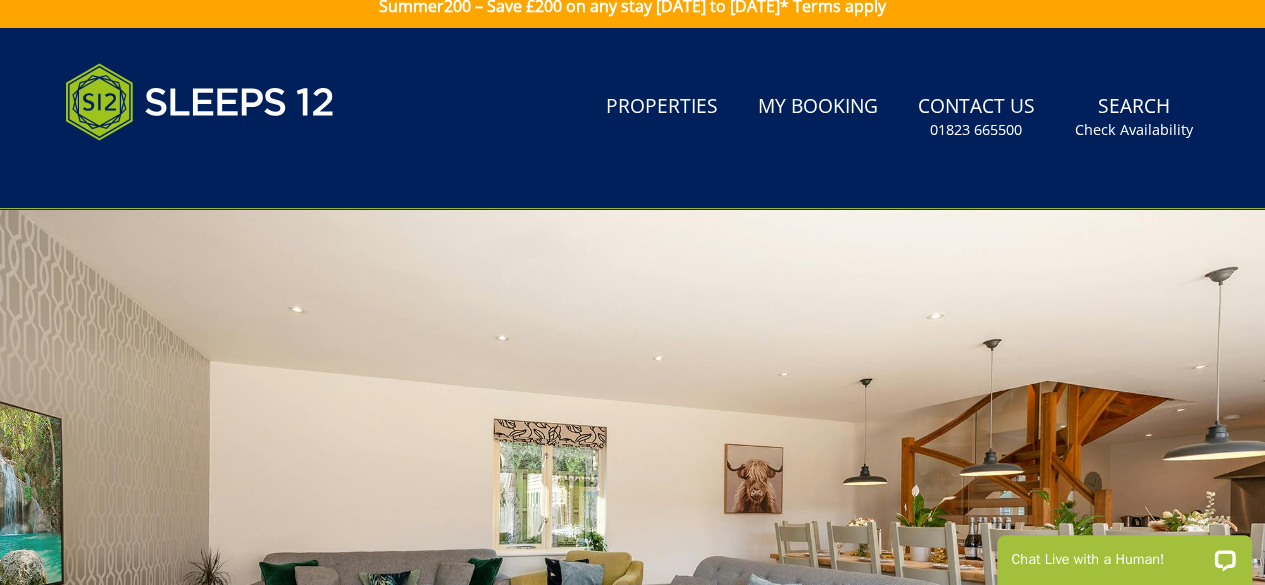 scroll, scrollTop: 69, scrollLeft: 0, axis: vertical 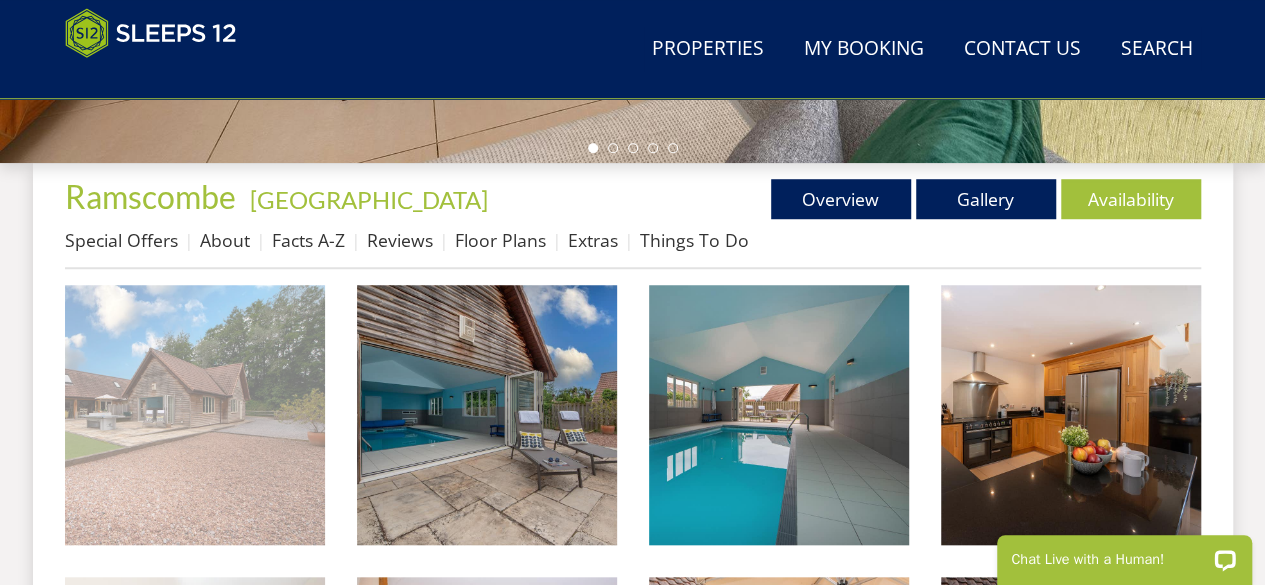 click at bounding box center (195, 415) 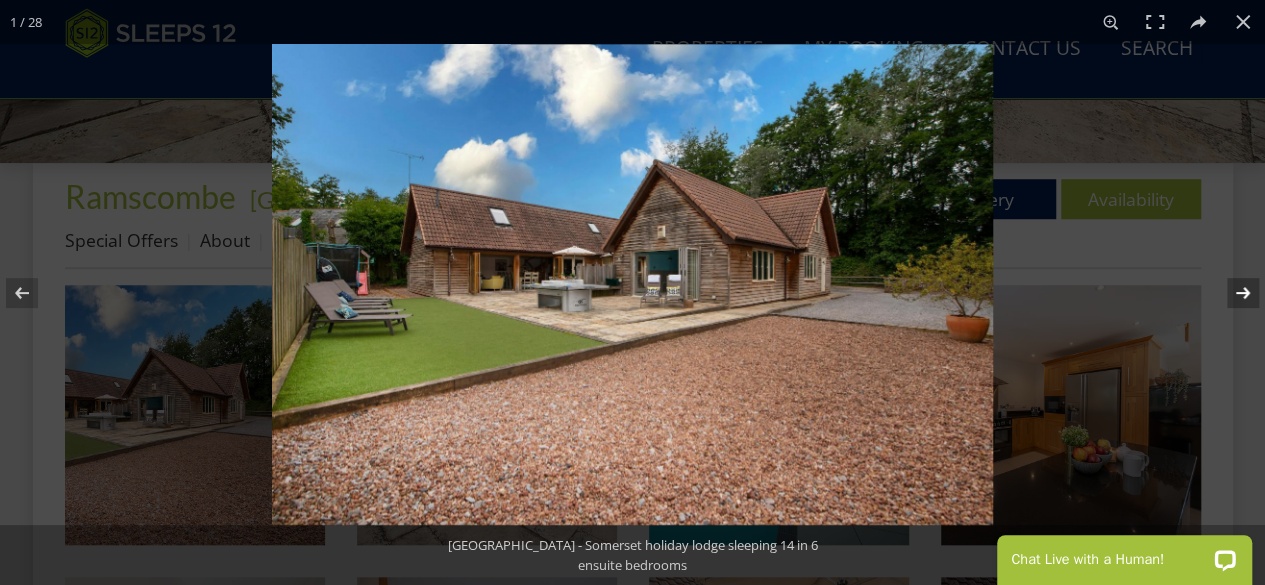 click at bounding box center [1230, 293] 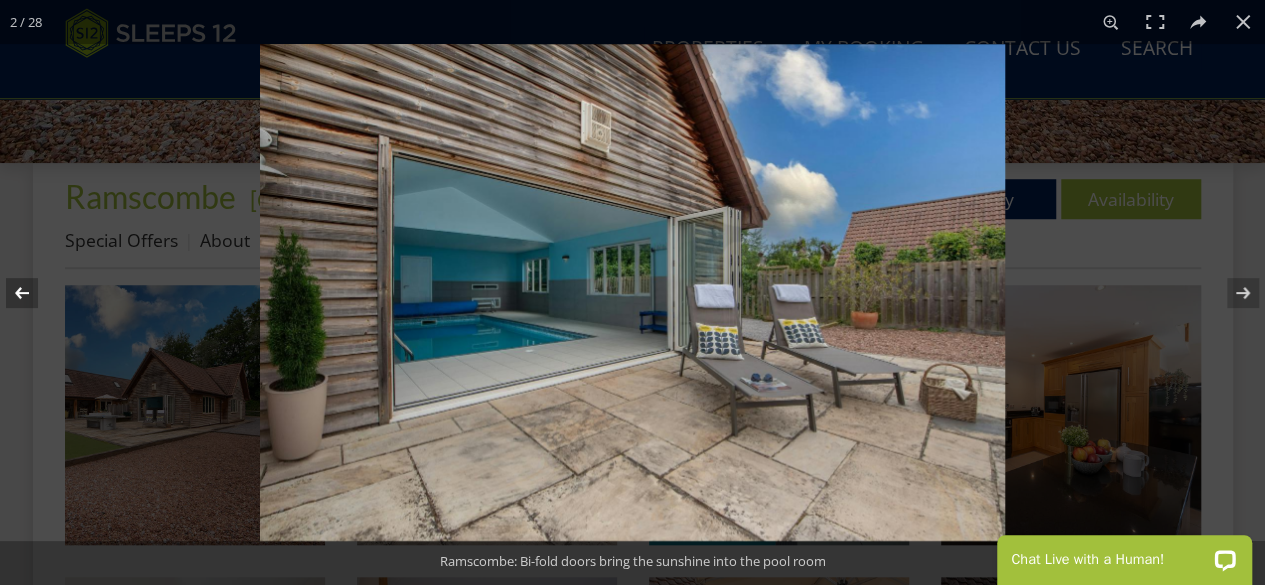 click at bounding box center [35, 293] 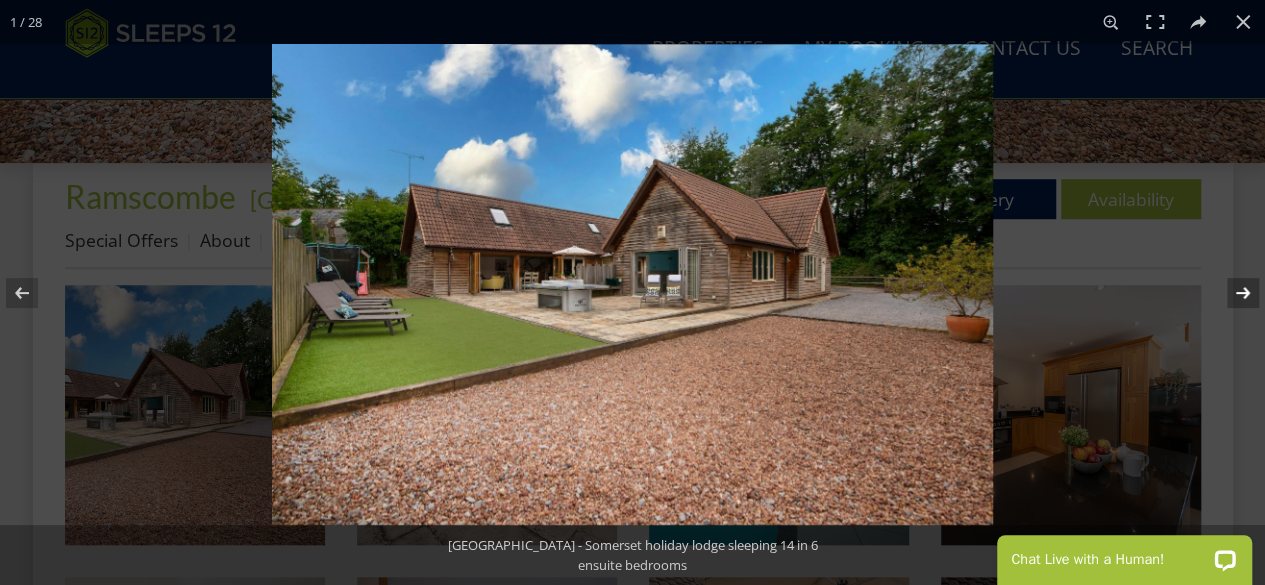 click at bounding box center (1230, 293) 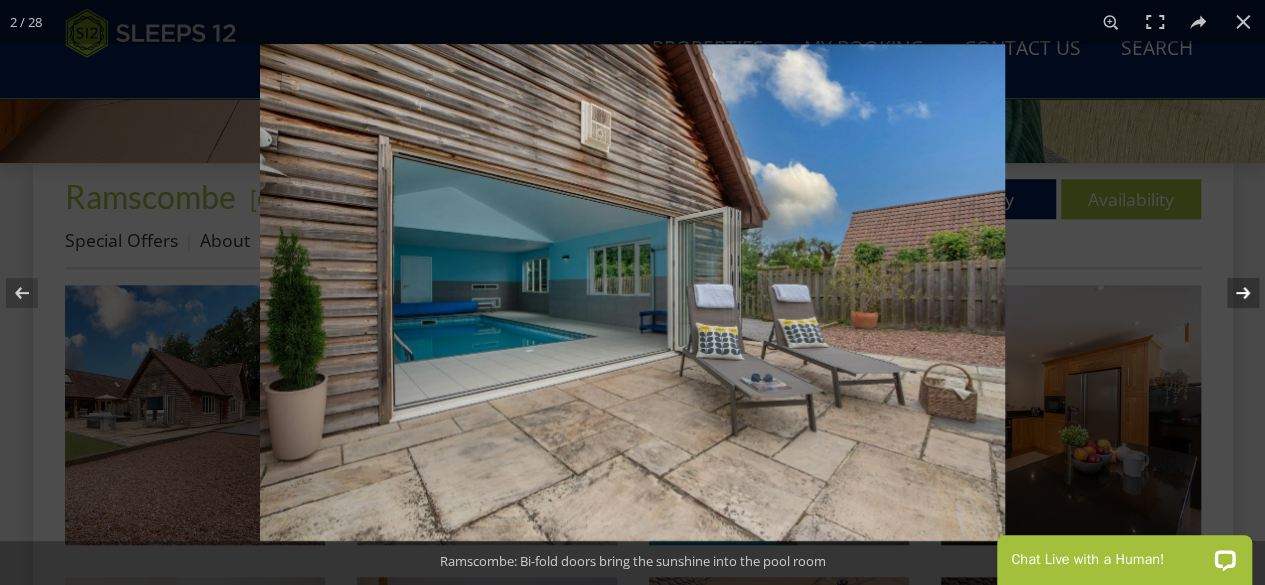 click at bounding box center [1230, 293] 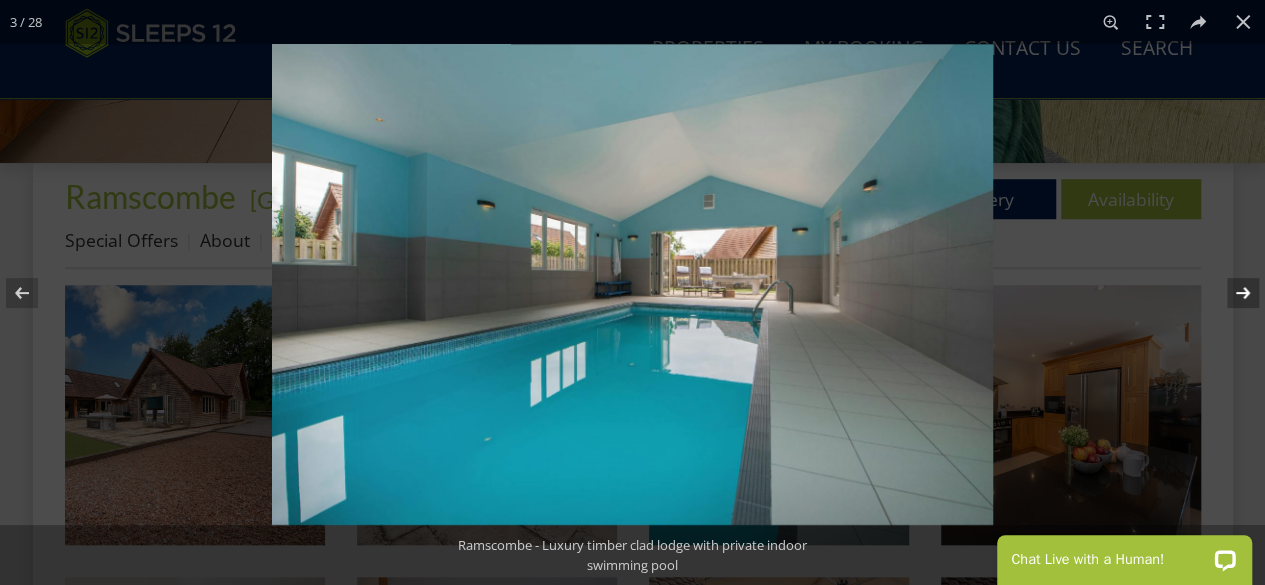 click at bounding box center (1230, 293) 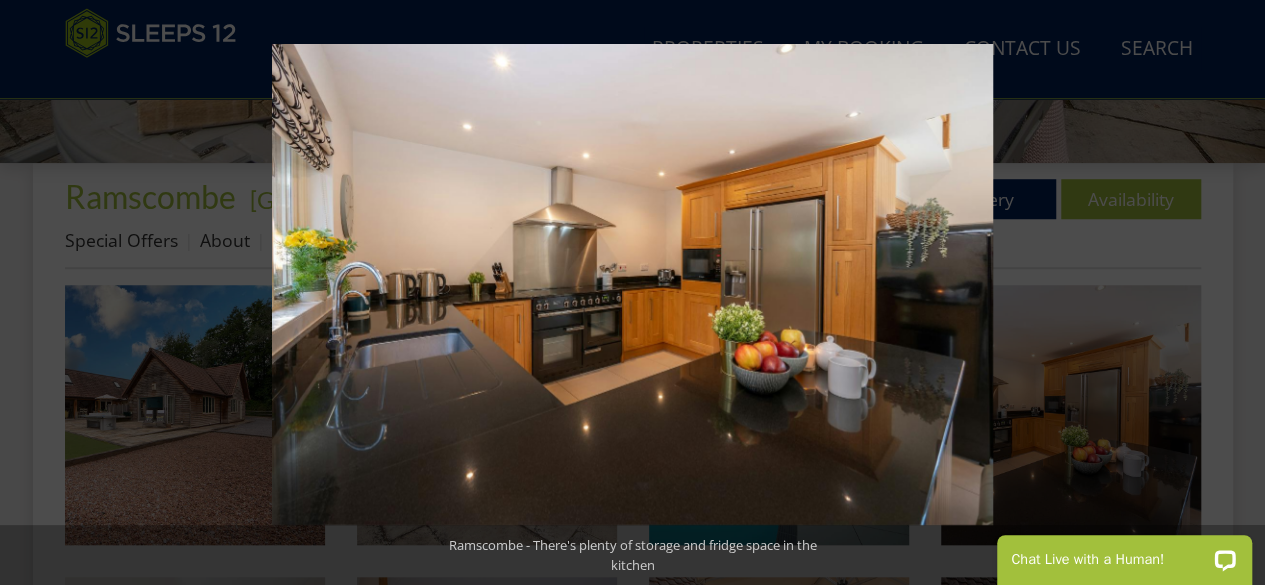 click at bounding box center (1230, 293) 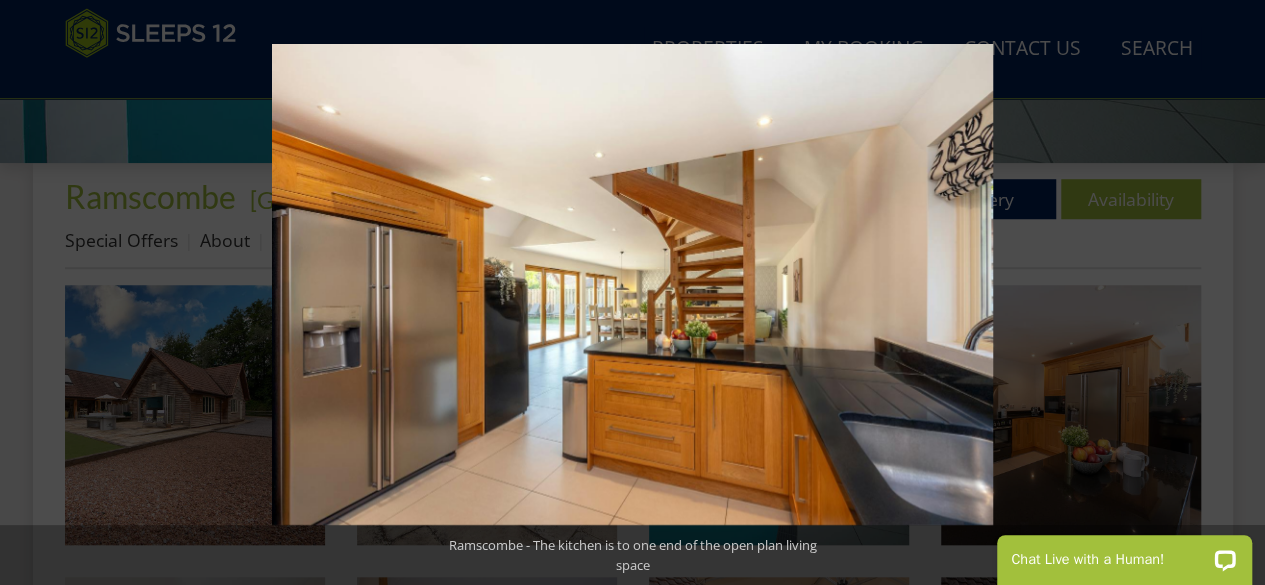 click at bounding box center [1230, 293] 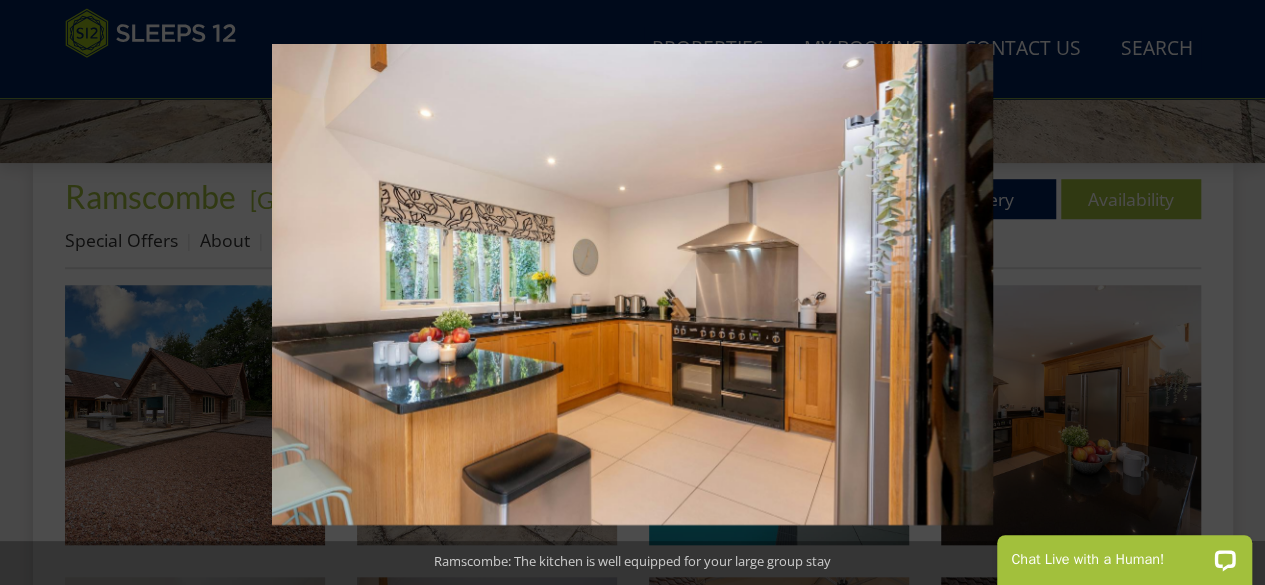 click at bounding box center [1230, 293] 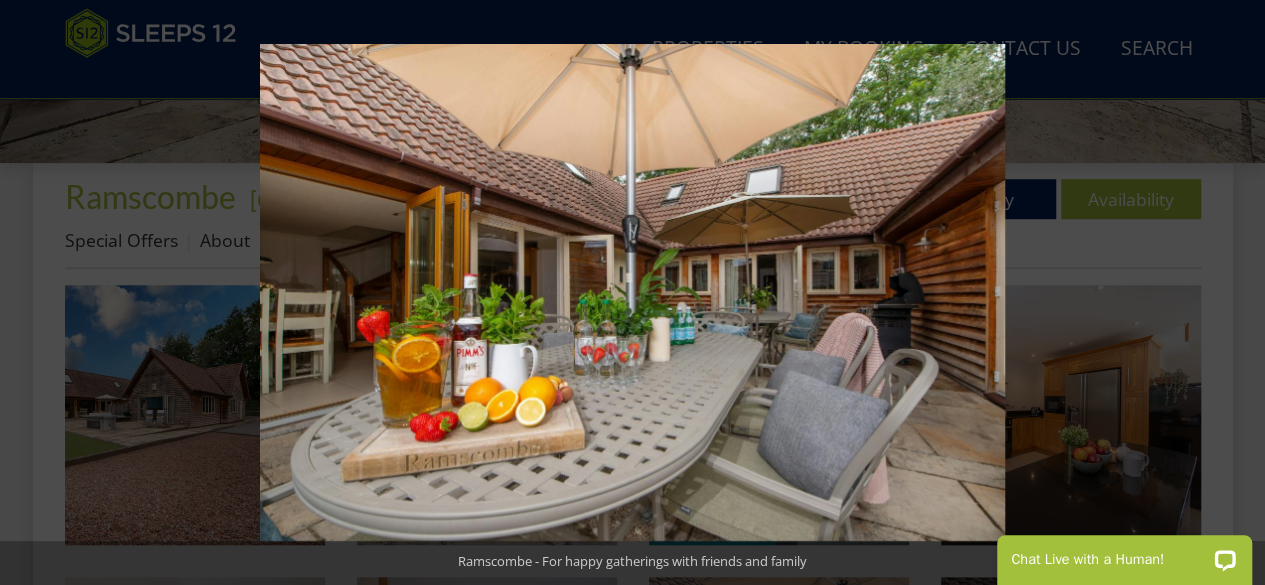 click at bounding box center [1230, 293] 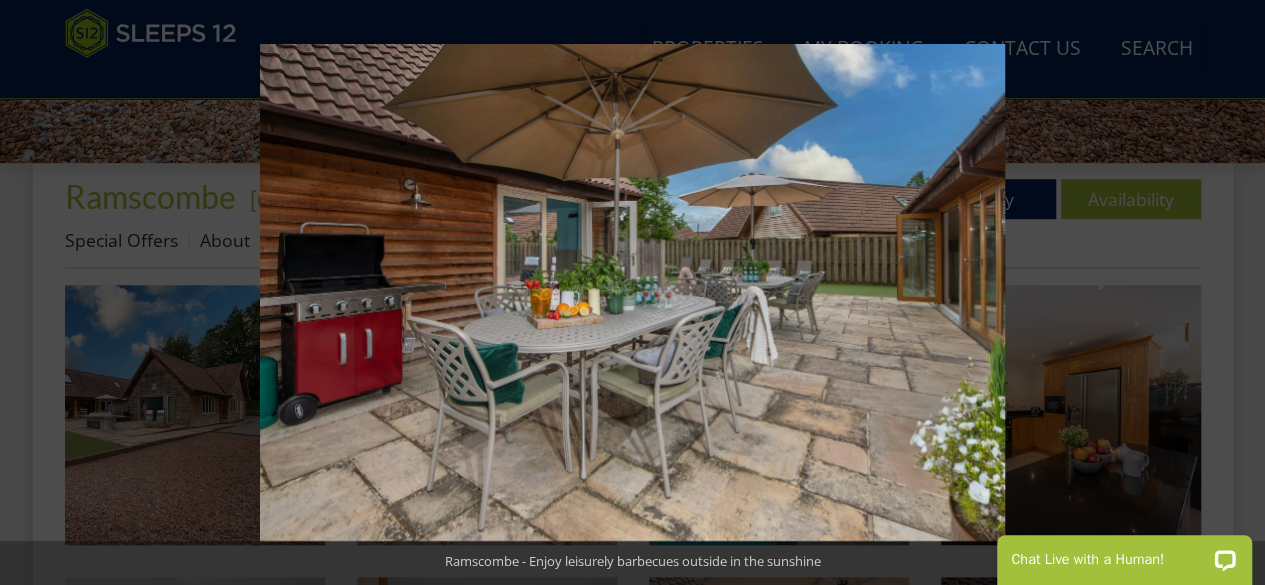 click at bounding box center (1230, 293) 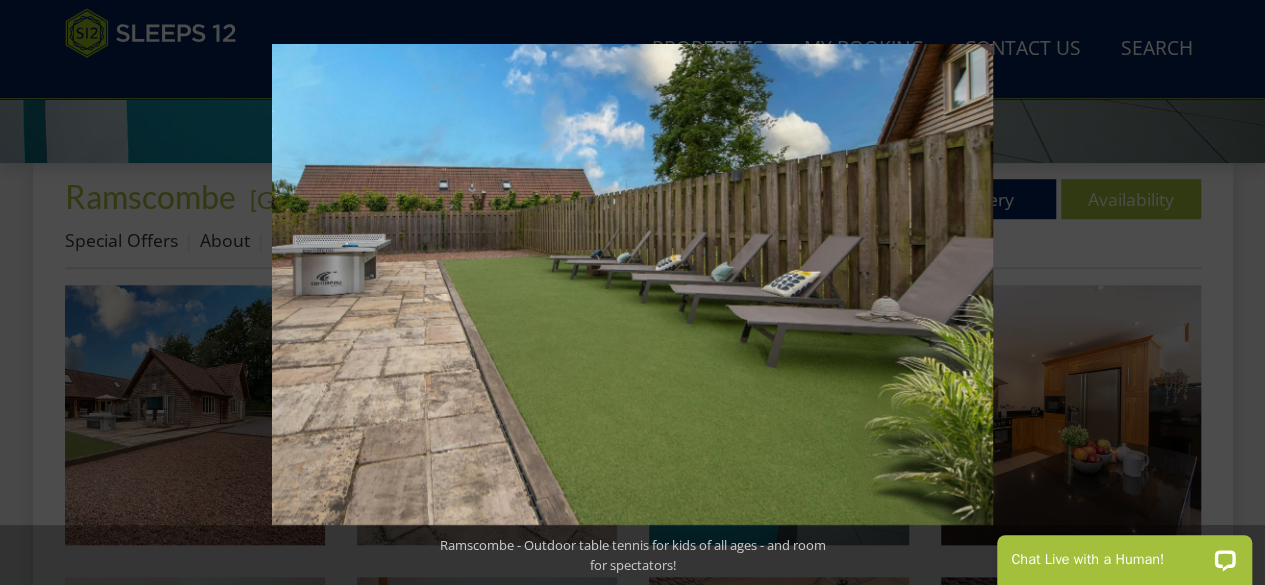 click at bounding box center [1230, 293] 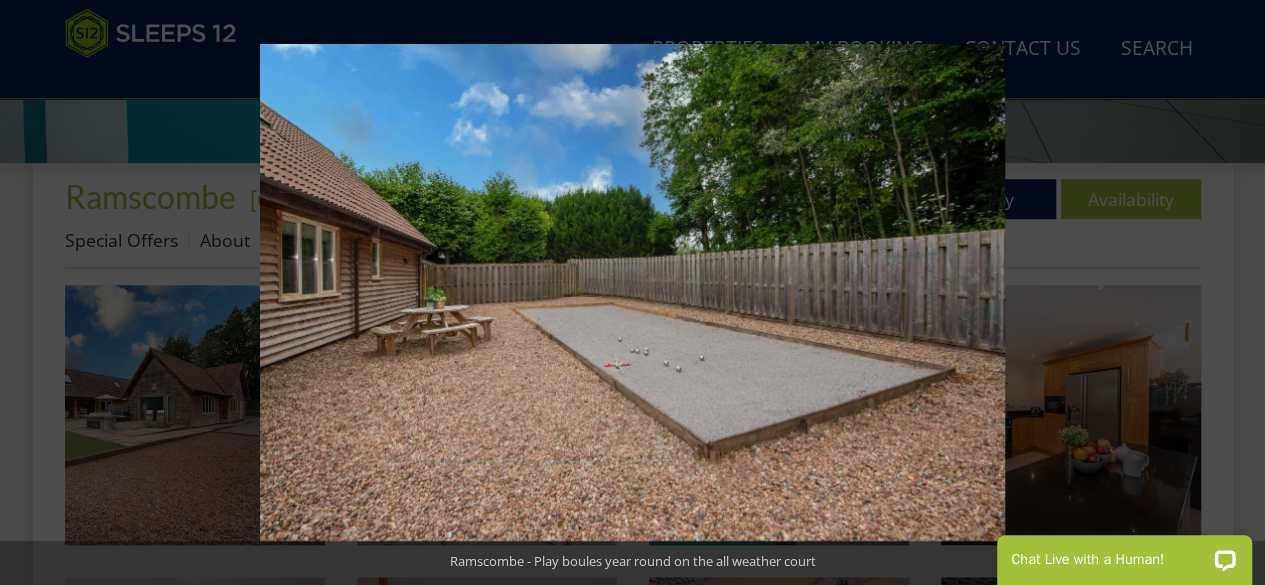 click at bounding box center [1230, 293] 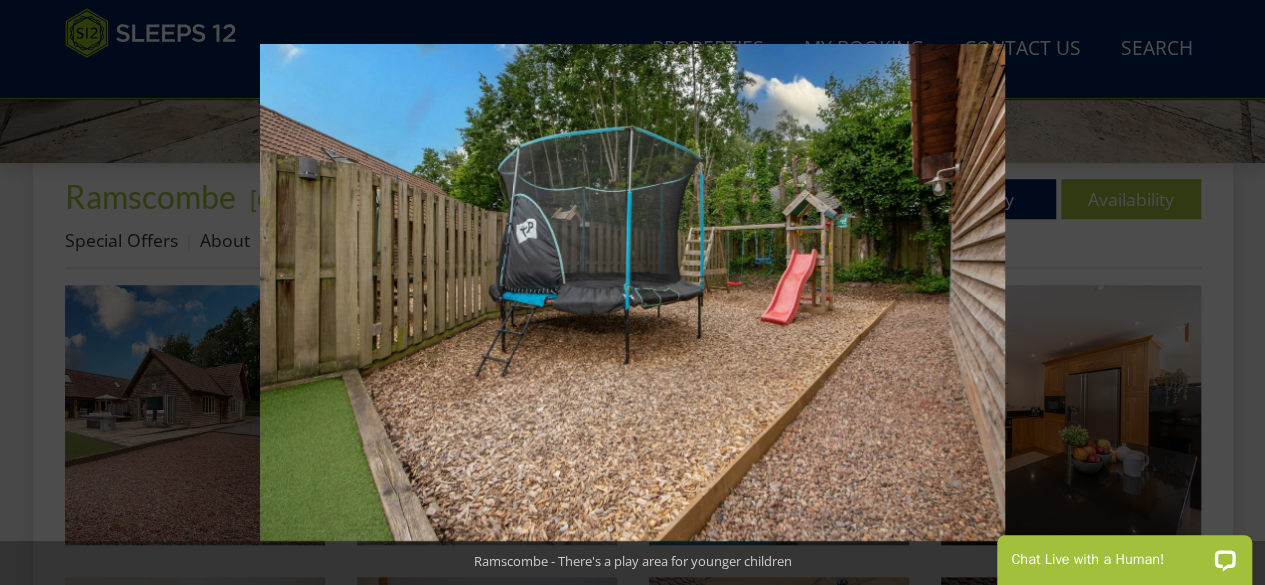click at bounding box center (1230, 293) 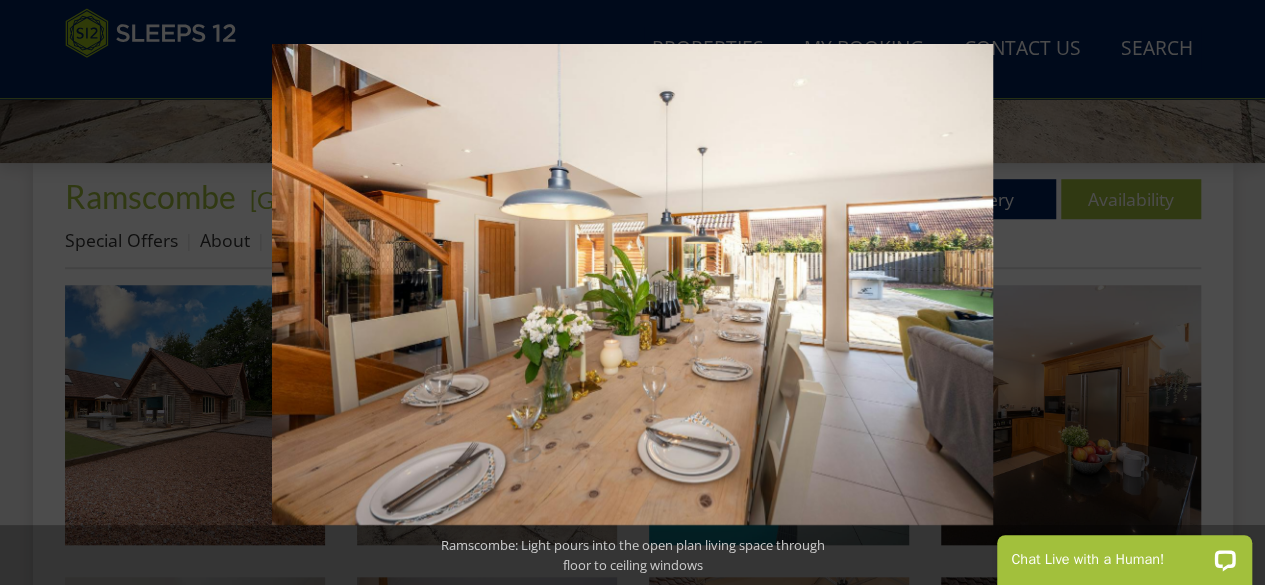 click at bounding box center [1230, 293] 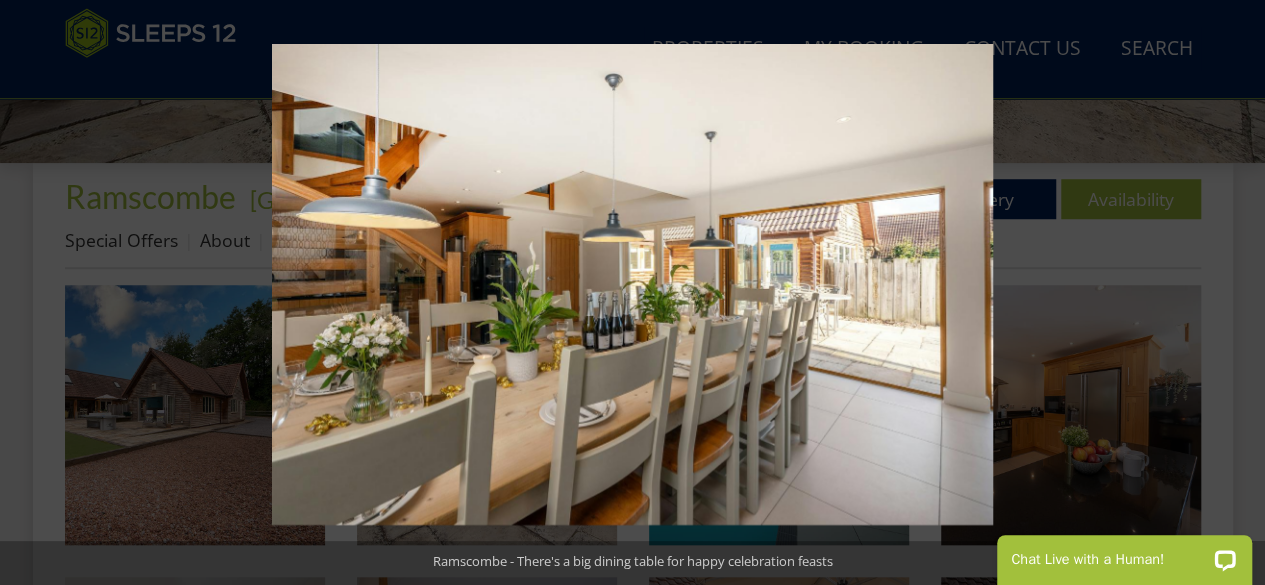click at bounding box center (1230, 293) 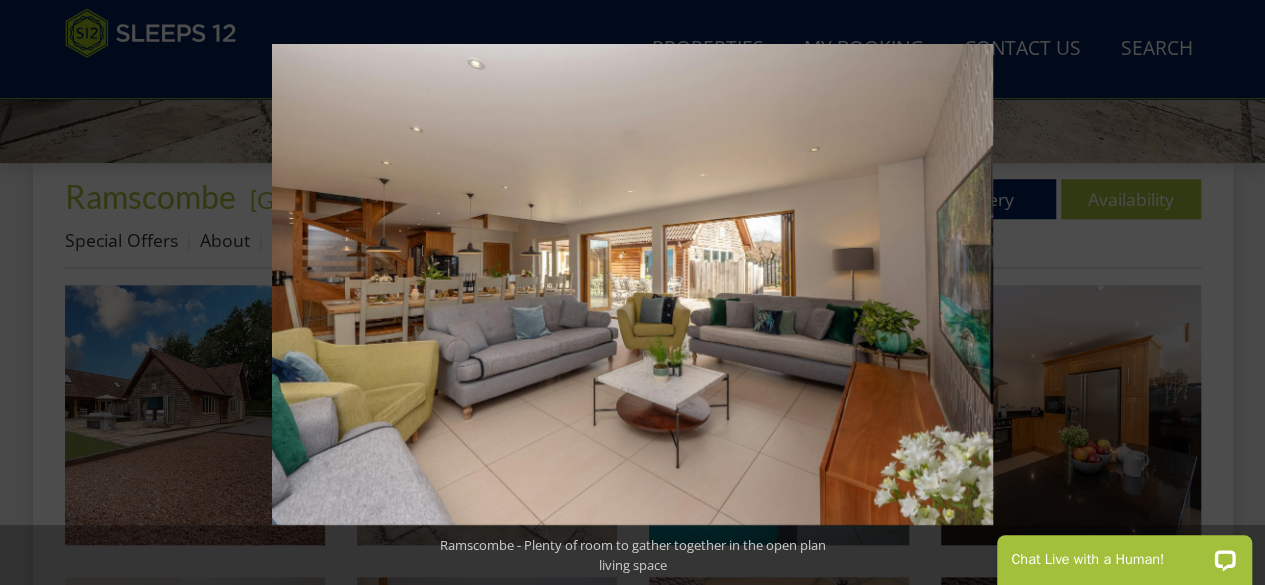 click at bounding box center [1230, 293] 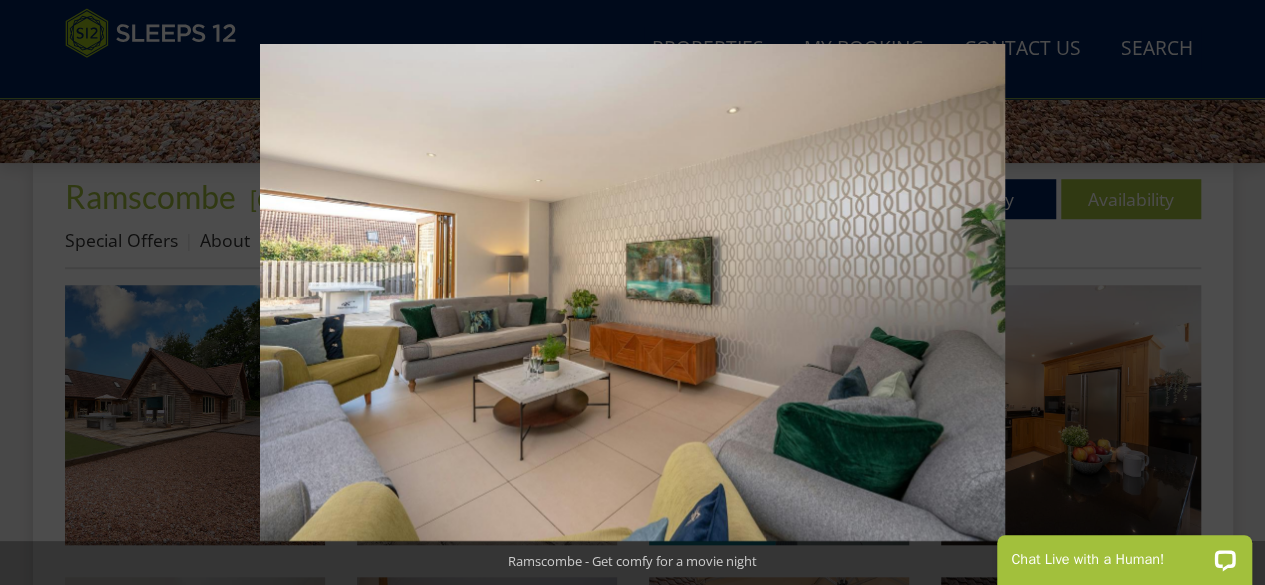 click at bounding box center (1230, 293) 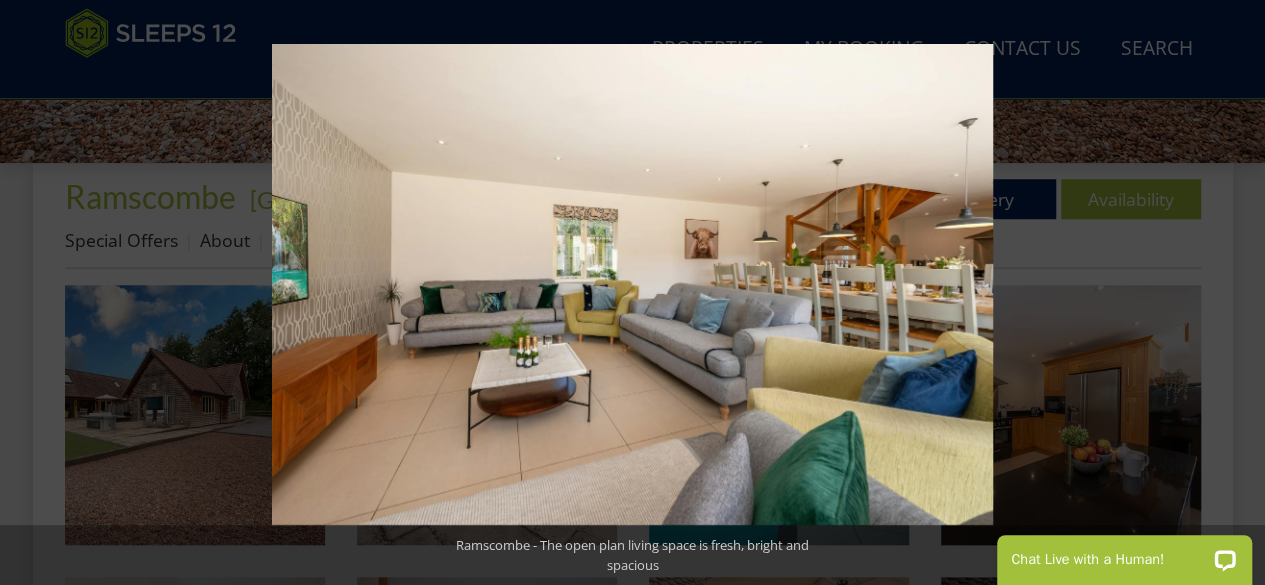 click at bounding box center (1230, 293) 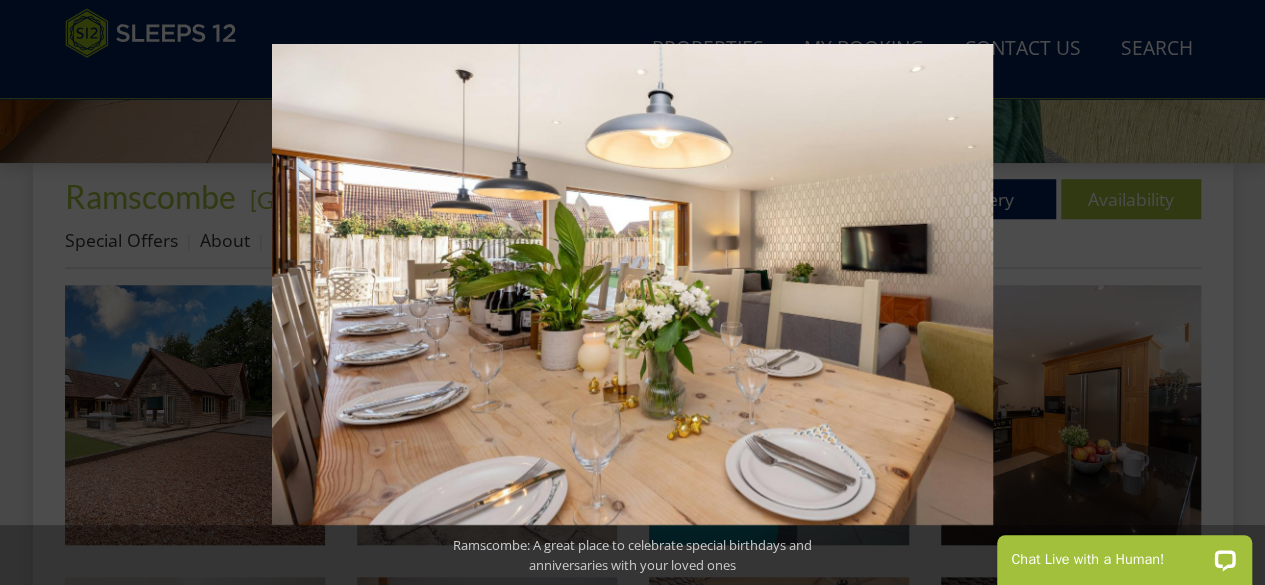 click at bounding box center [1230, 293] 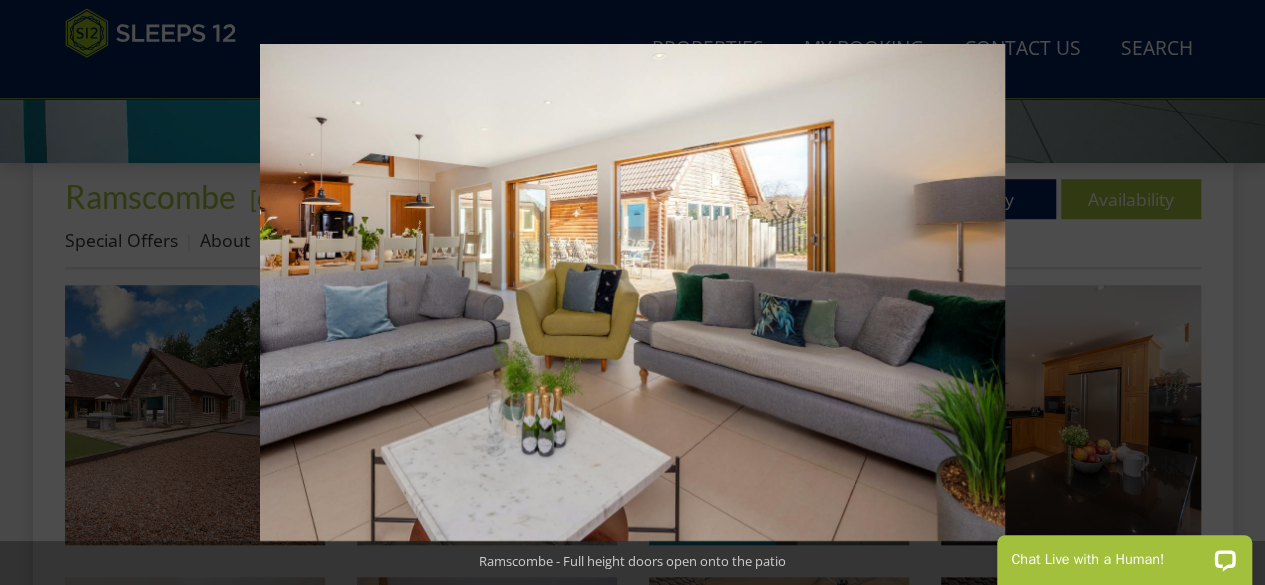 click at bounding box center (1230, 293) 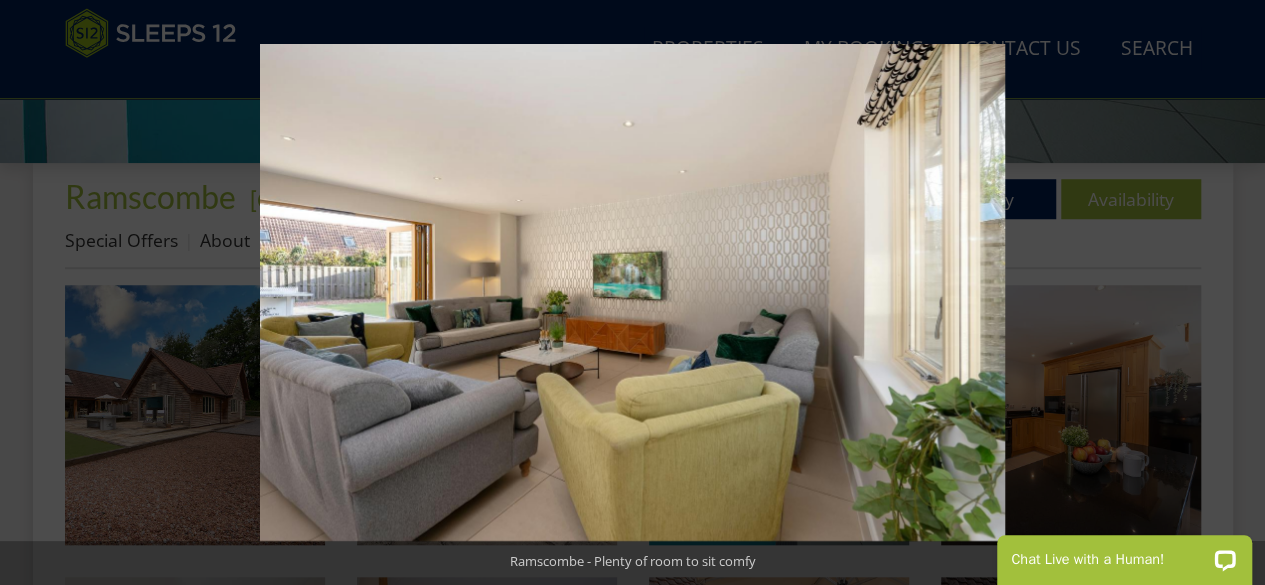 click at bounding box center [1230, 293] 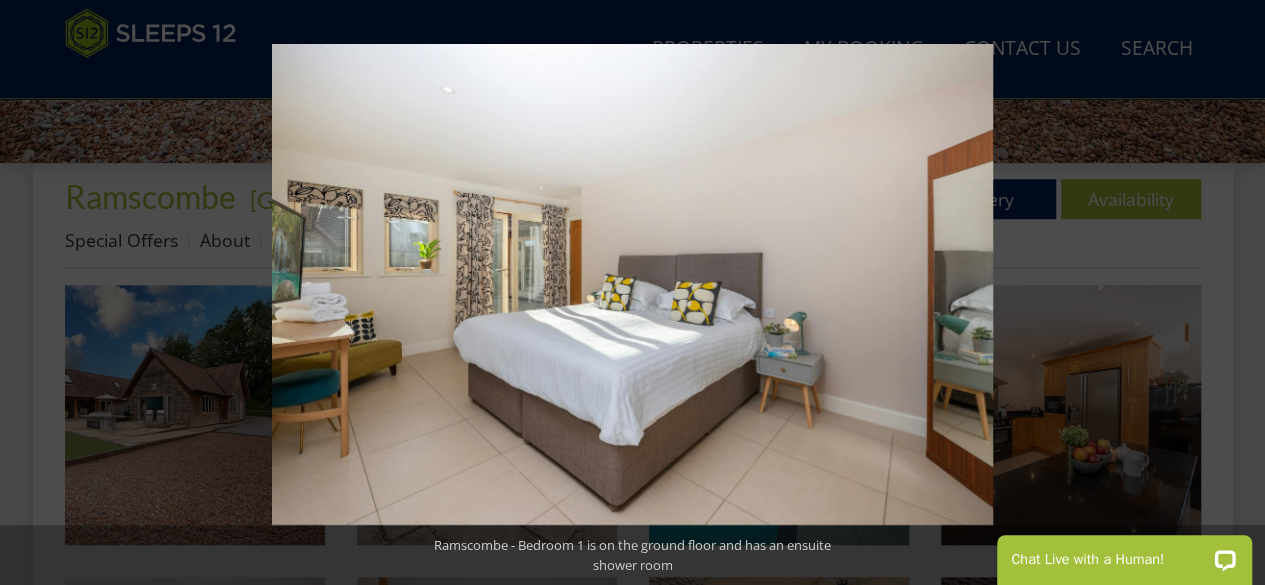 click at bounding box center [1230, 293] 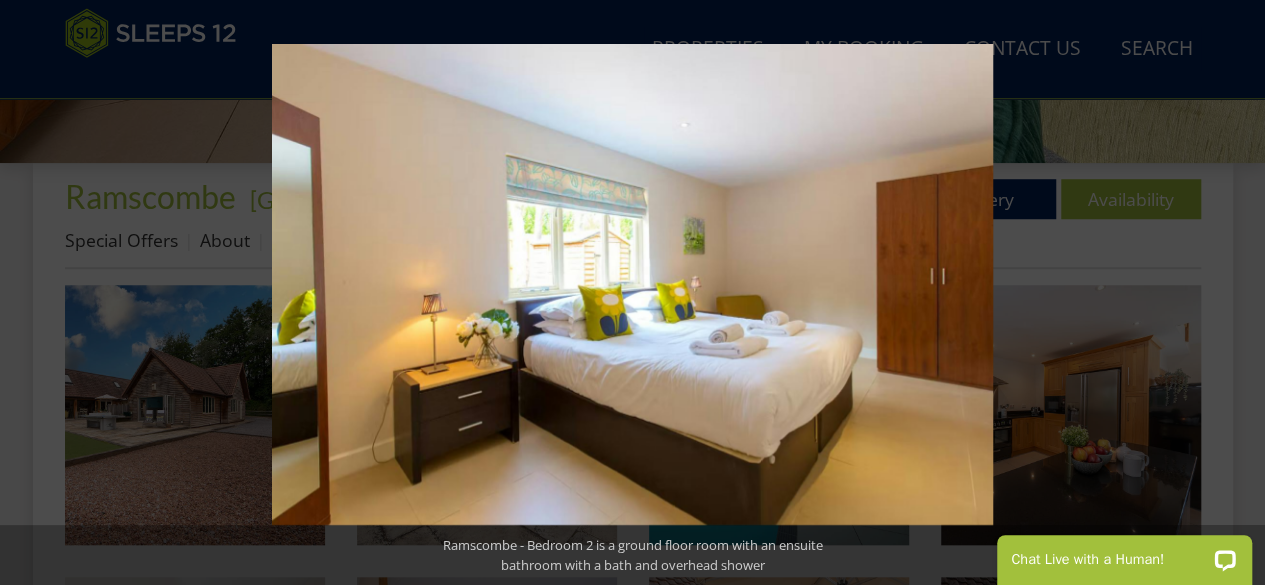 click at bounding box center [1230, 293] 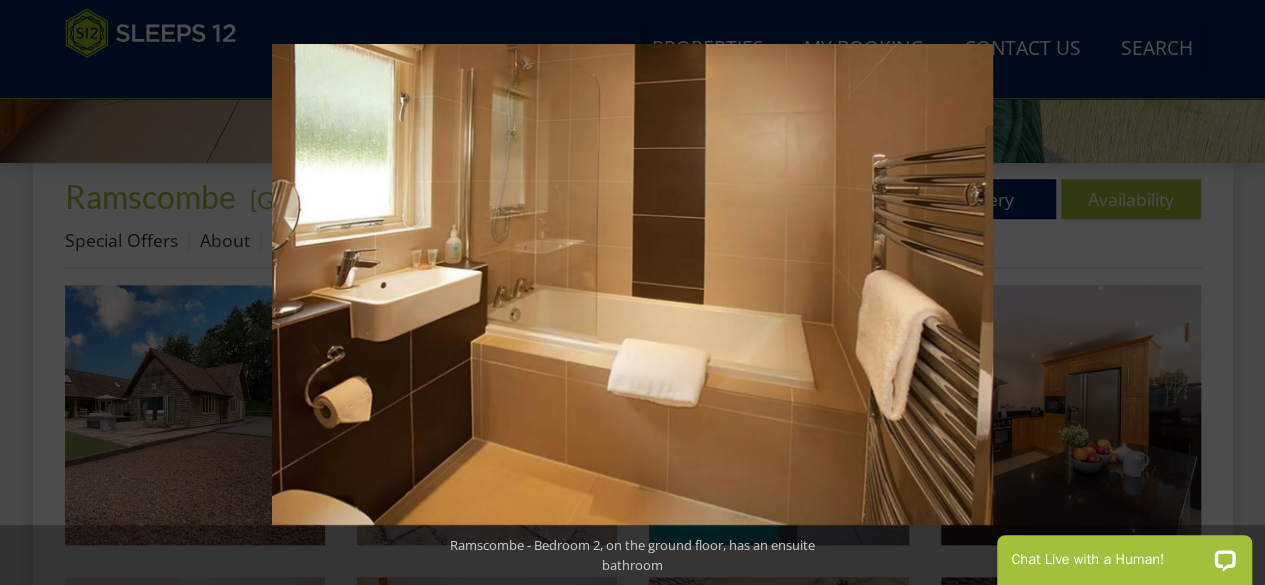 click at bounding box center (1230, 293) 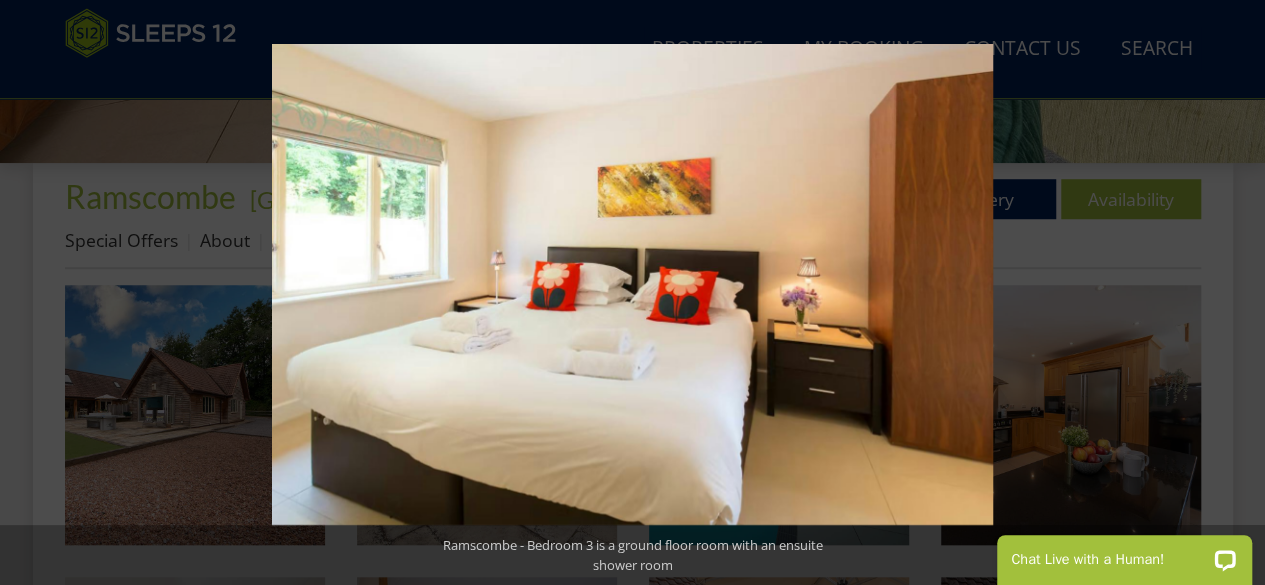 click at bounding box center [1230, 293] 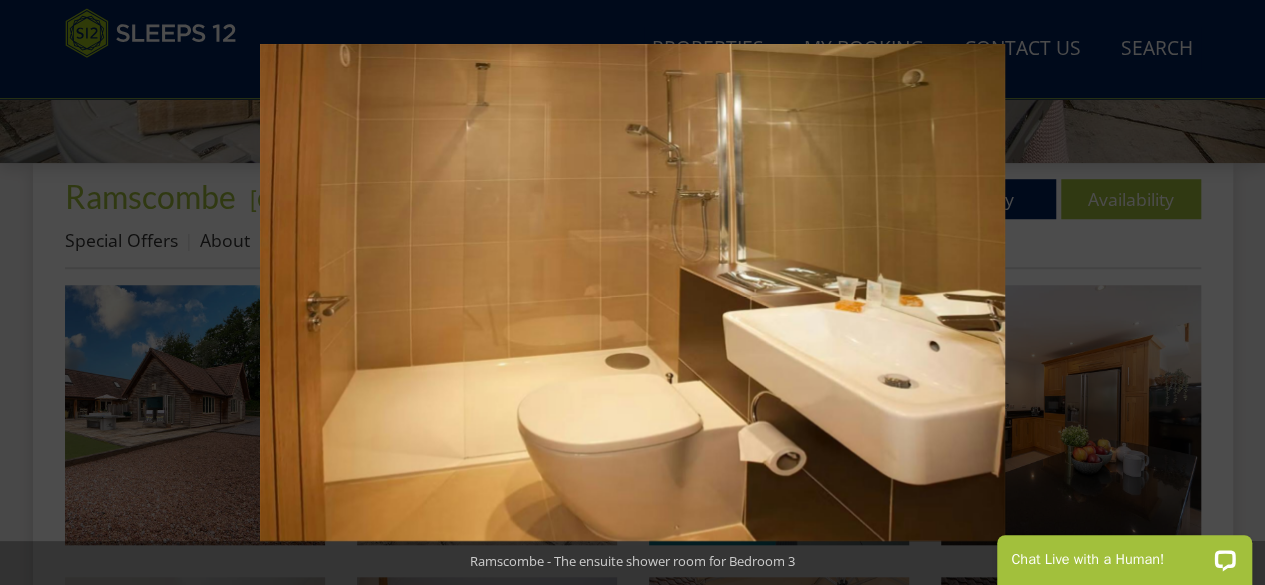 click at bounding box center (1230, 293) 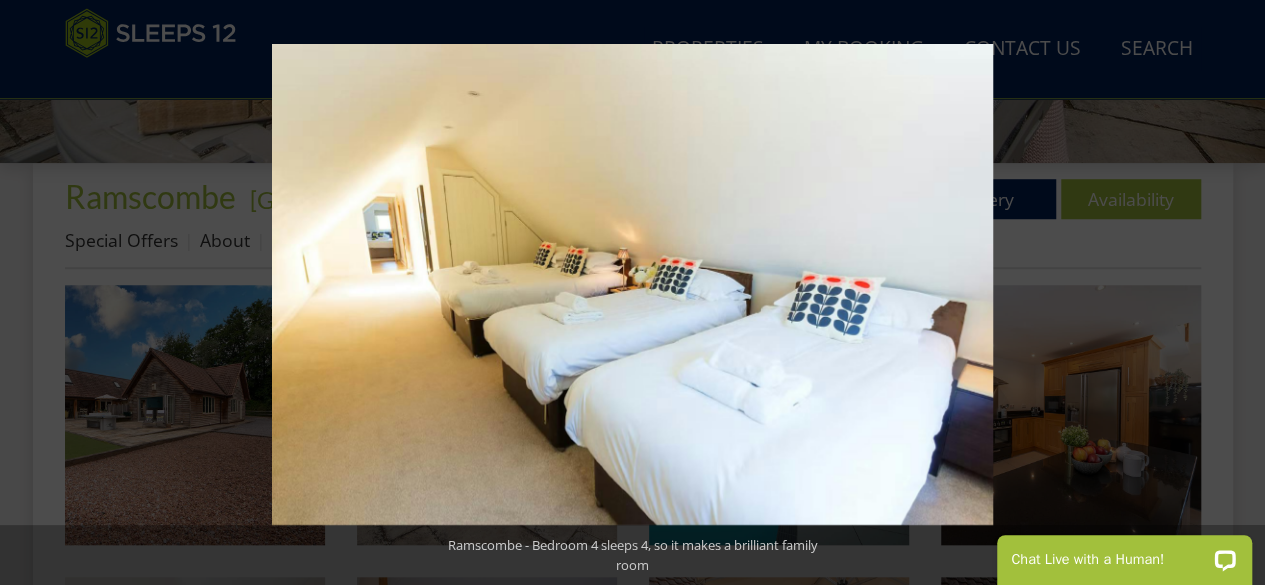 click at bounding box center [1230, 293] 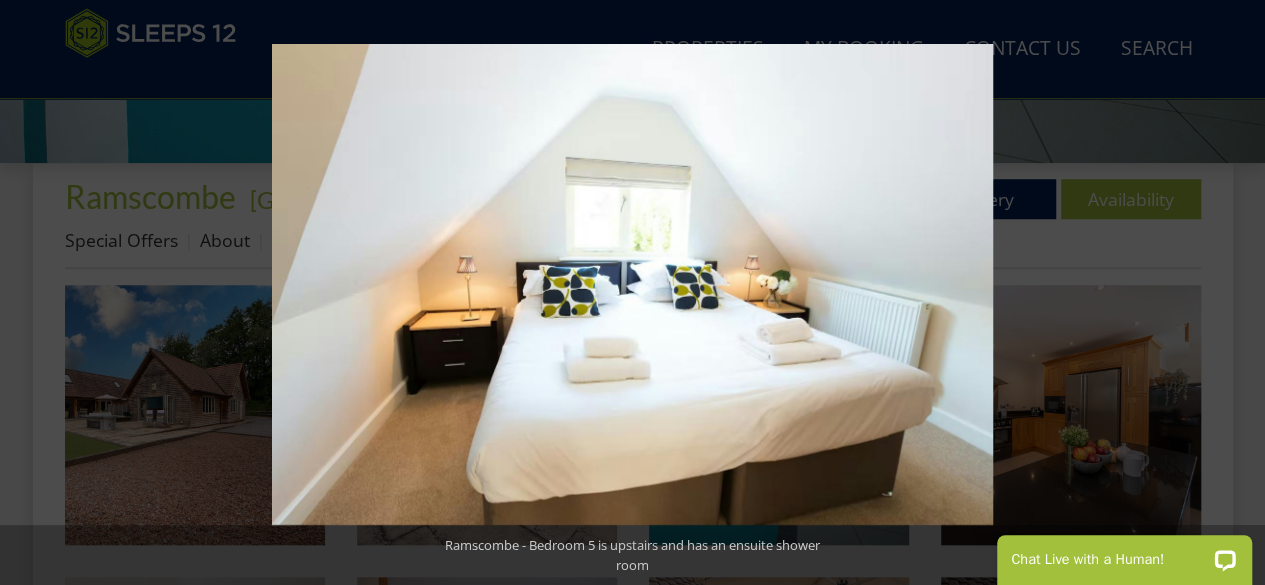 click at bounding box center [1230, 293] 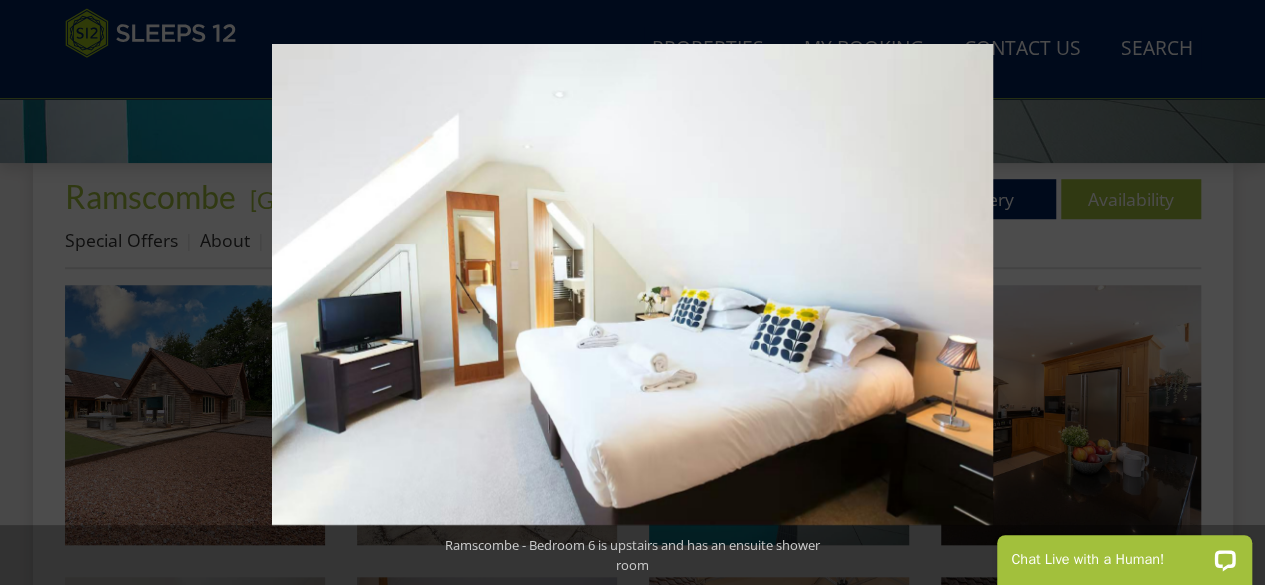click at bounding box center [1230, 293] 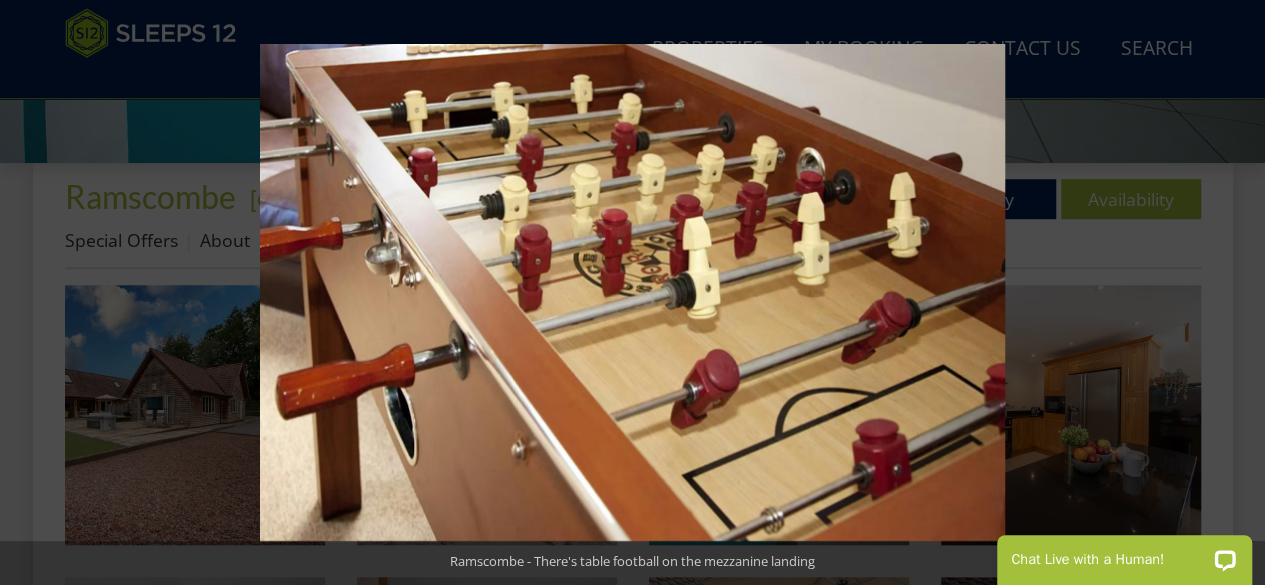 click at bounding box center (1230, 293) 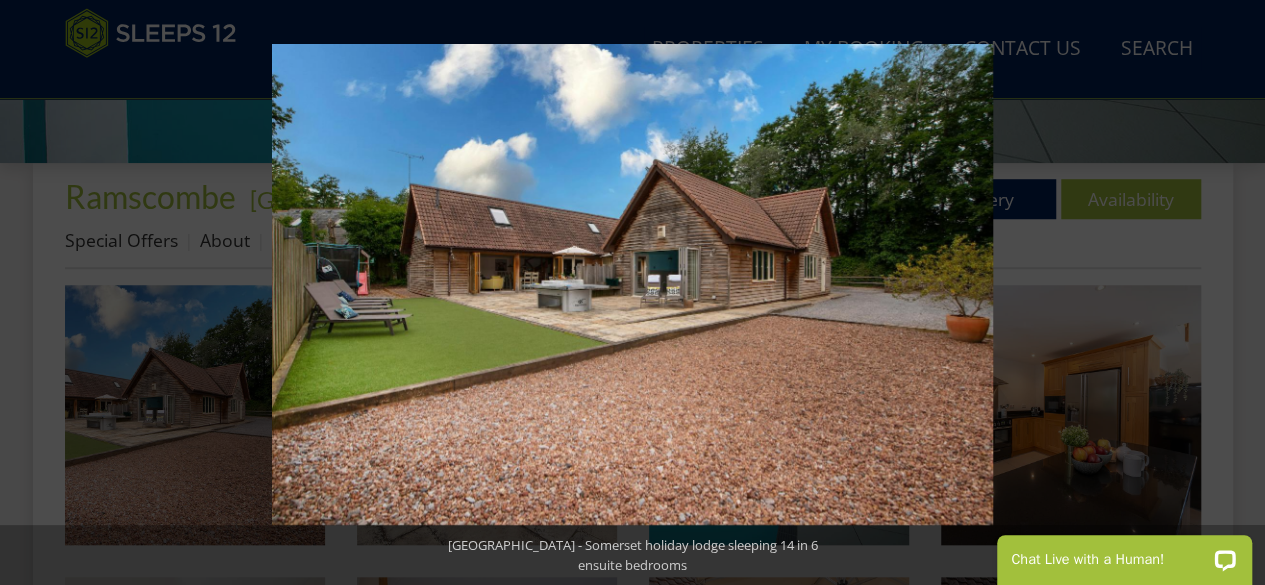 click at bounding box center (1230, 293) 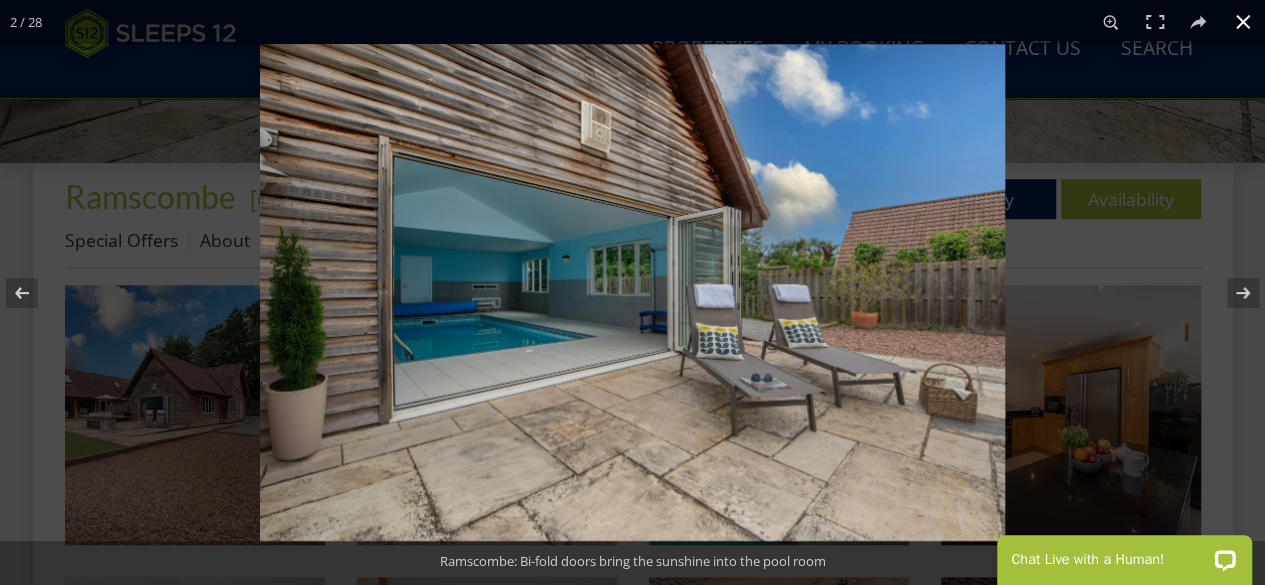 click at bounding box center [632, 292] 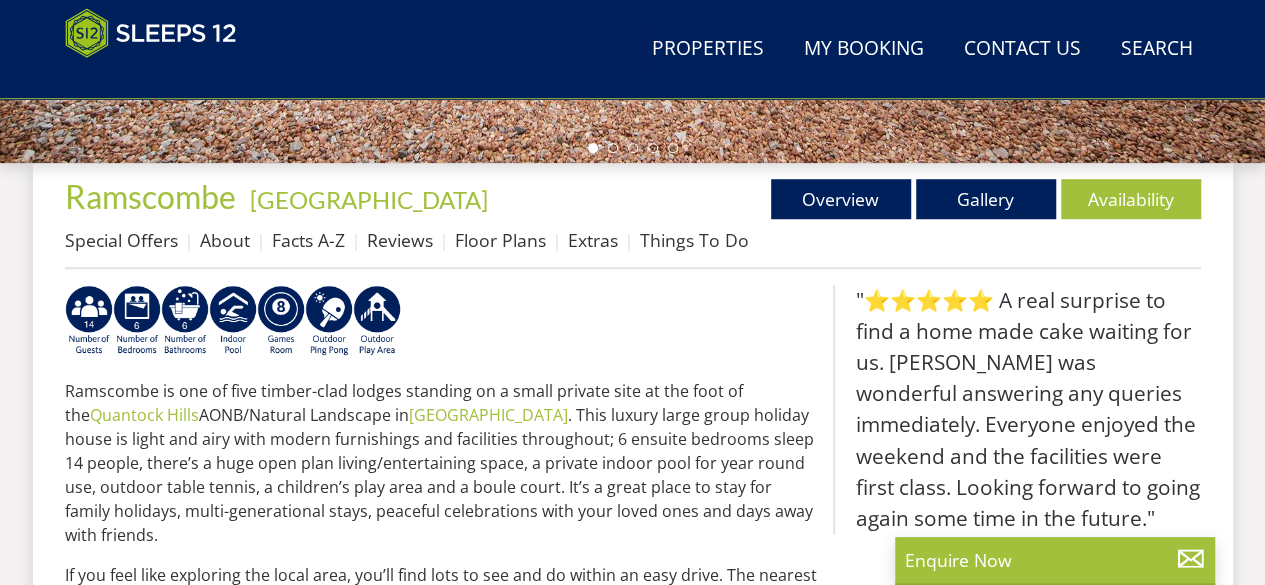 scroll, scrollTop: 480, scrollLeft: 0, axis: vertical 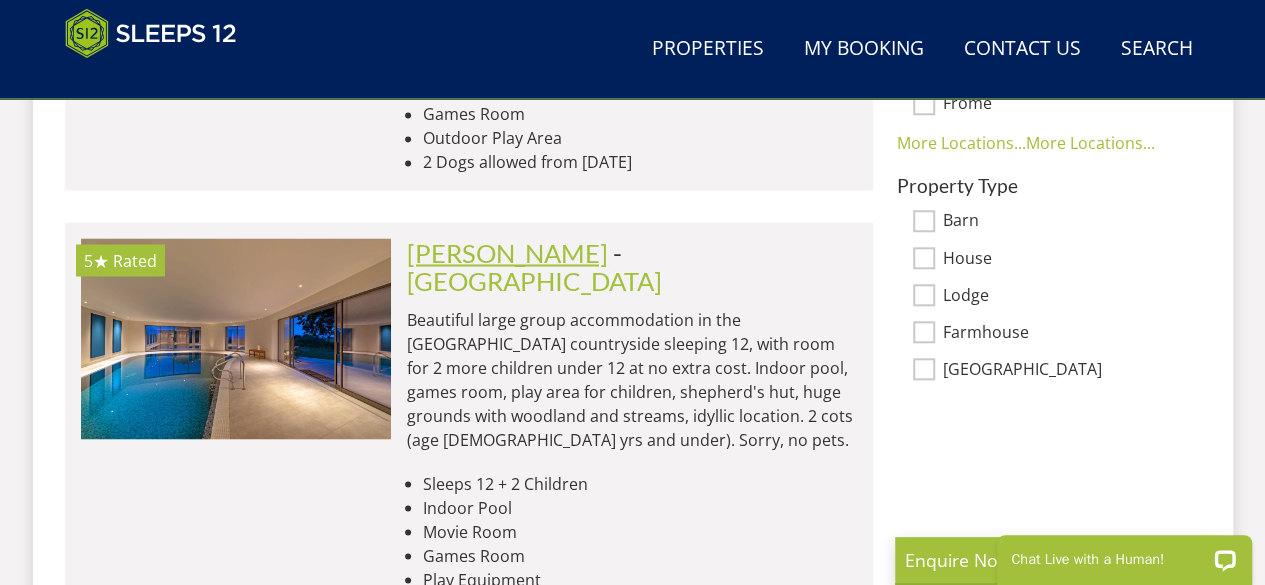 click on "[PERSON_NAME]" at bounding box center (507, 252) 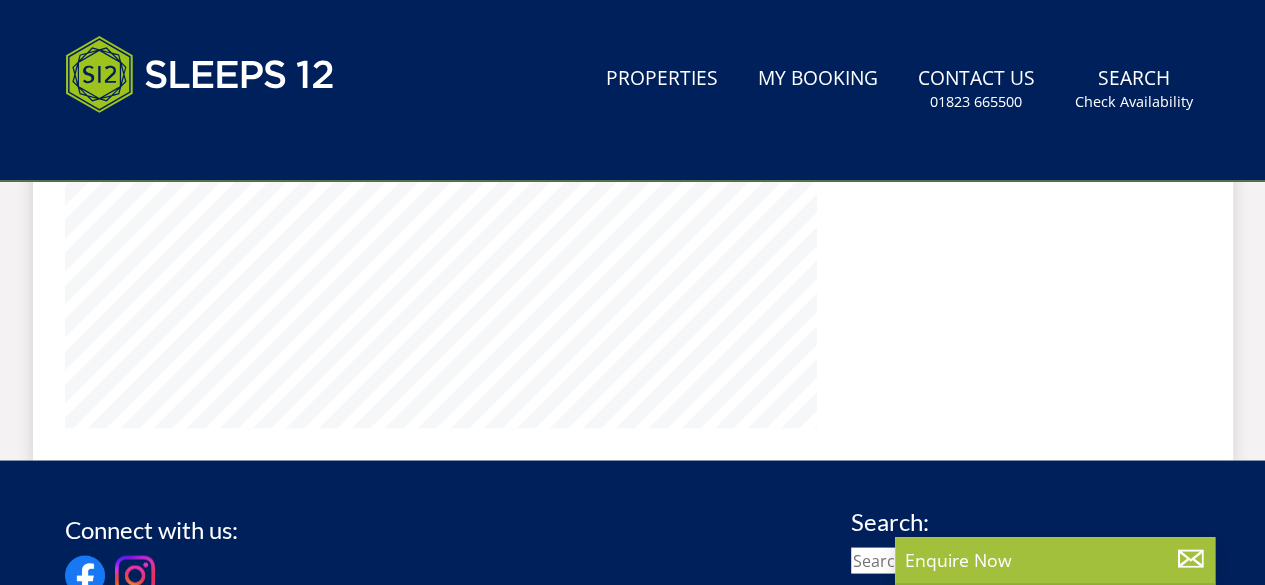 scroll, scrollTop: 0, scrollLeft: 0, axis: both 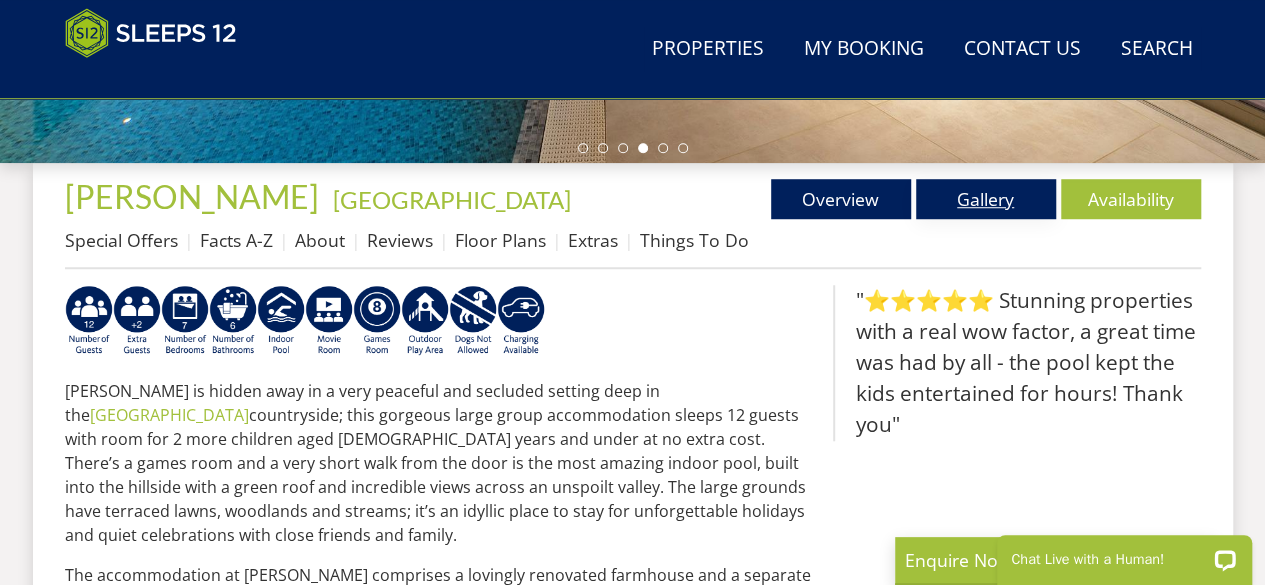 click on "Gallery" at bounding box center [986, 199] 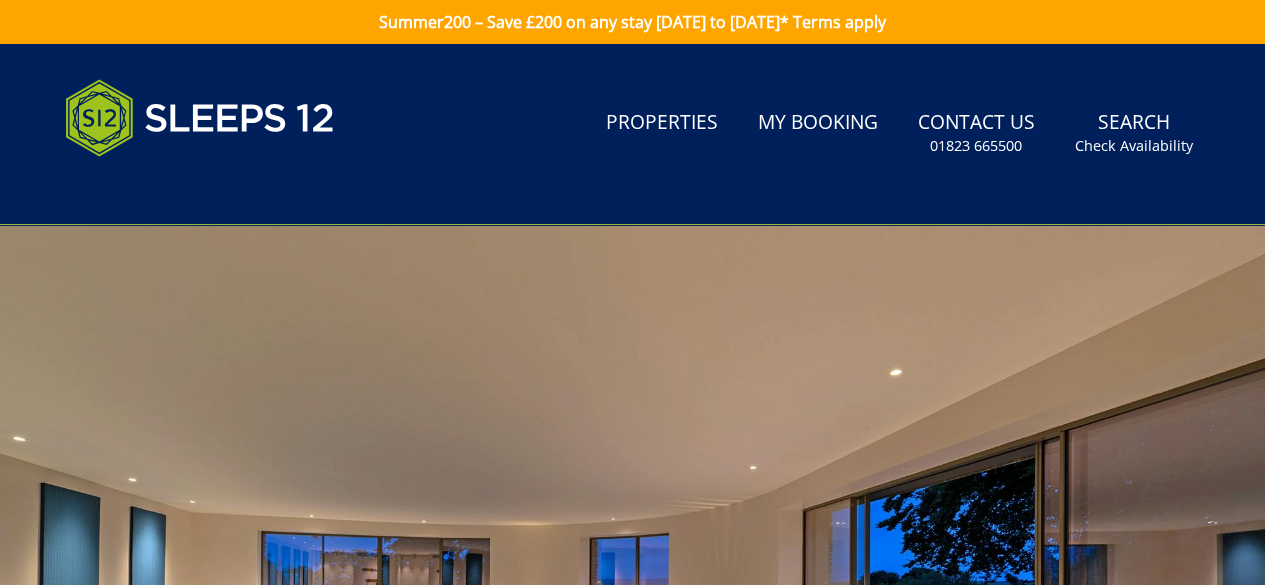 scroll, scrollTop: 40, scrollLeft: 0, axis: vertical 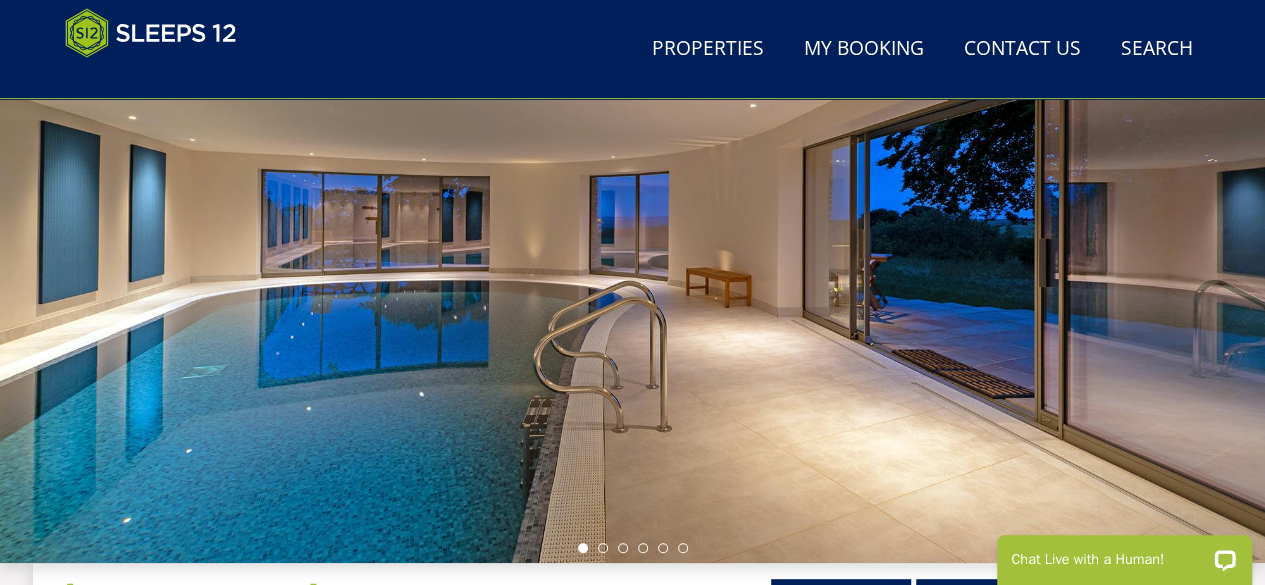 click at bounding box center (632, 213) 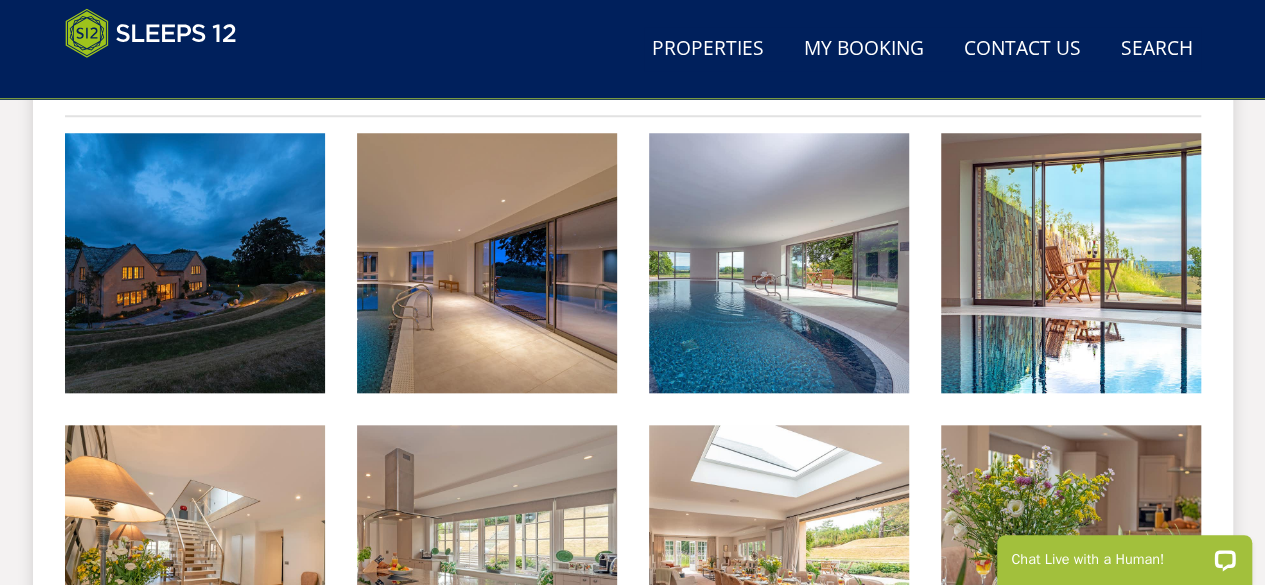 scroll, scrollTop: 840, scrollLeft: 0, axis: vertical 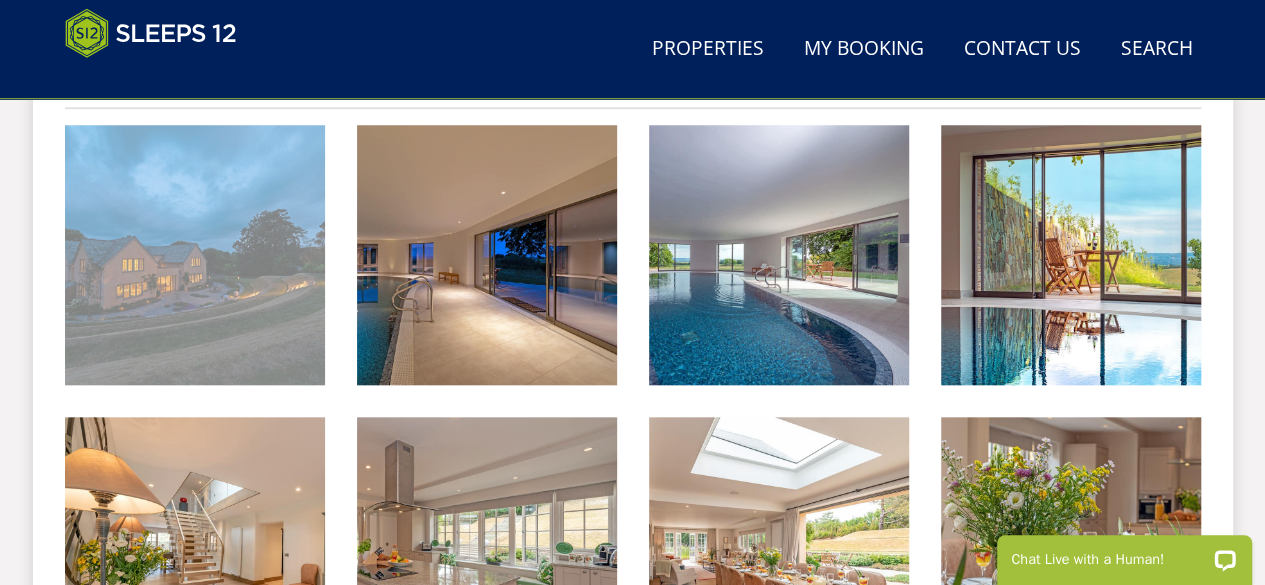 click at bounding box center [195, 255] 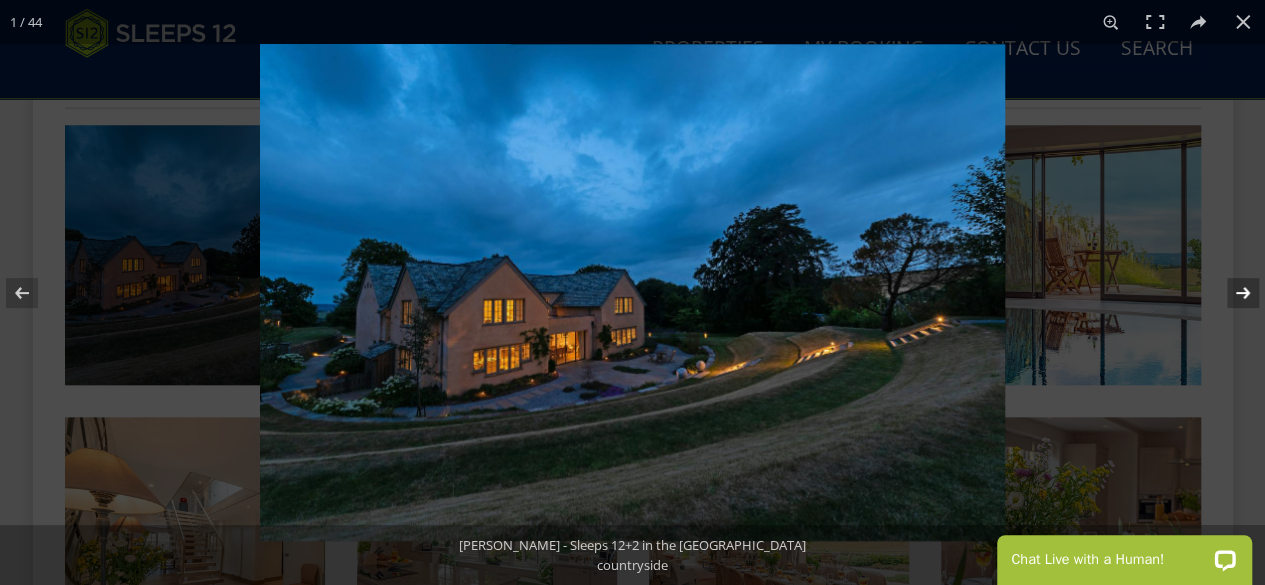 click at bounding box center [1230, 293] 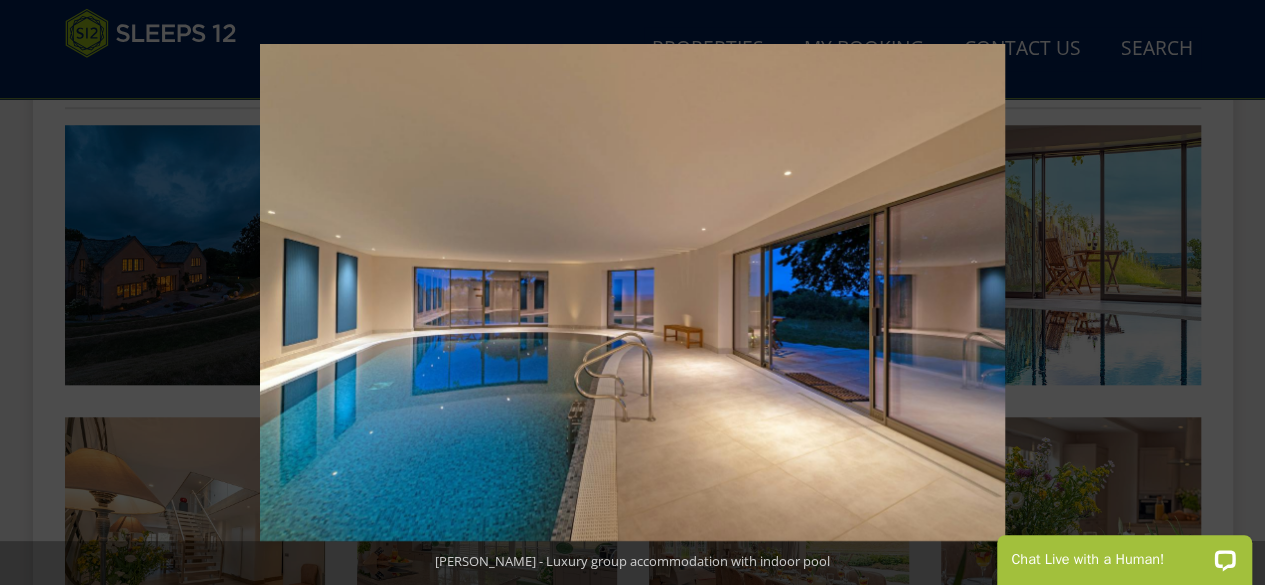 click at bounding box center [1230, 293] 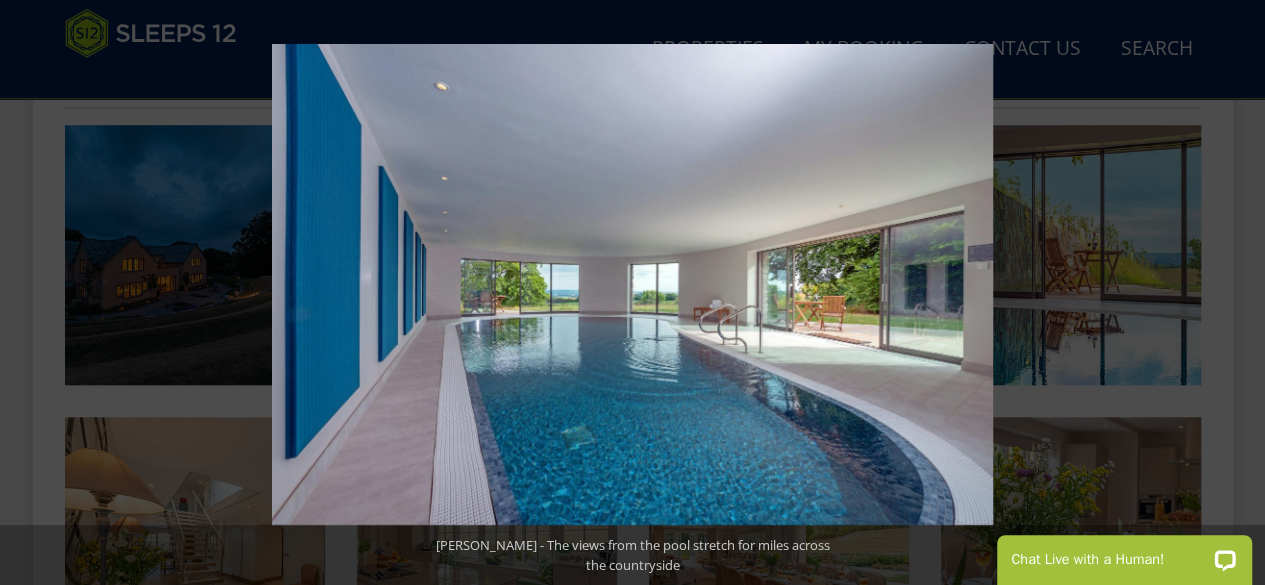 click at bounding box center [1230, 293] 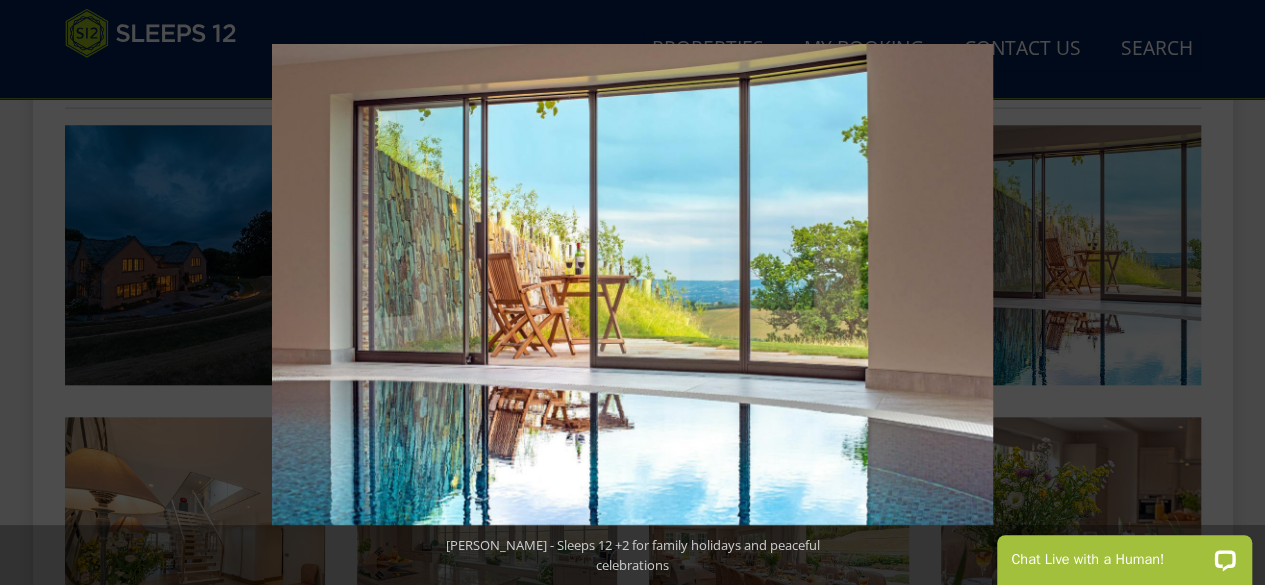 click at bounding box center [1230, 293] 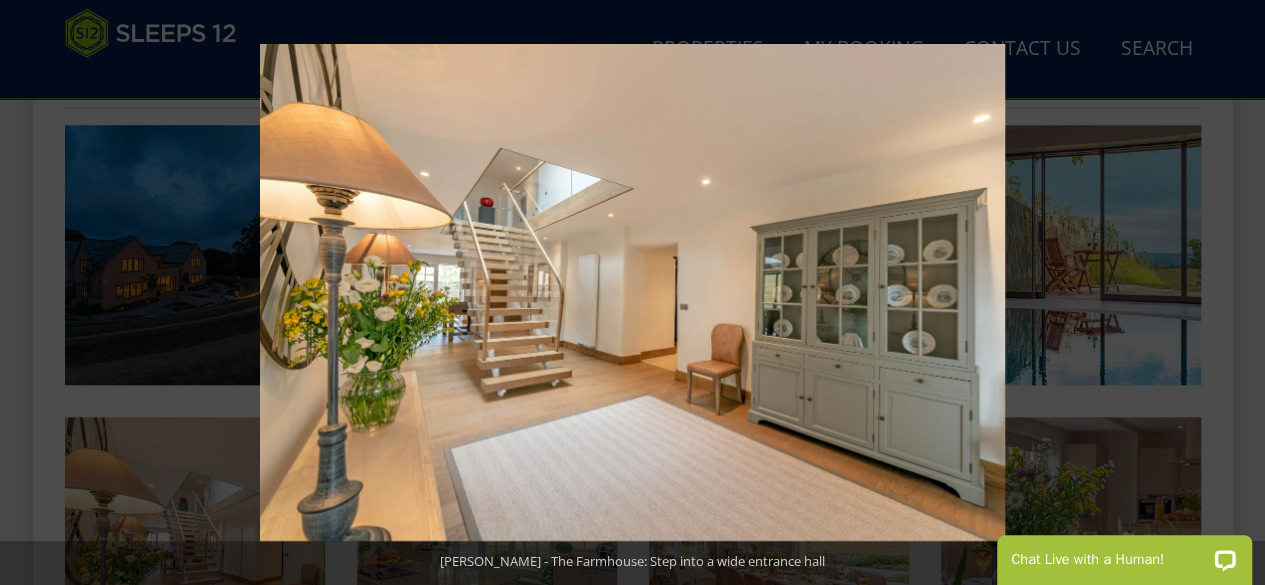 click at bounding box center (1230, 293) 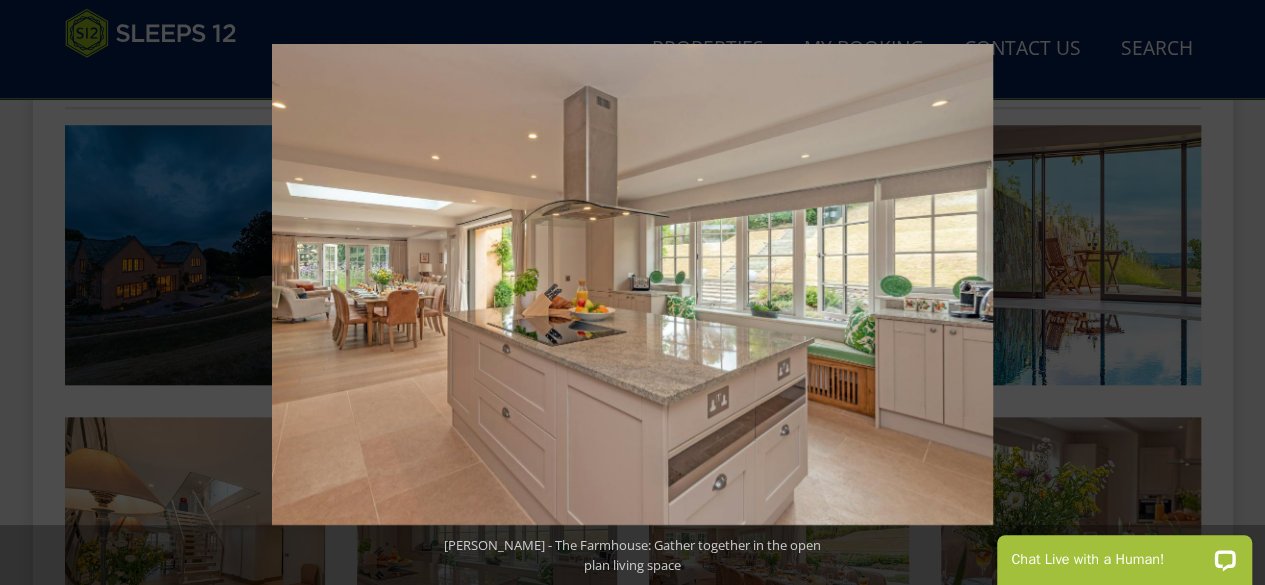 click at bounding box center (1230, 293) 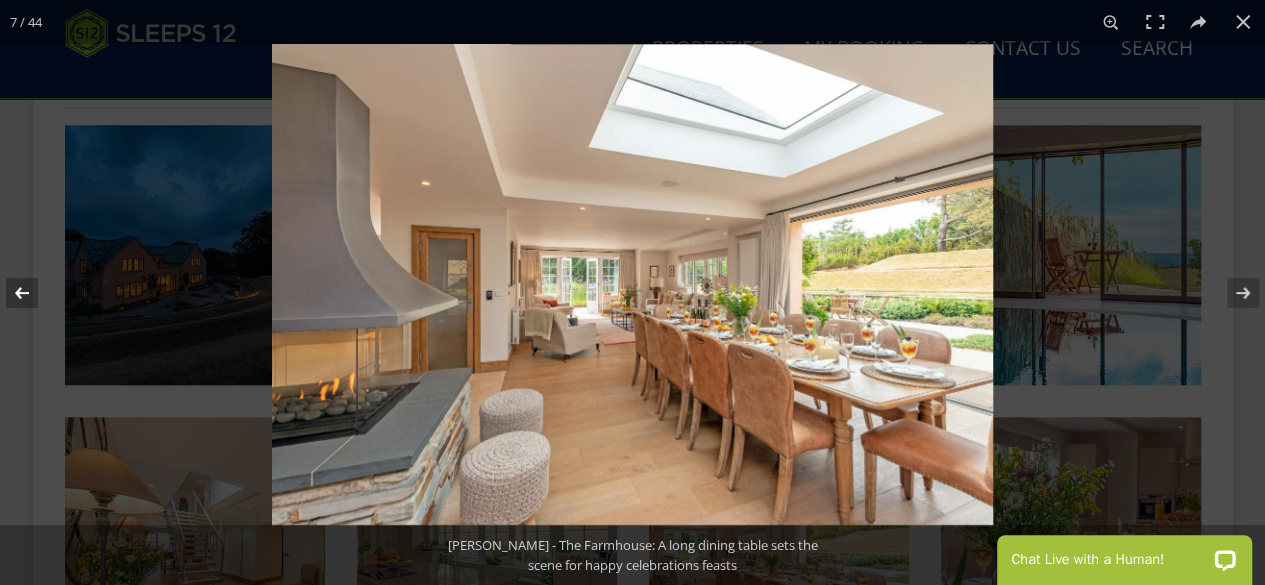 click at bounding box center [35, 293] 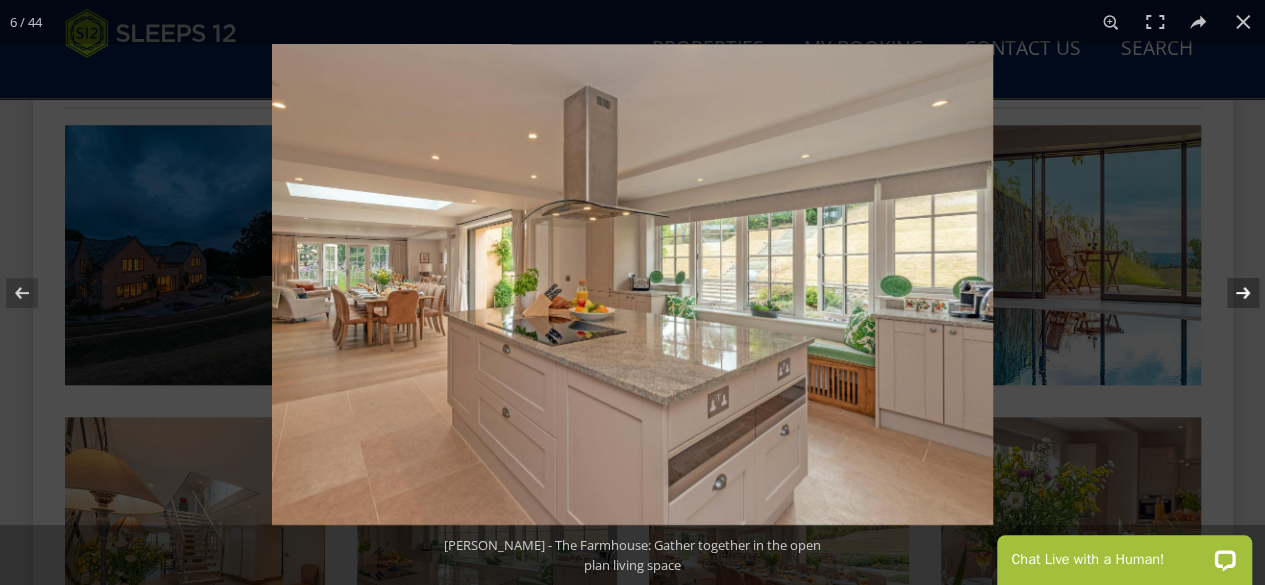 click at bounding box center [1230, 293] 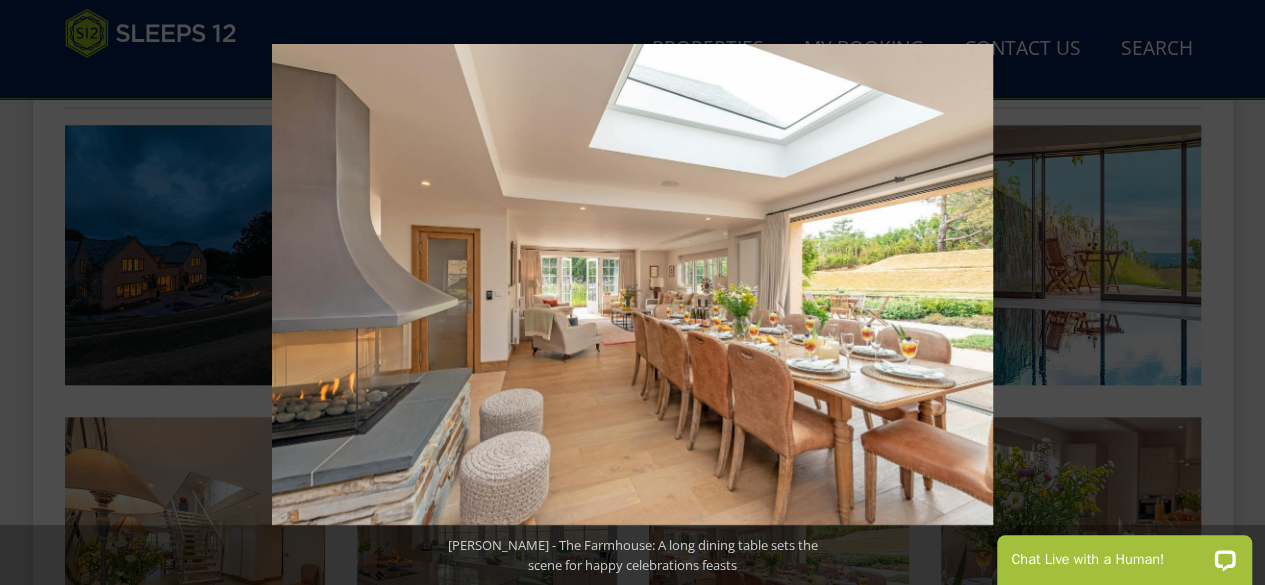 click at bounding box center (1230, 293) 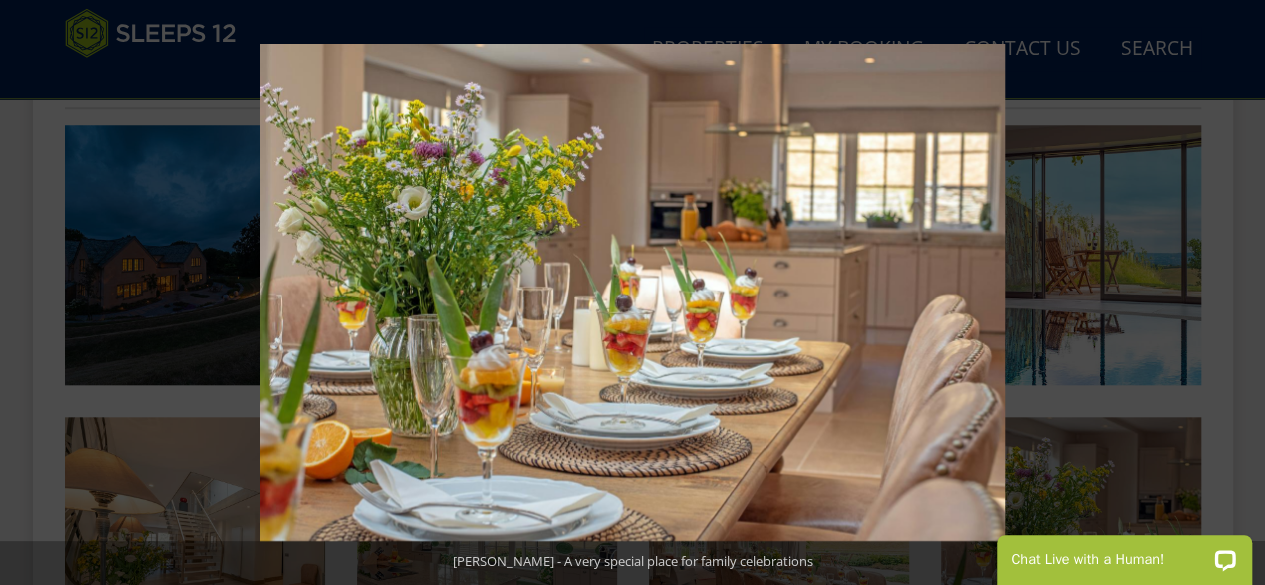 click at bounding box center [1230, 293] 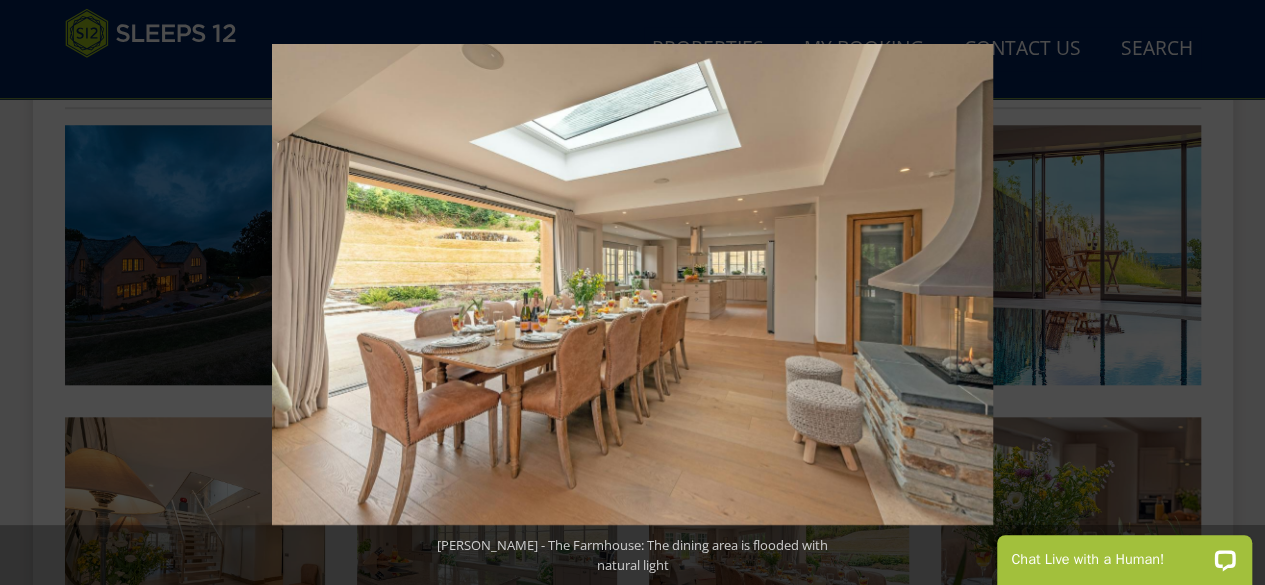 click at bounding box center [1230, 293] 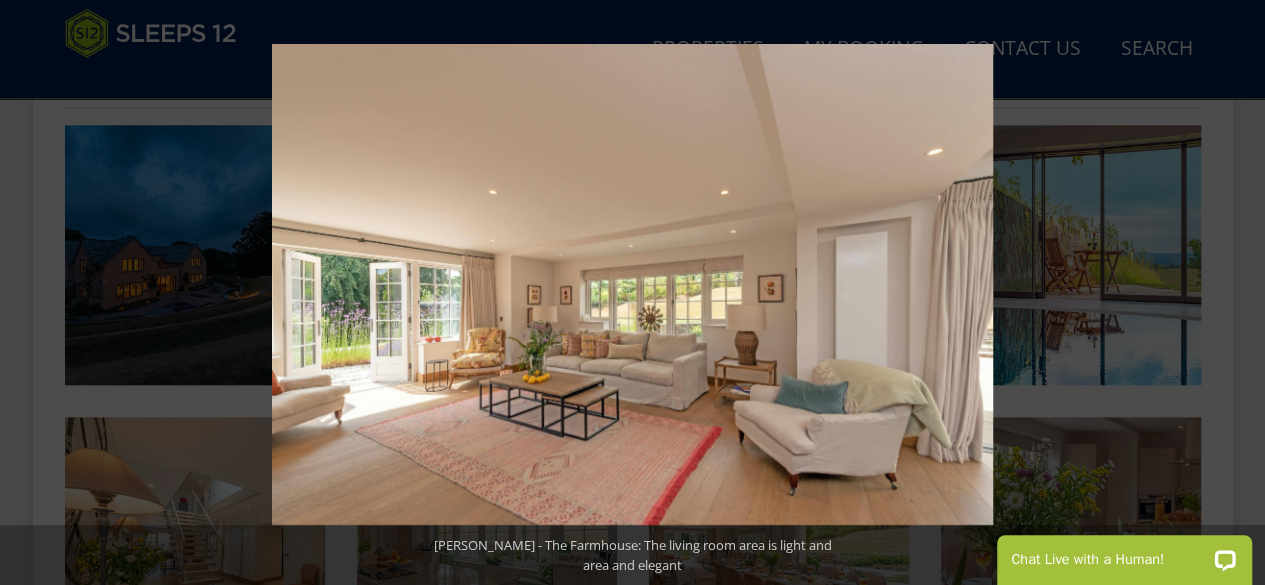 click at bounding box center (1230, 293) 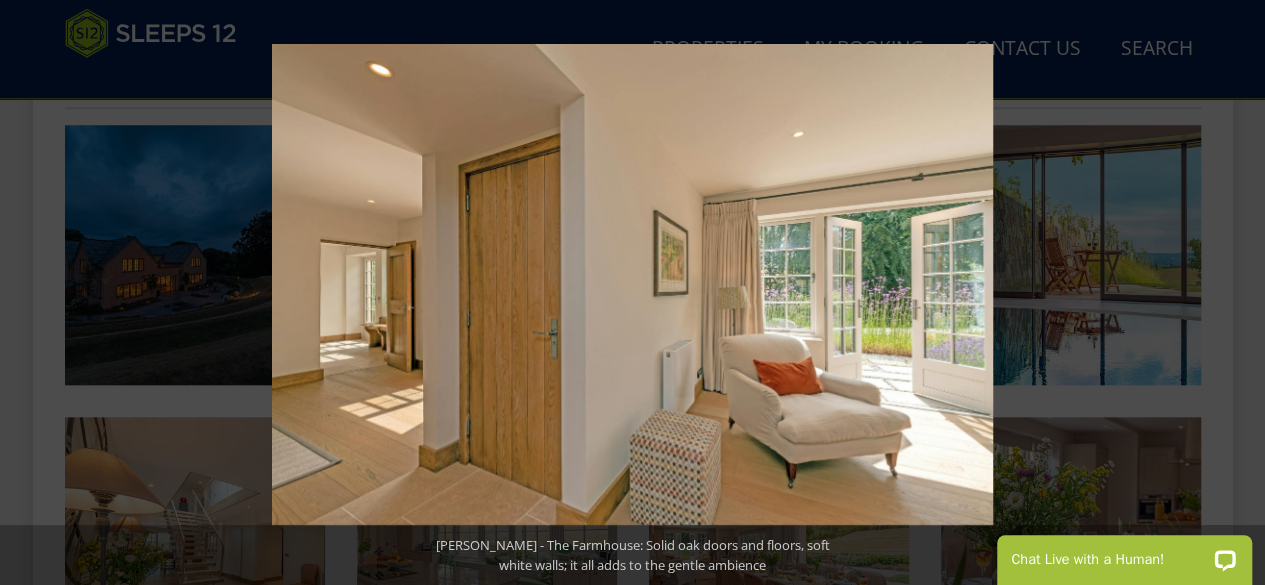 click at bounding box center (1230, 293) 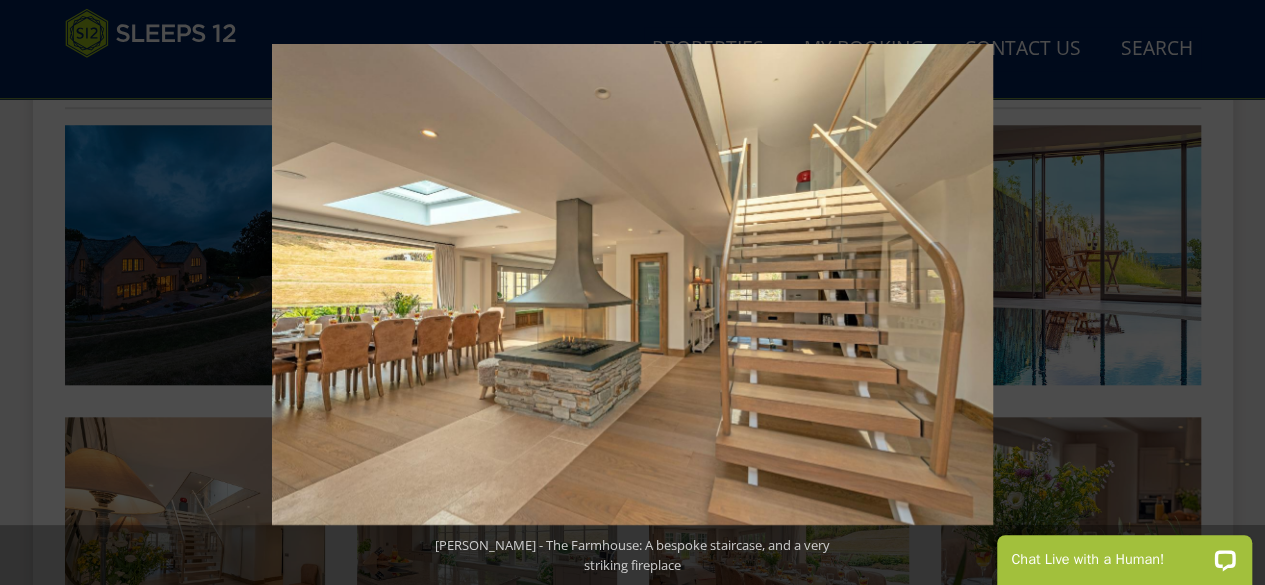 click at bounding box center [1230, 293] 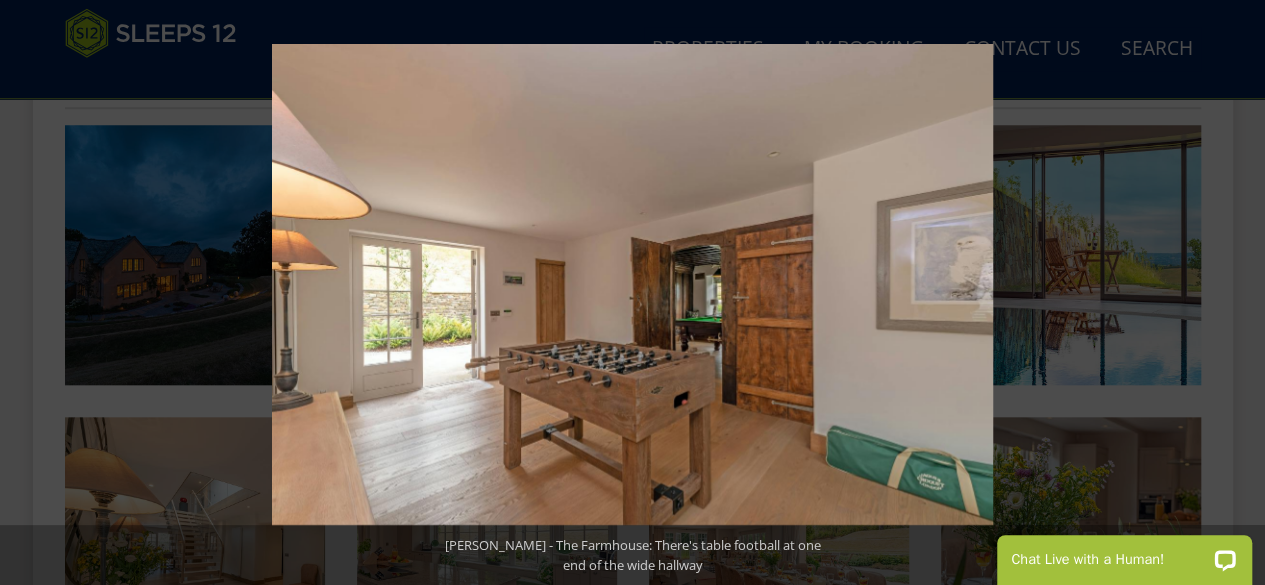 click at bounding box center [1230, 293] 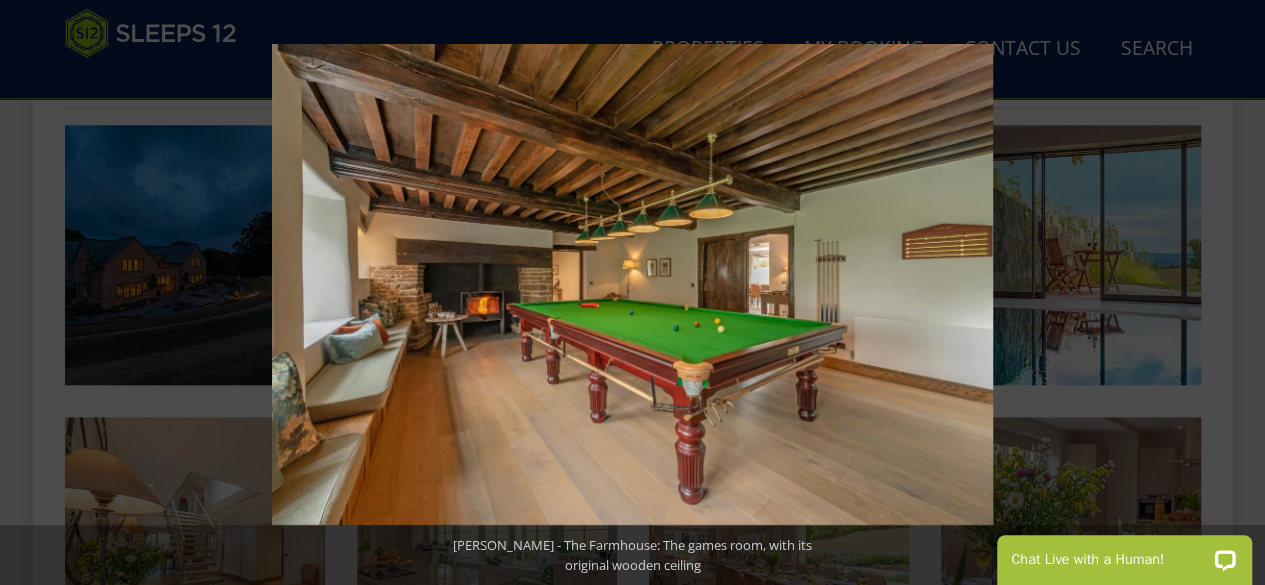 click at bounding box center [1230, 293] 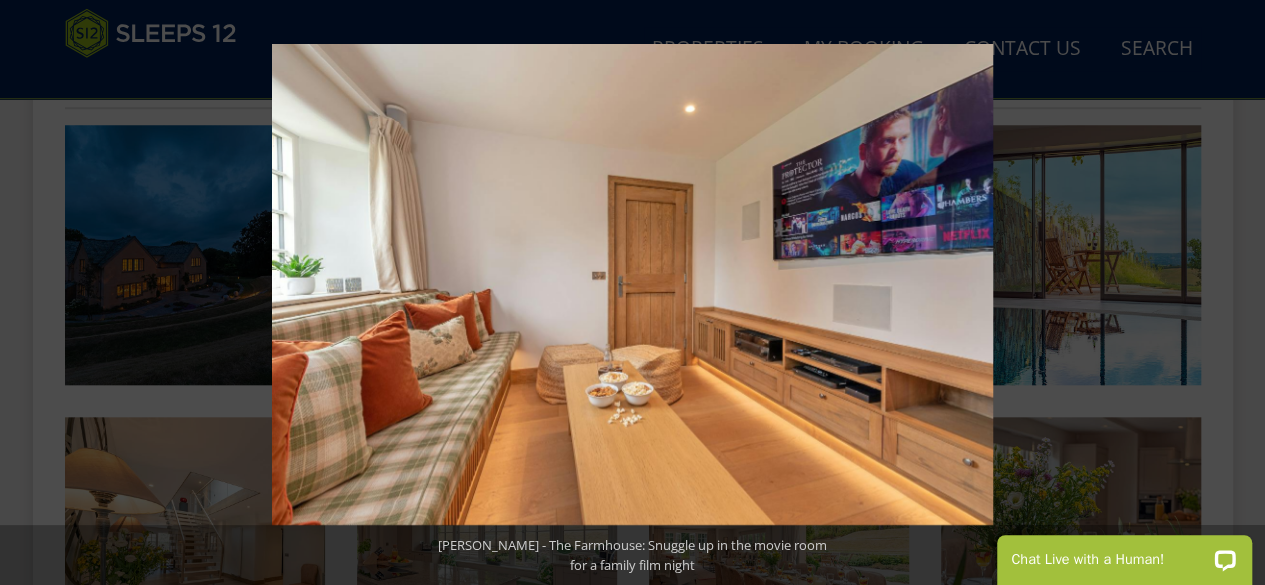 click at bounding box center (1230, 293) 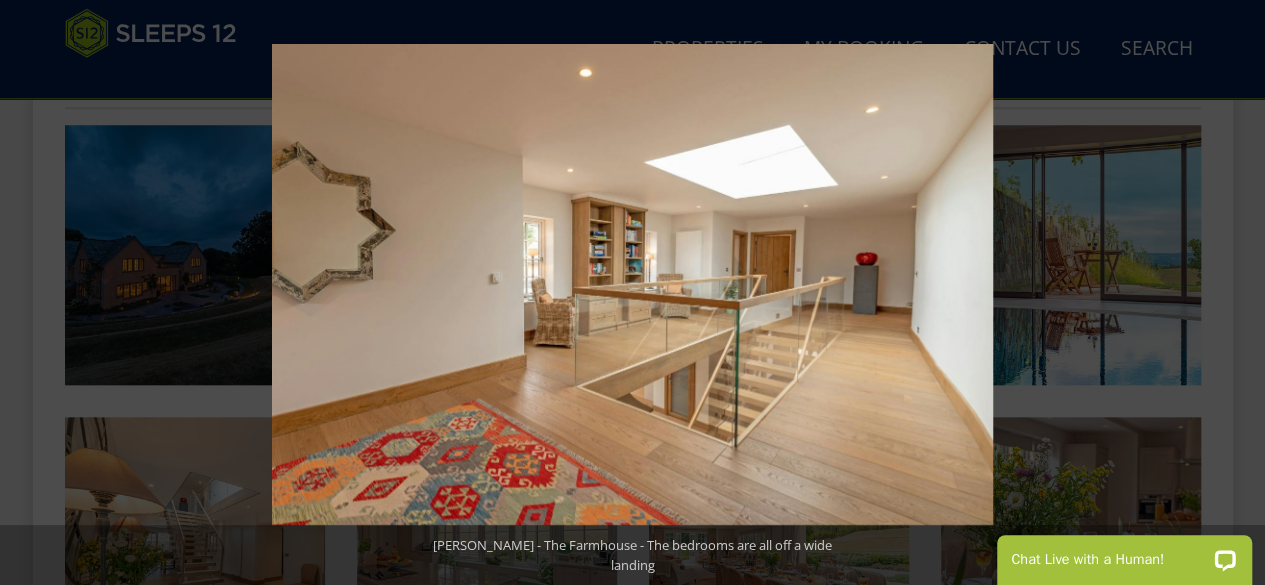 click at bounding box center (1230, 293) 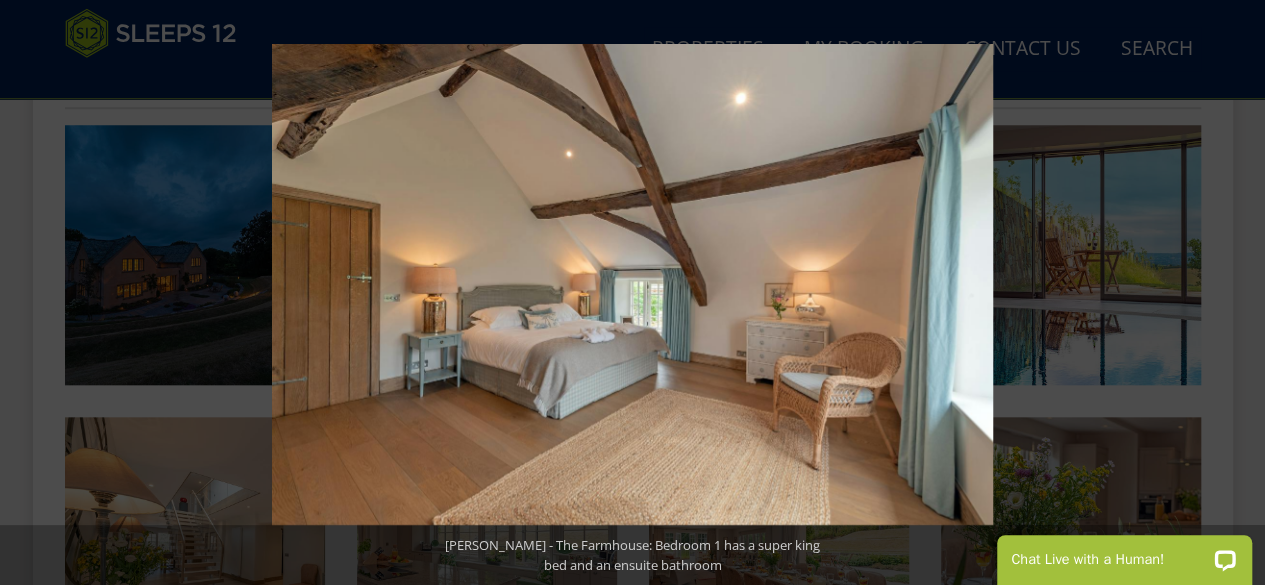 click at bounding box center [1230, 293] 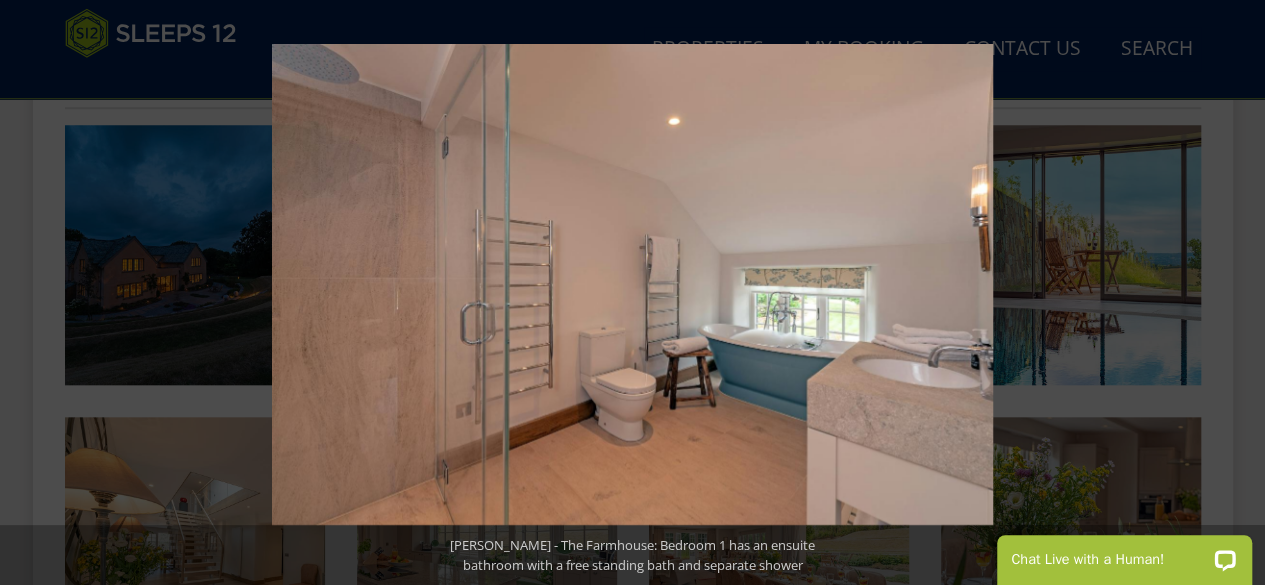click at bounding box center (1230, 293) 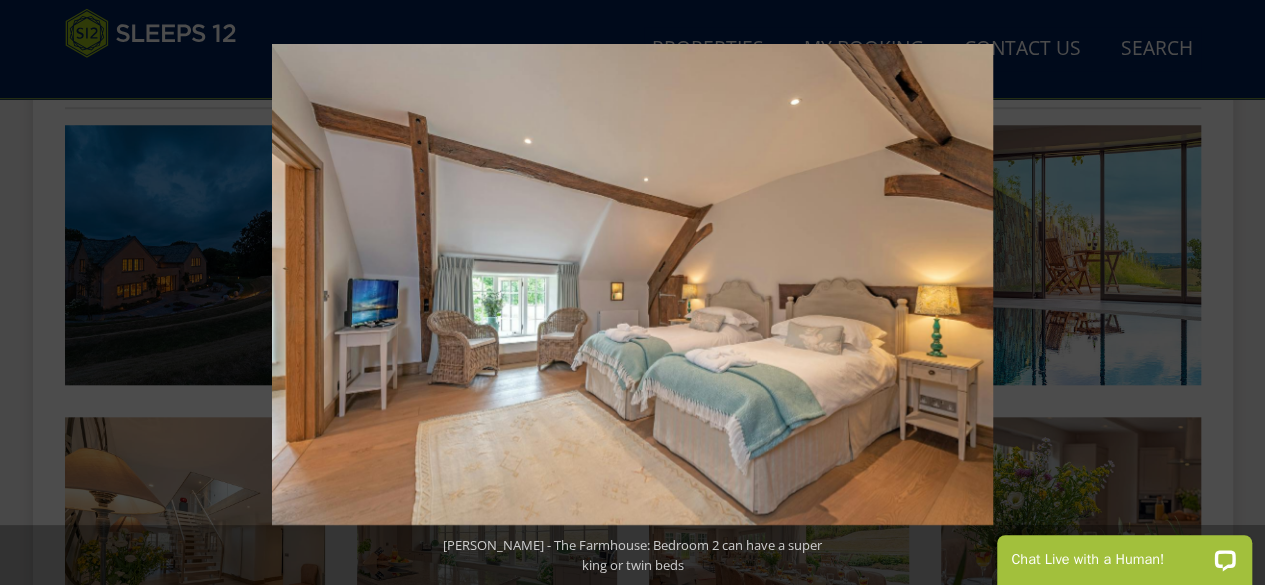 click at bounding box center [1230, 293] 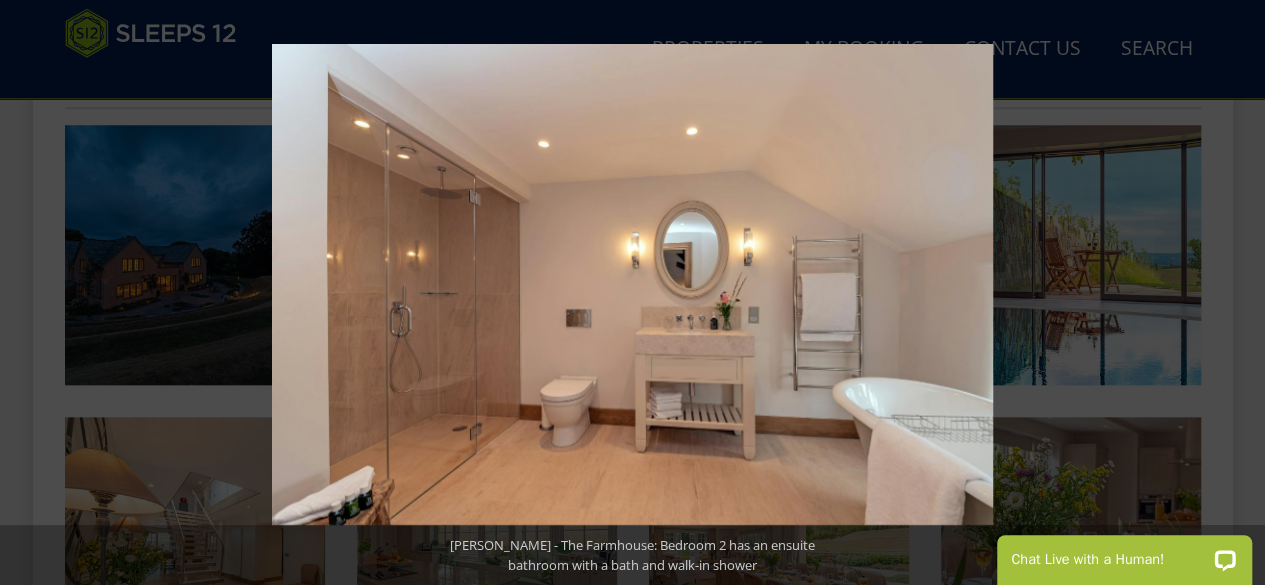 click at bounding box center (1230, 293) 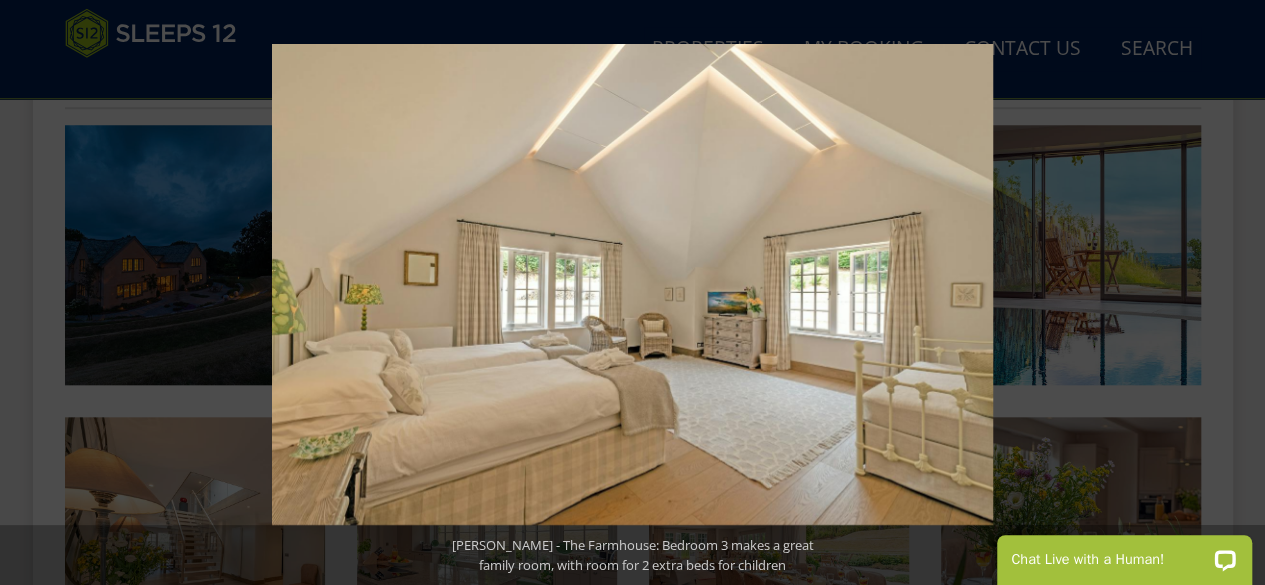 click at bounding box center (1230, 293) 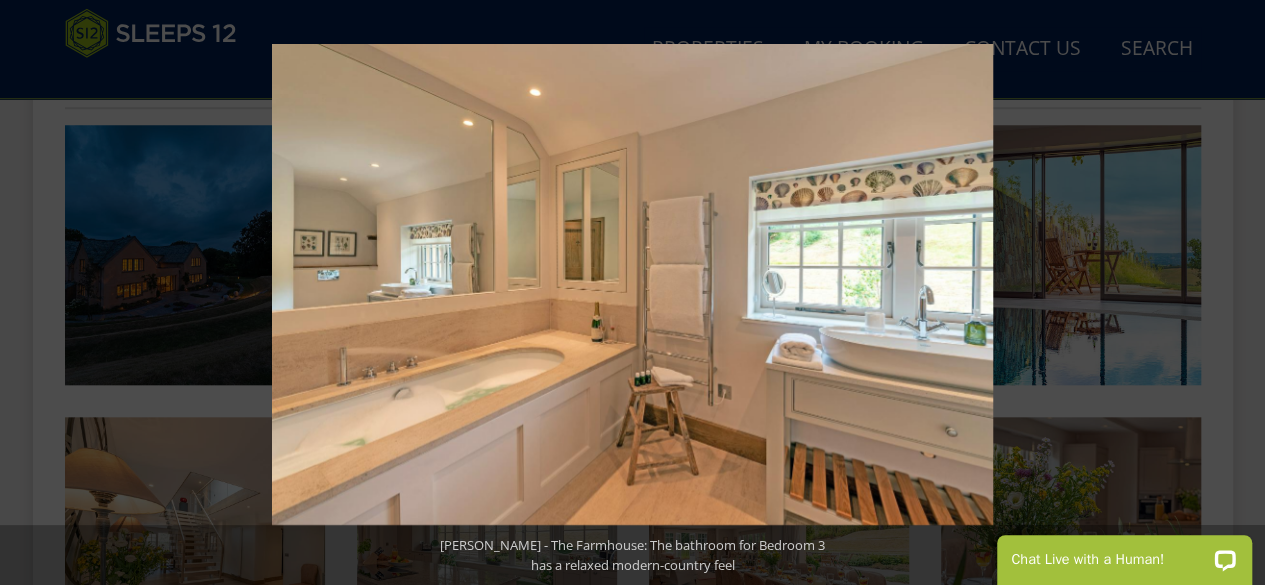 click at bounding box center (1230, 293) 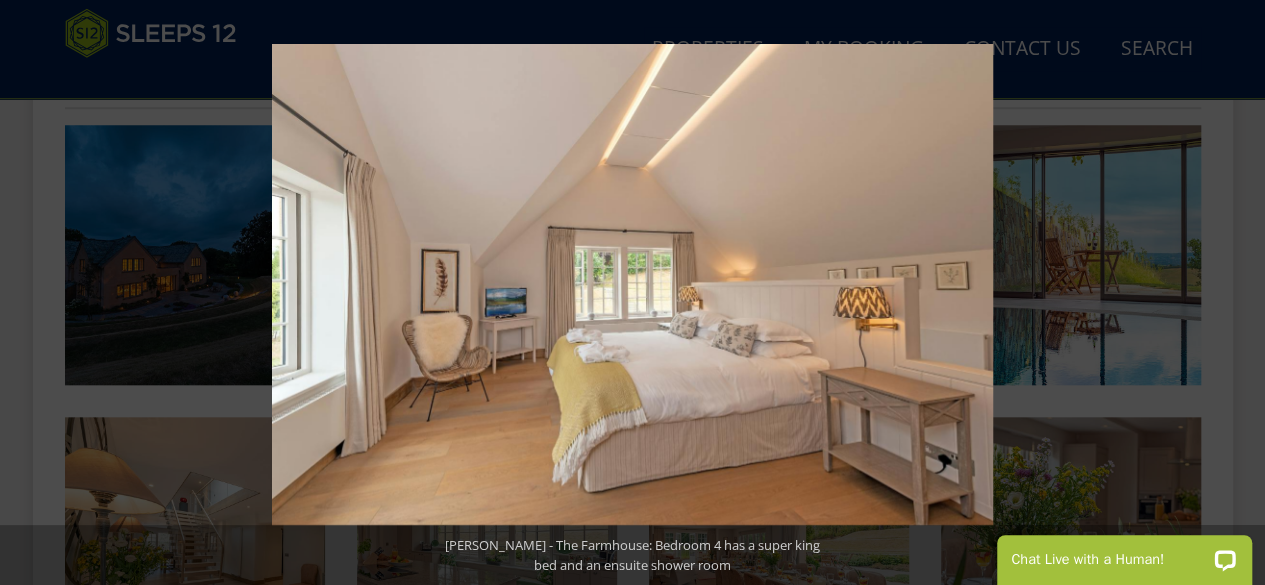 click at bounding box center (1230, 293) 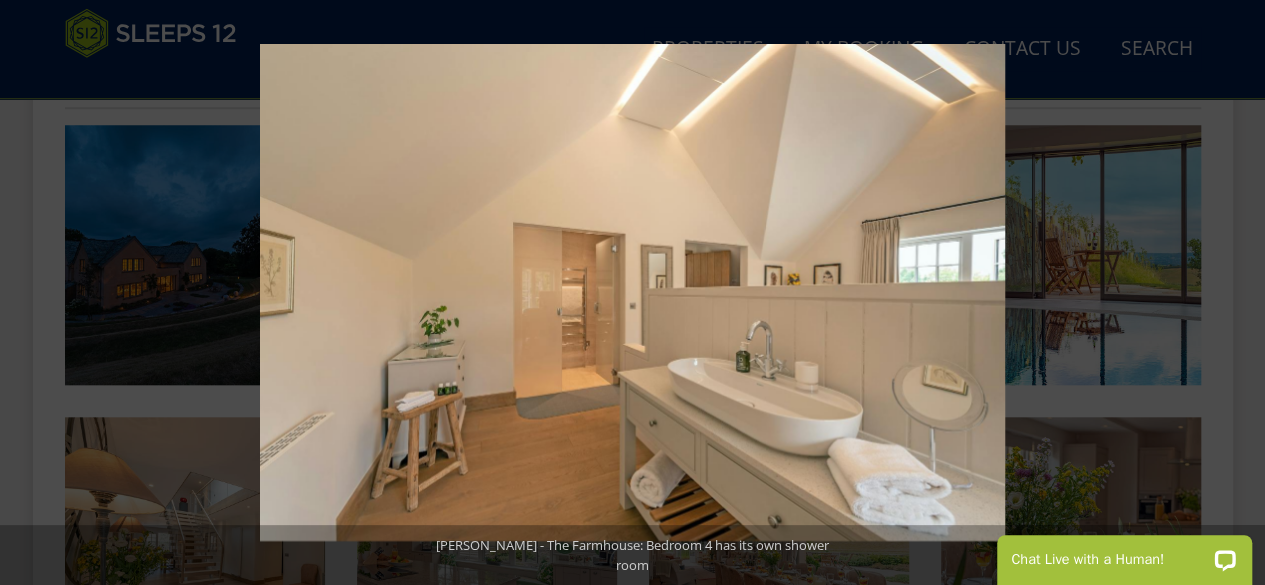 click at bounding box center [1230, 293] 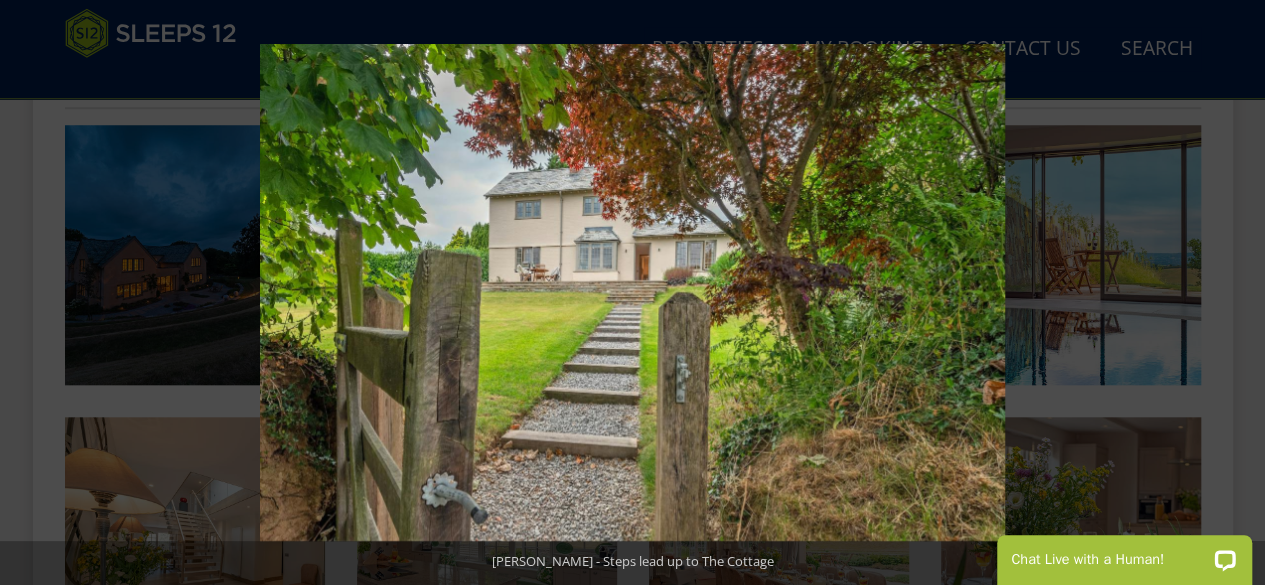 click at bounding box center [1230, 293] 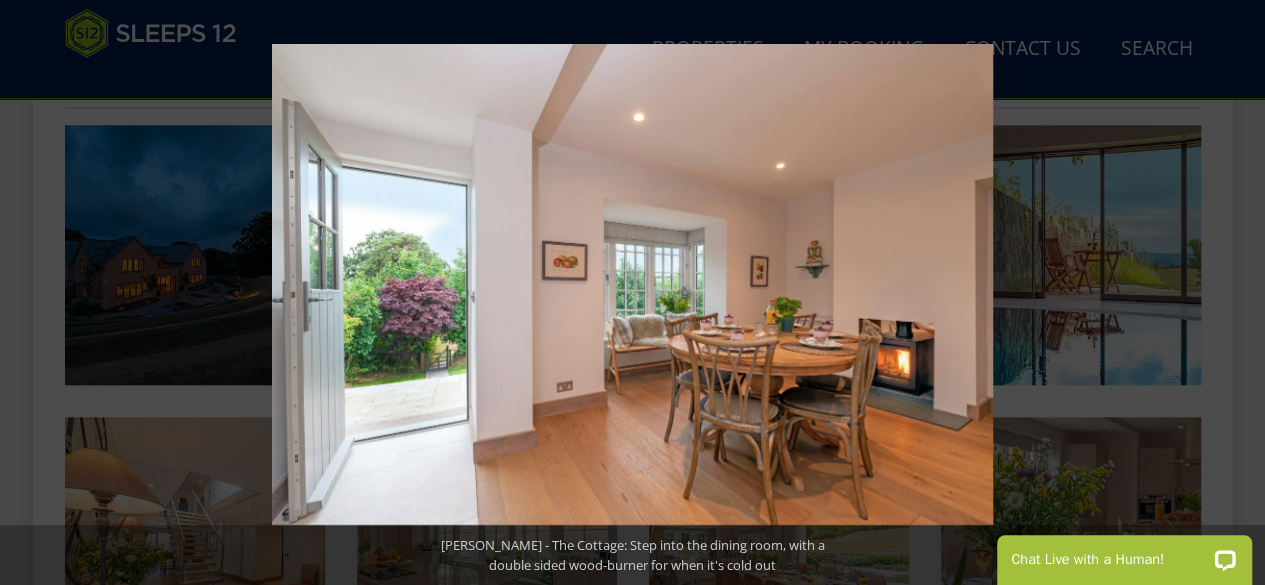 click at bounding box center (1230, 293) 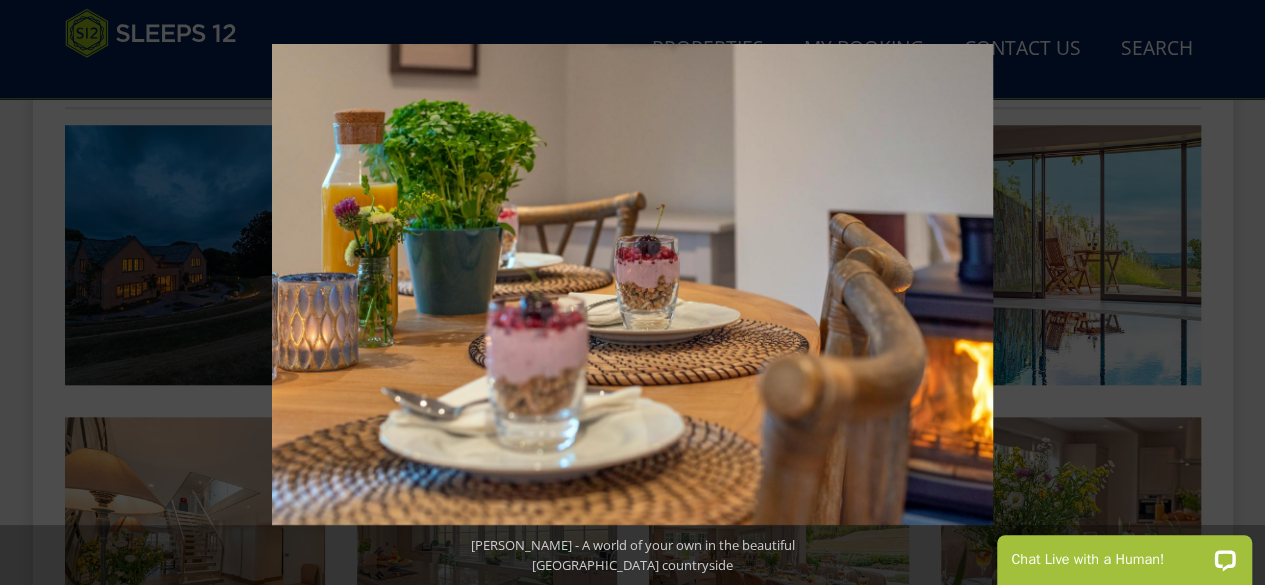 click at bounding box center (1230, 293) 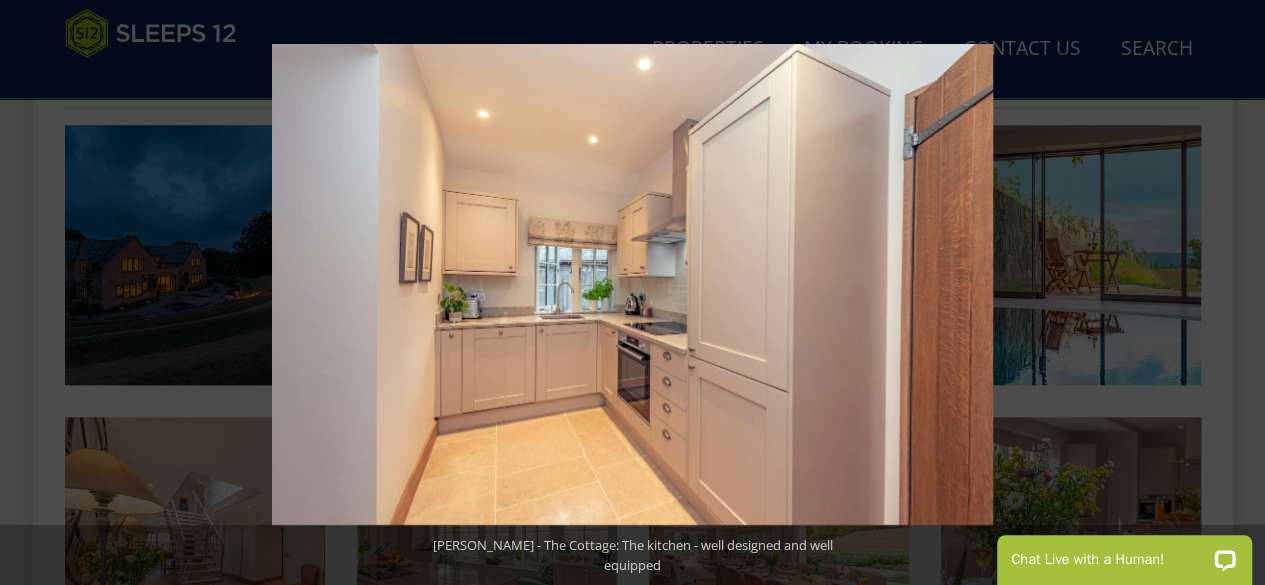 click at bounding box center [1230, 293] 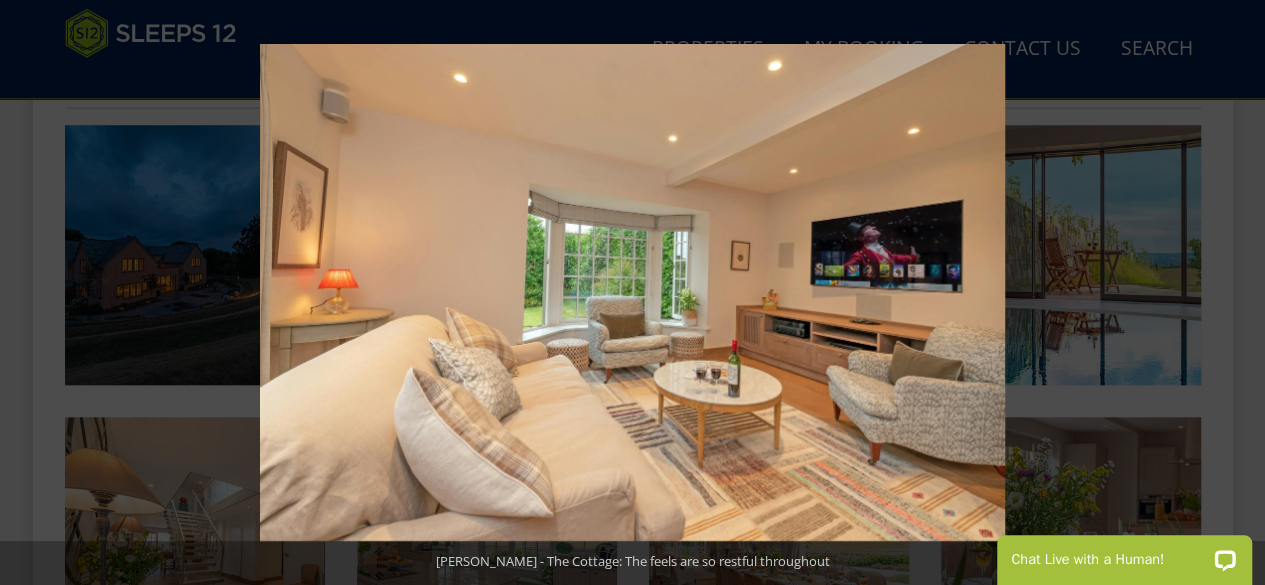 click at bounding box center (1230, 293) 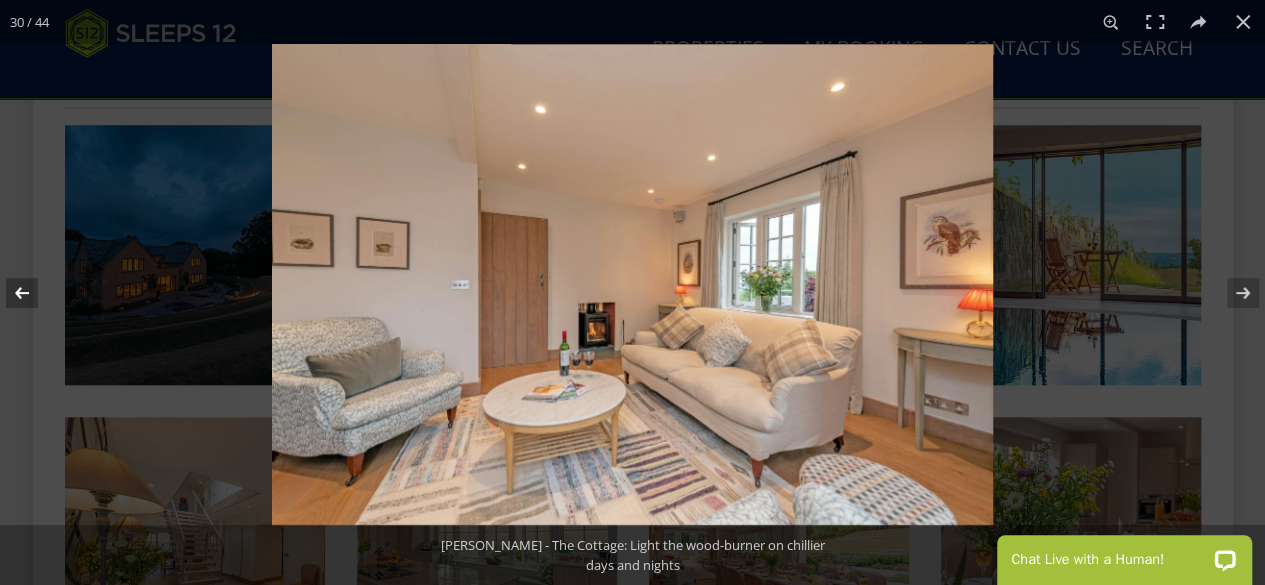 click at bounding box center [35, 293] 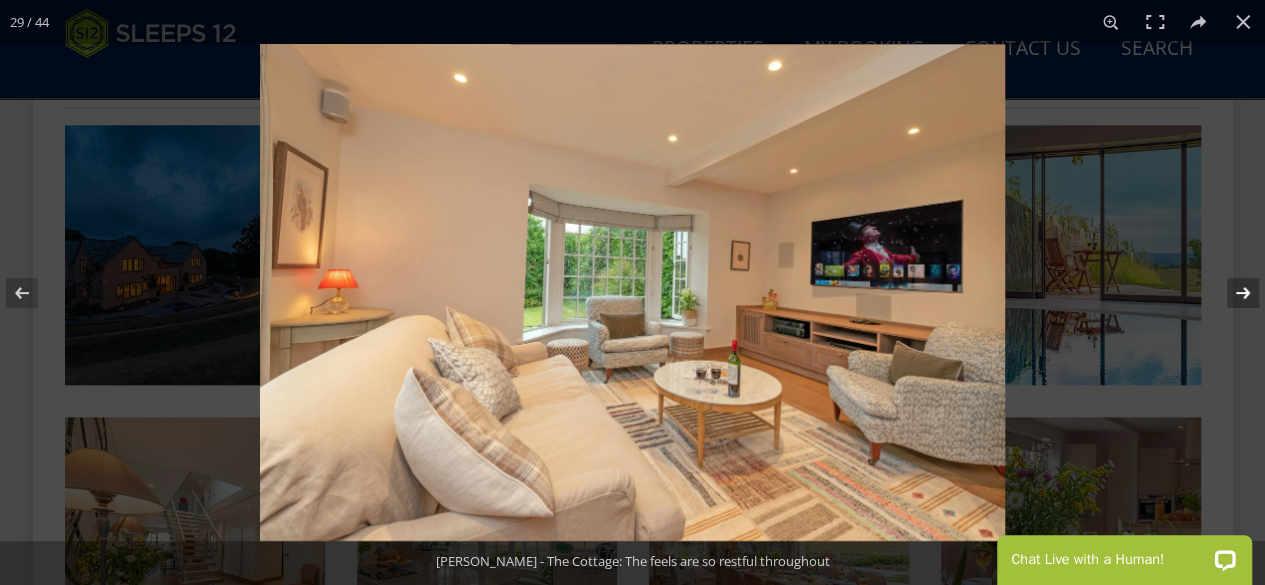 click at bounding box center [1230, 293] 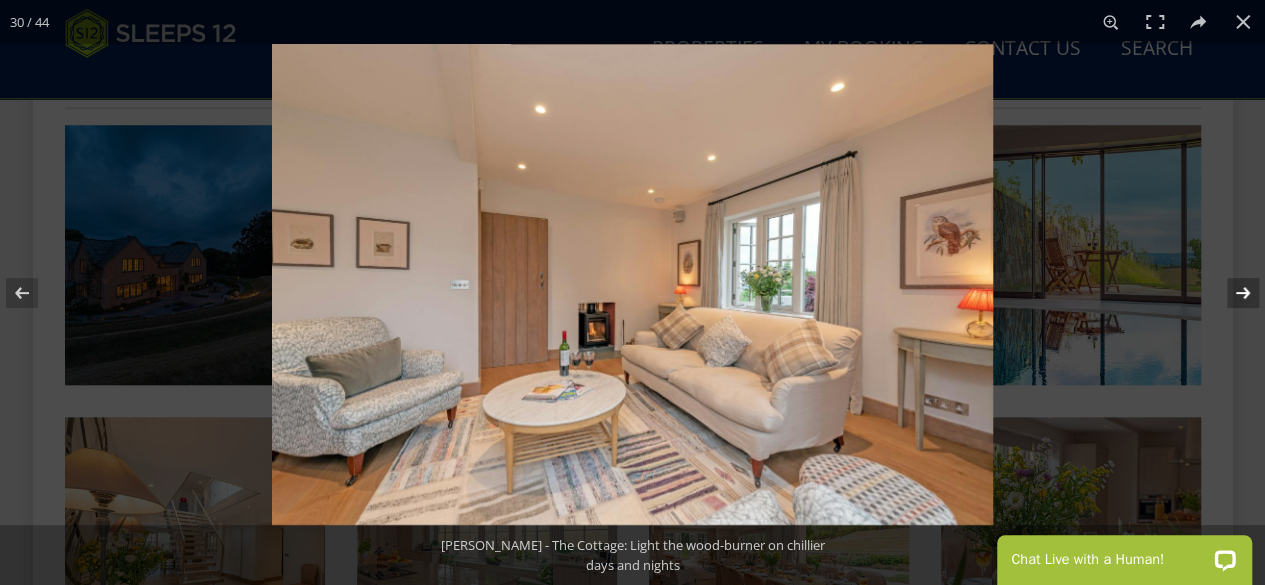 click at bounding box center [1230, 293] 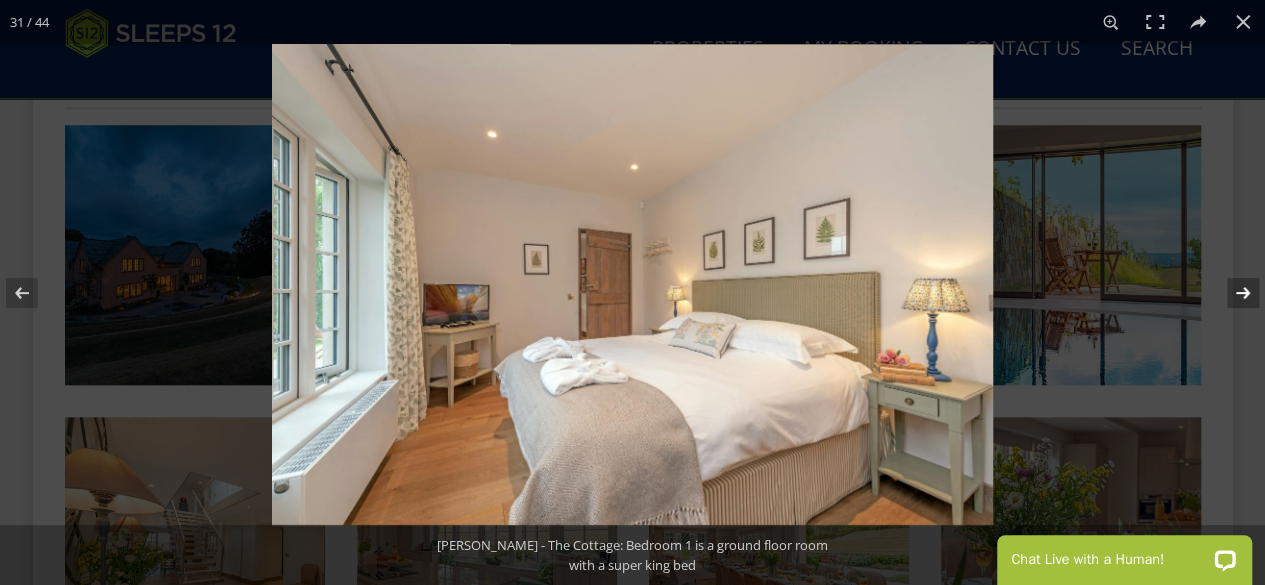 click at bounding box center [1230, 293] 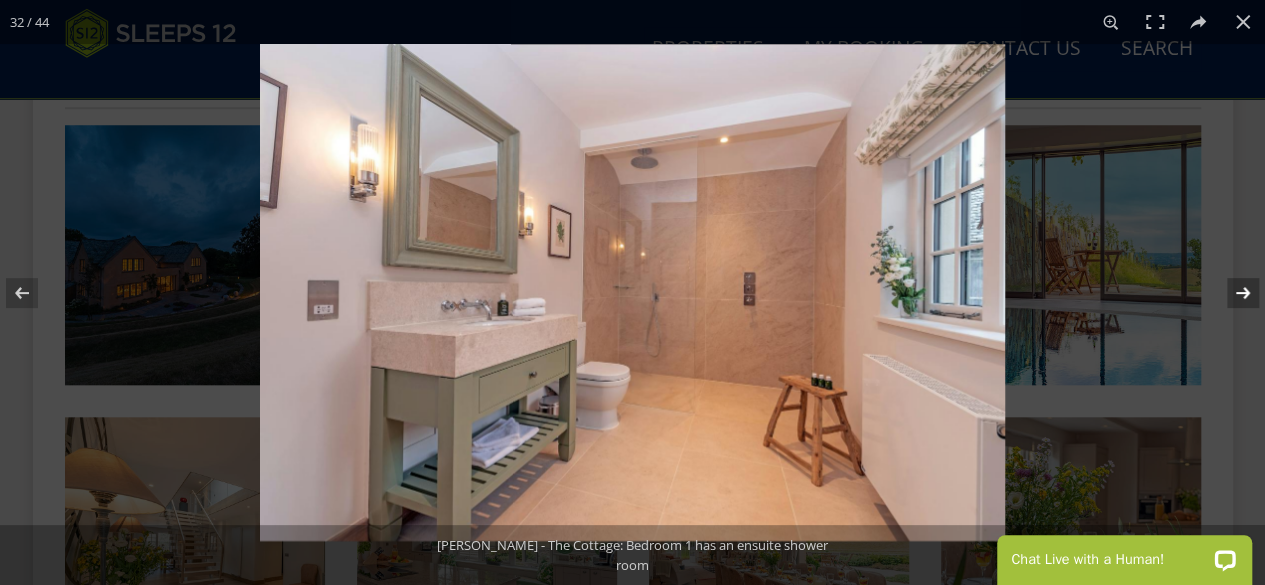 click at bounding box center [1230, 293] 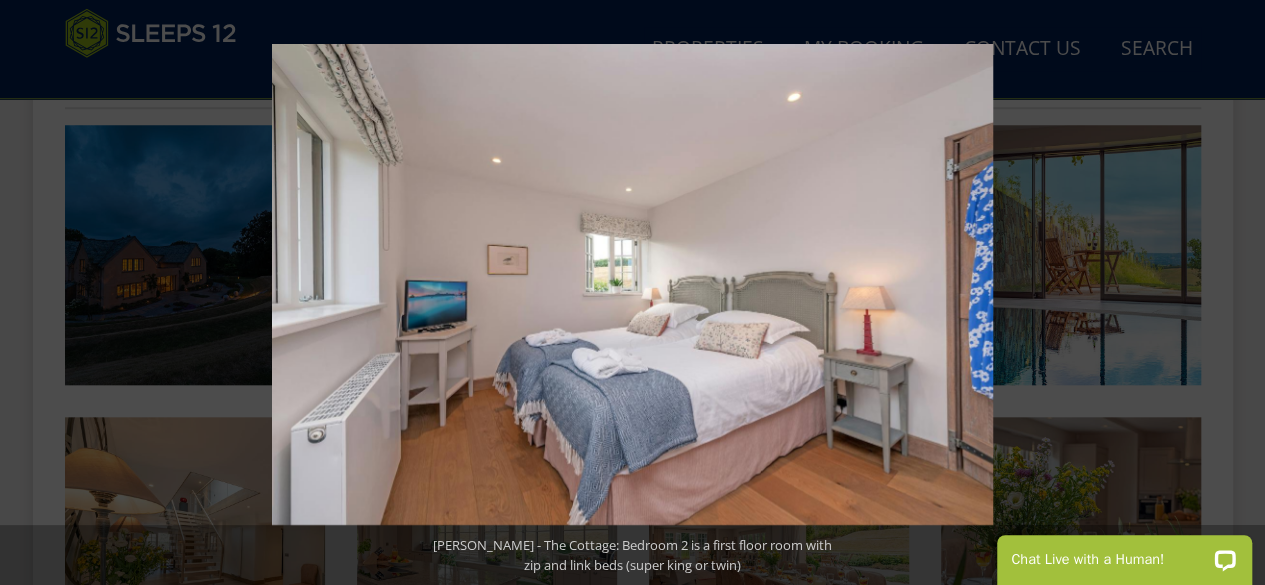 click at bounding box center (1230, 293) 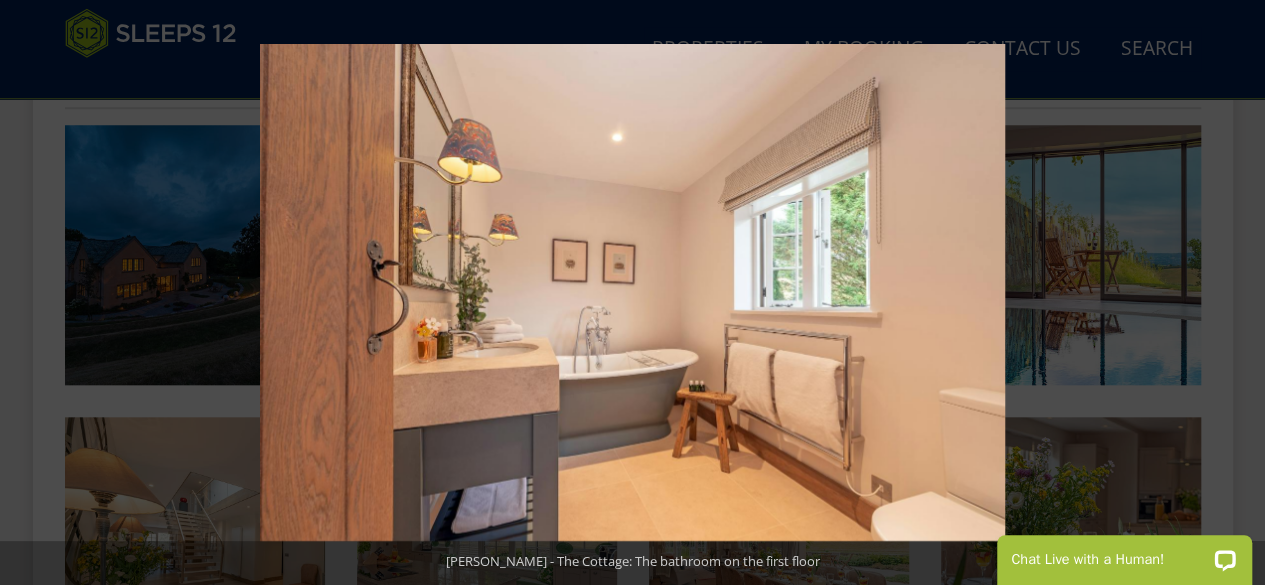 click at bounding box center (1230, 293) 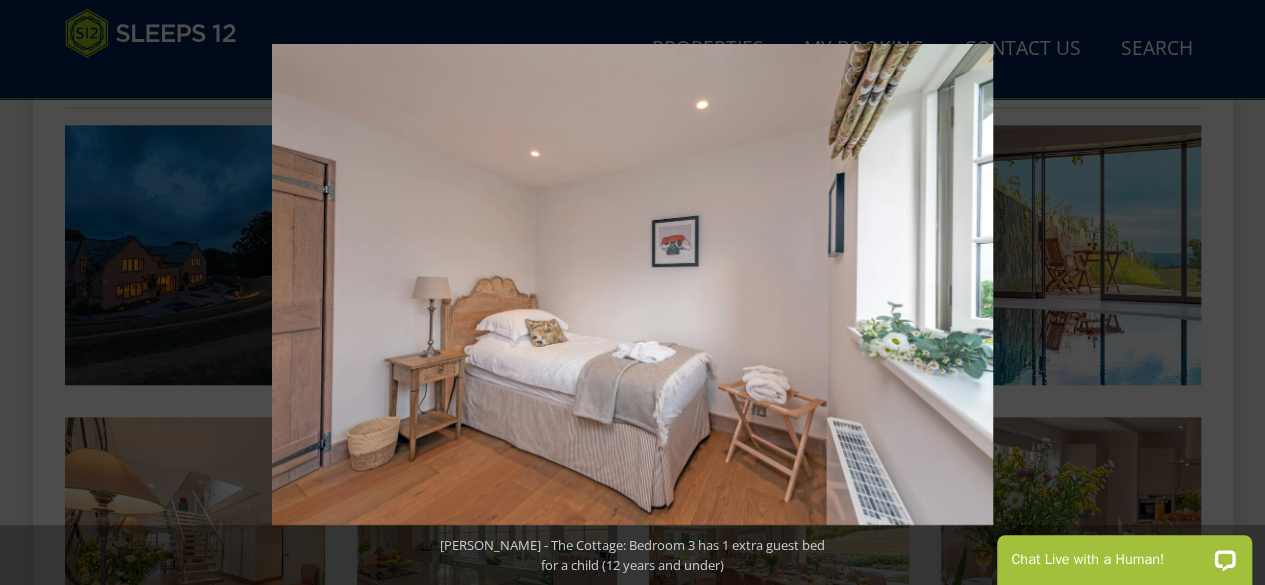 click at bounding box center (1230, 293) 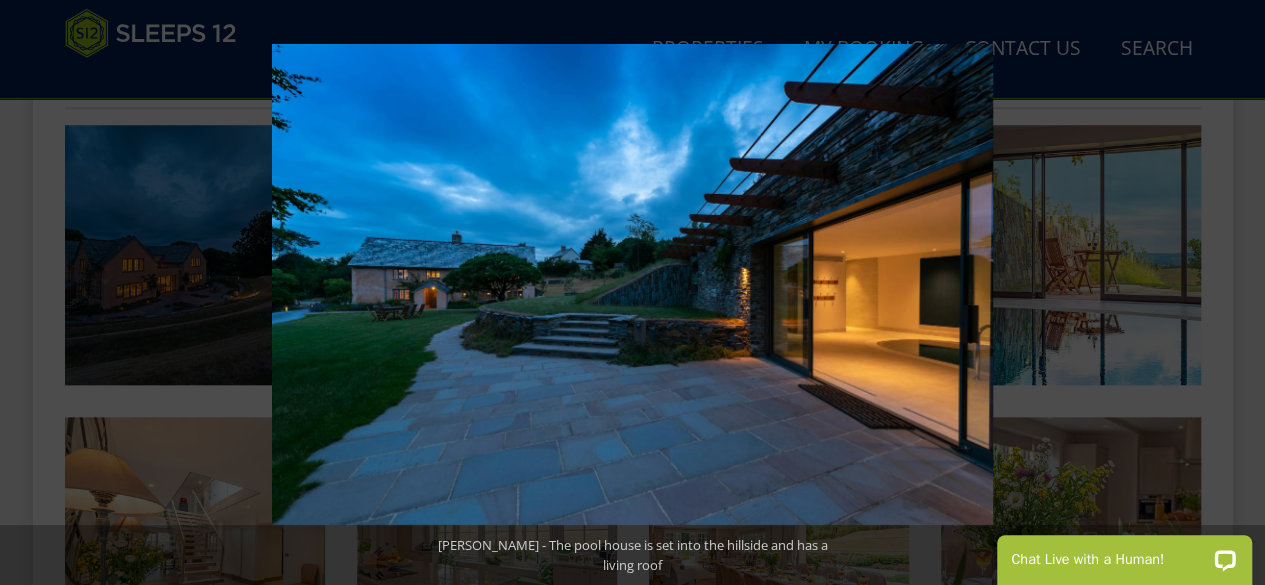 click at bounding box center [1230, 293] 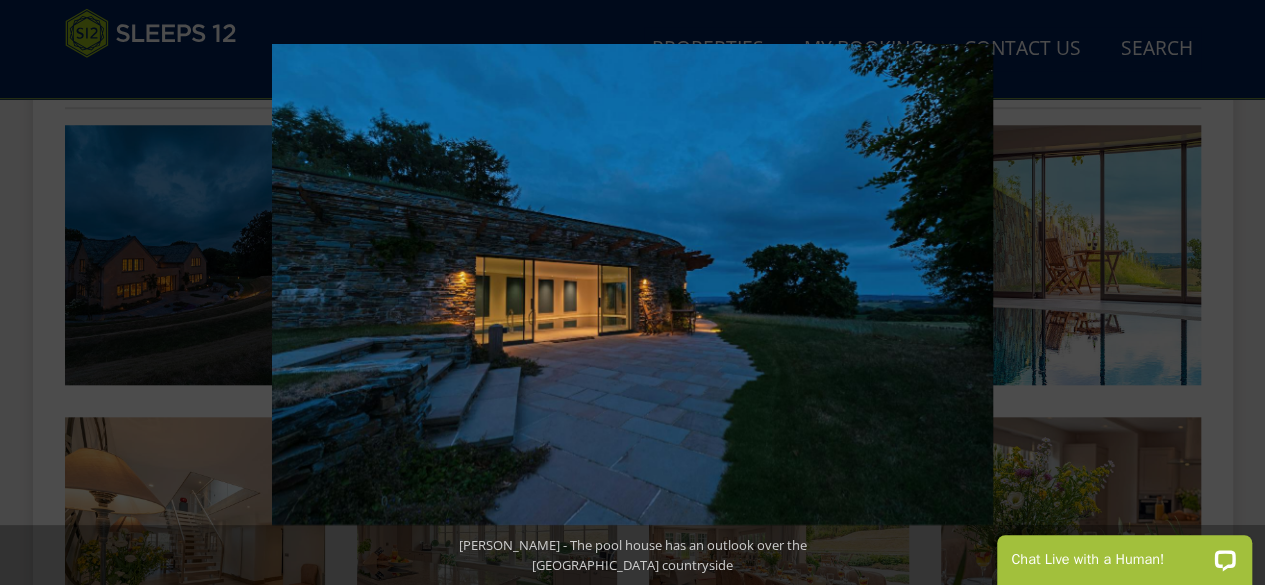 click at bounding box center (1230, 293) 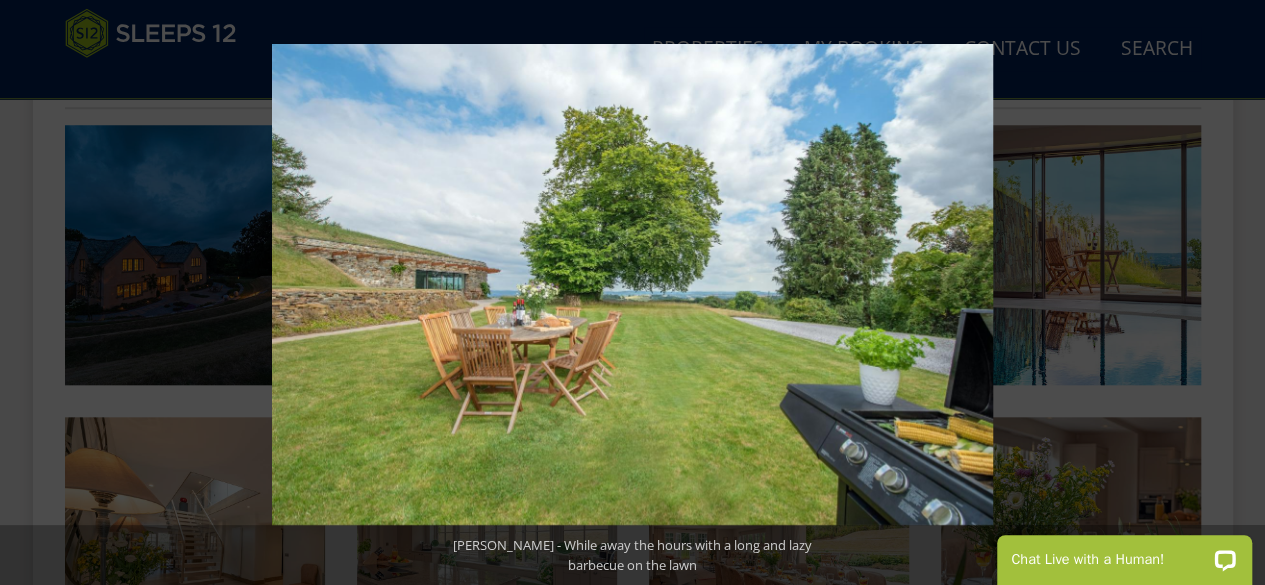 click at bounding box center (1230, 293) 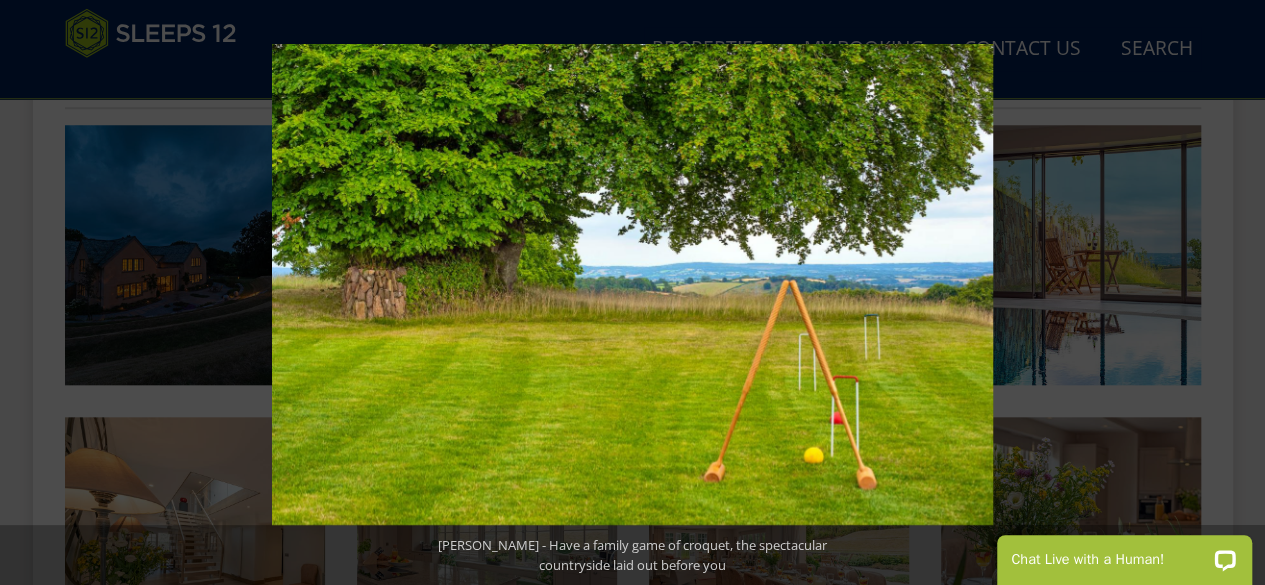 click at bounding box center [1230, 293] 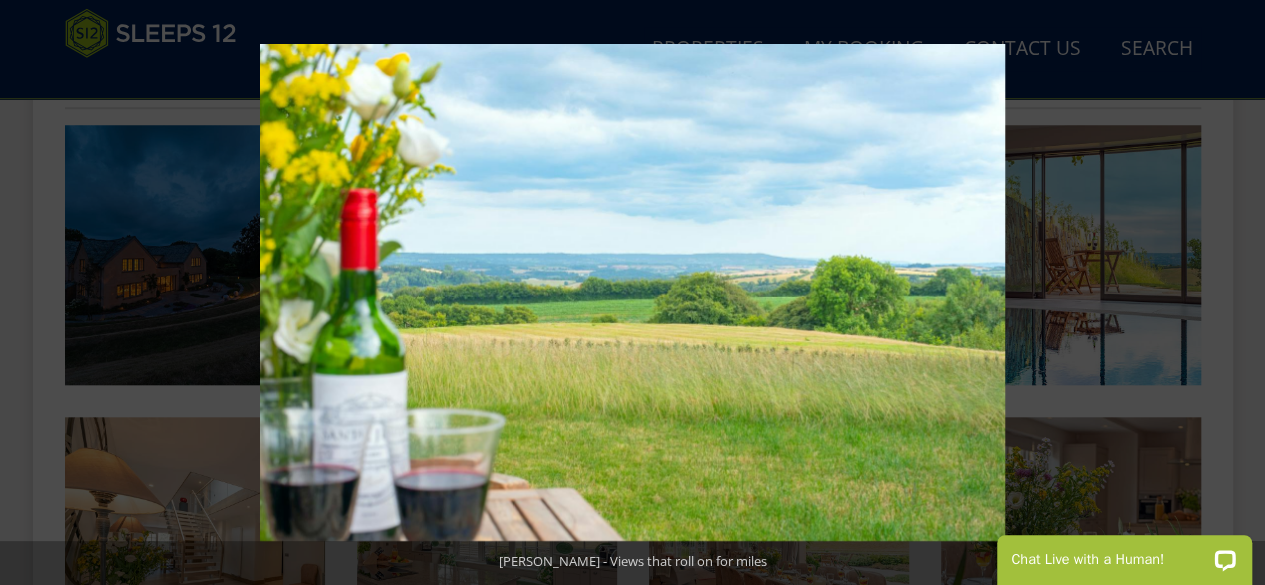 click at bounding box center (1230, 293) 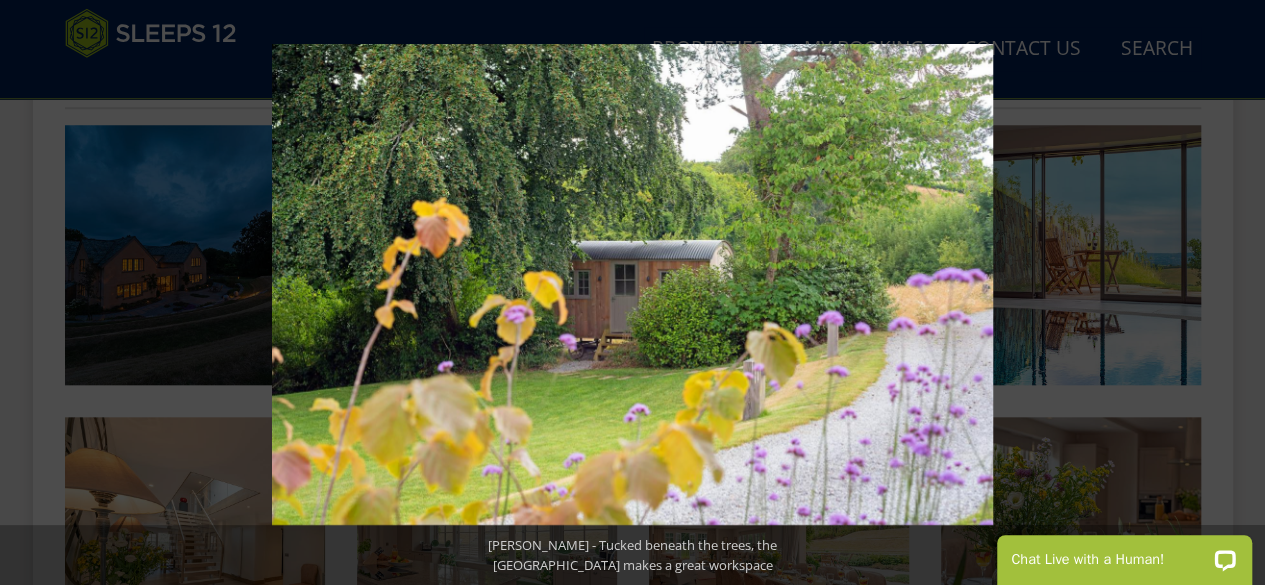 click at bounding box center (1230, 293) 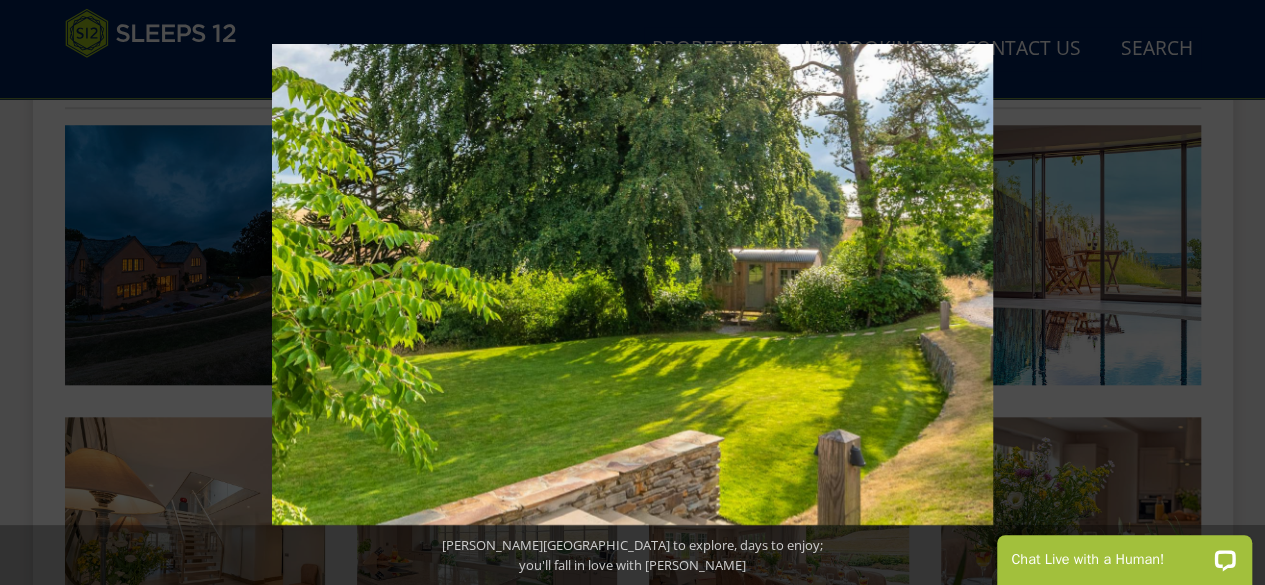 click at bounding box center [1230, 293] 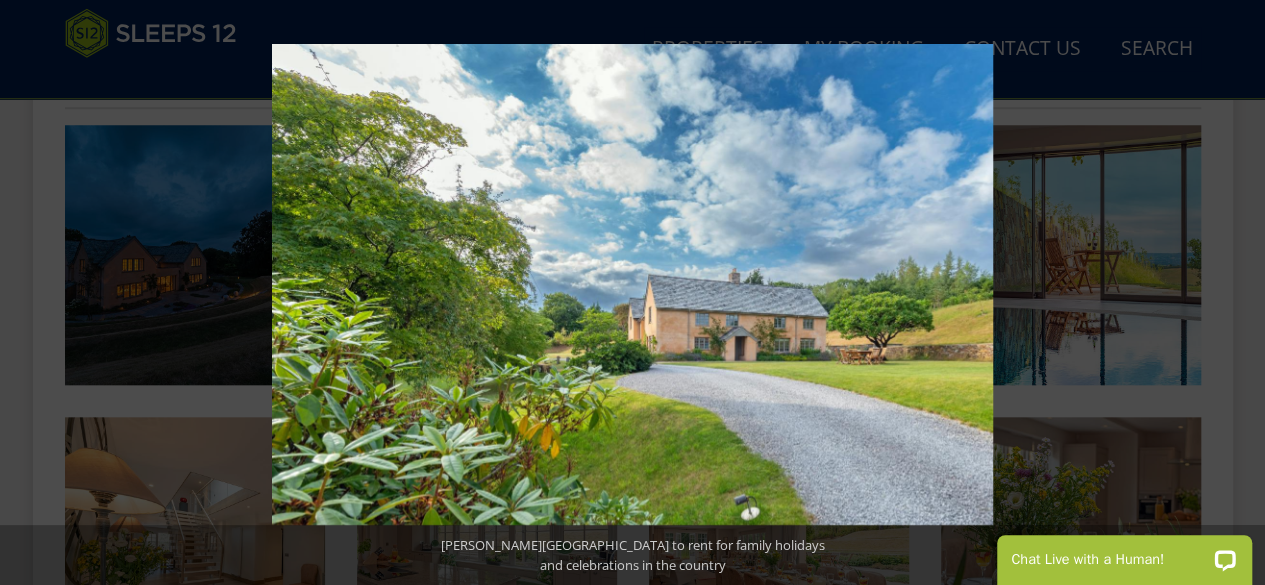 click at bounding box center (1230, 293) 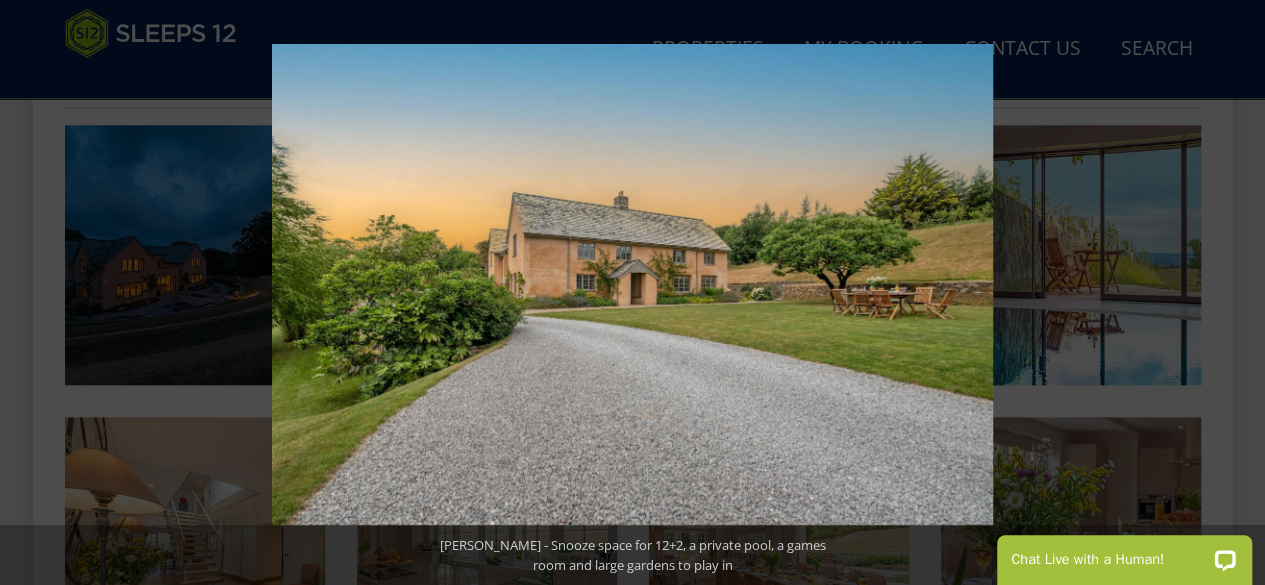 click at bounding box center [1230, 293] 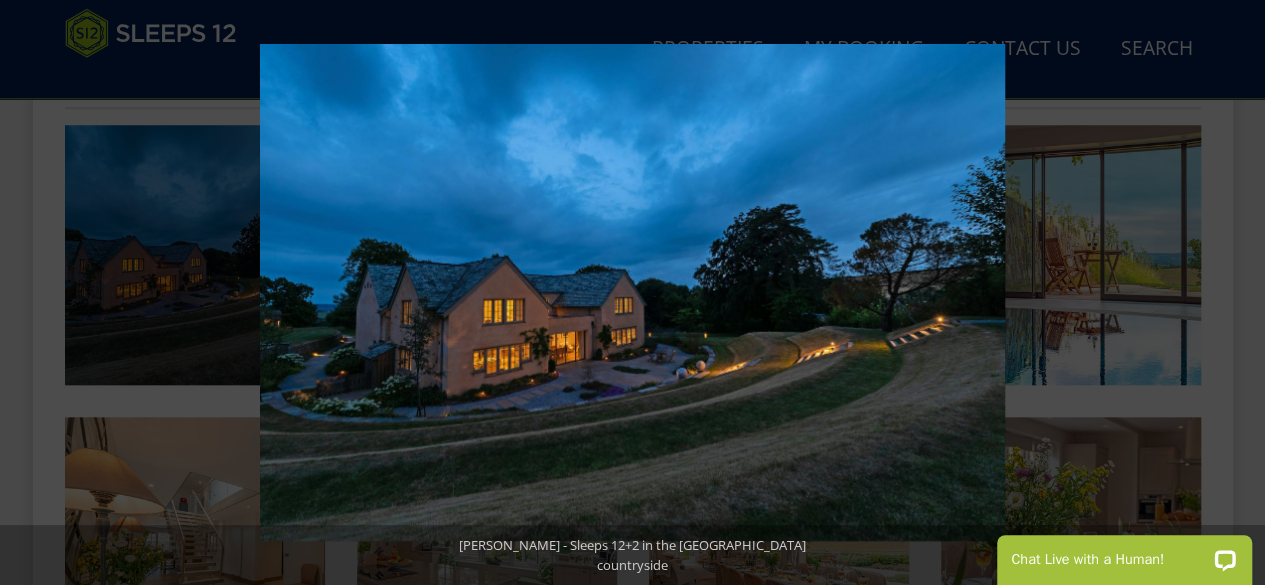 click at bounding box center [1230, 293] 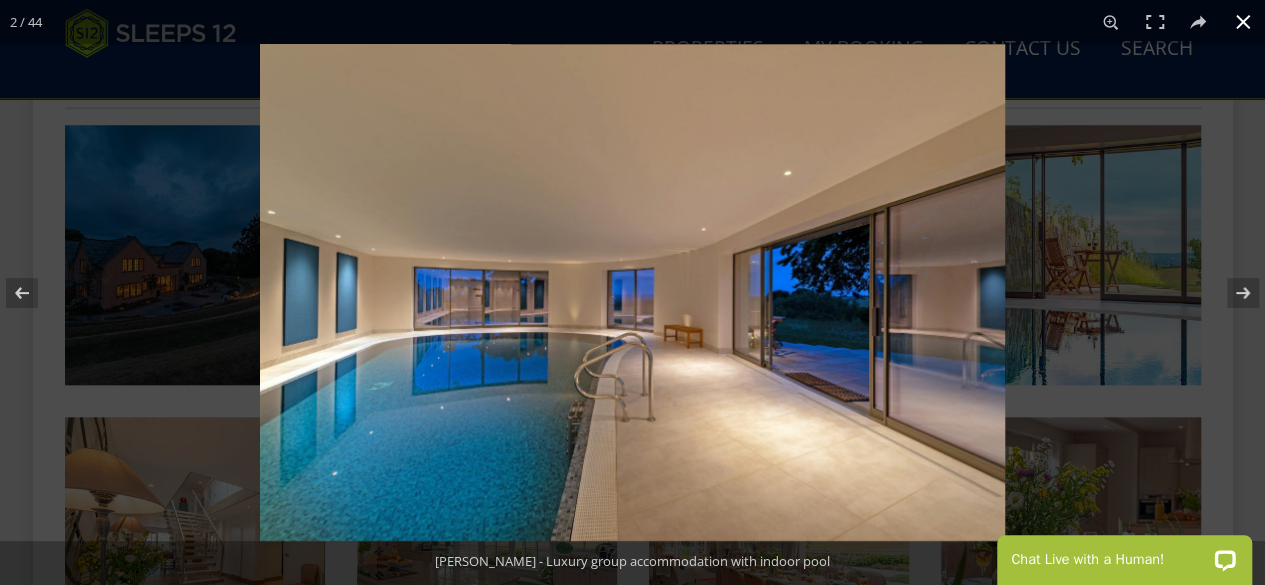 click at bounding box center [892, 336] 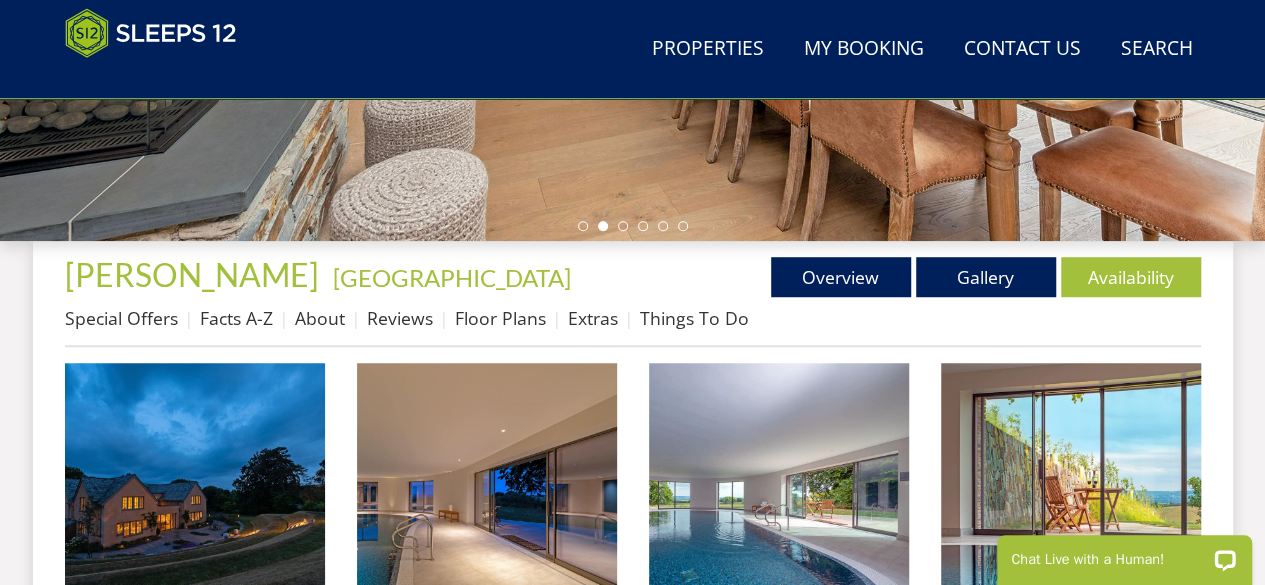 scroll, scrollTop: 596, scrollLeft: 0, axis: vertical 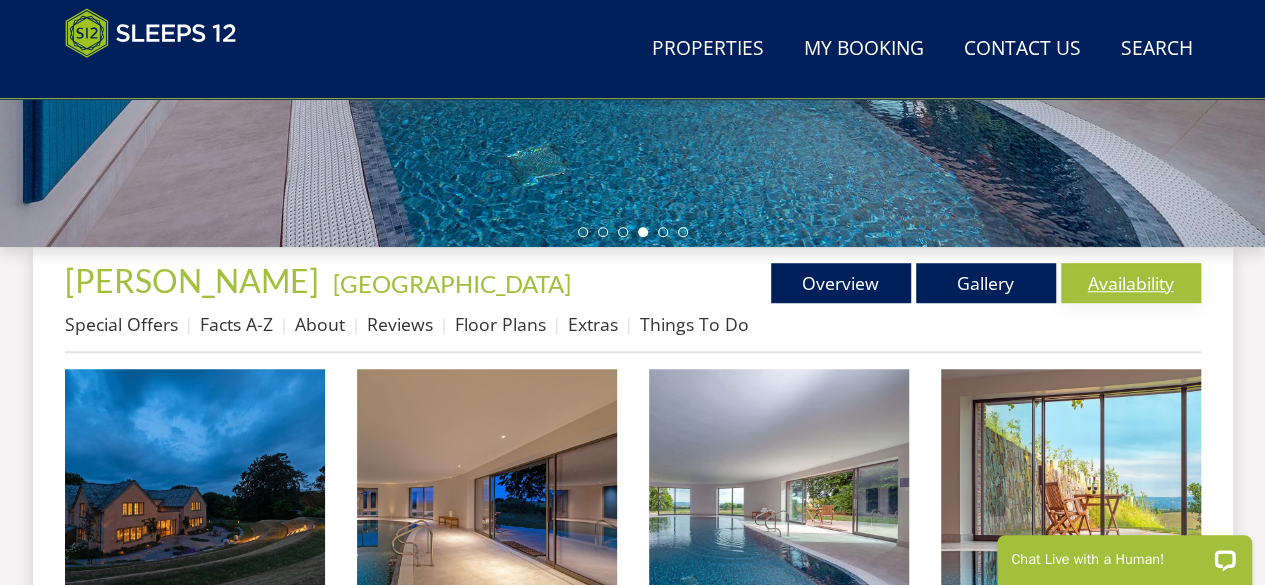 click on "Availability" at bounding box center (1131, 283) 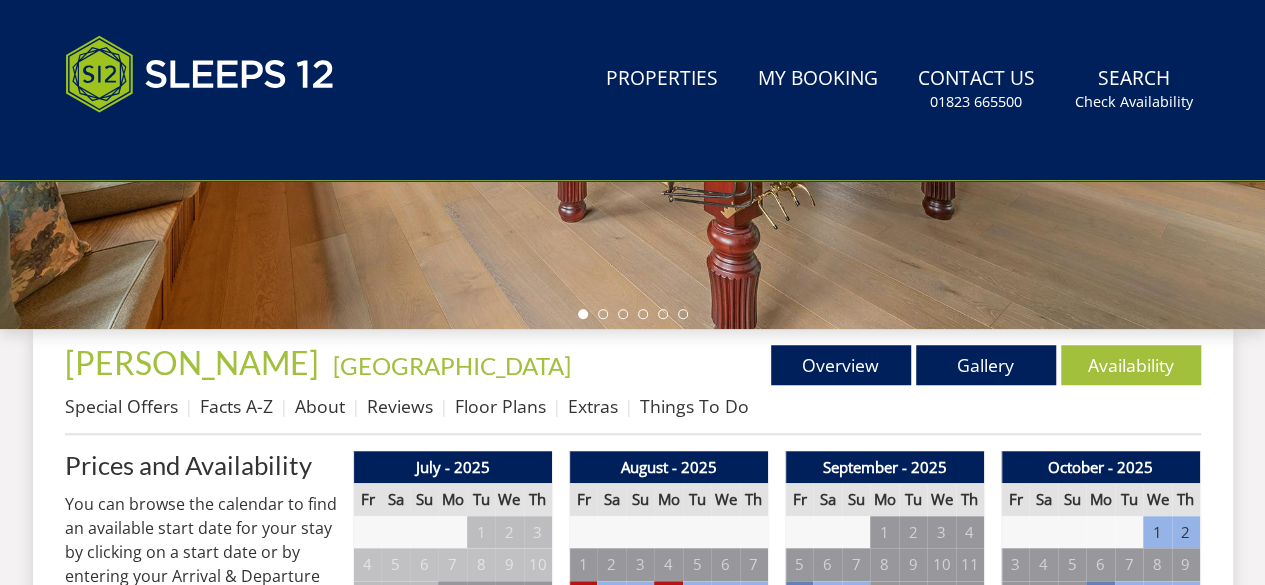 scroll, scrollTop: 0, scrollLeft: 0, axis: both 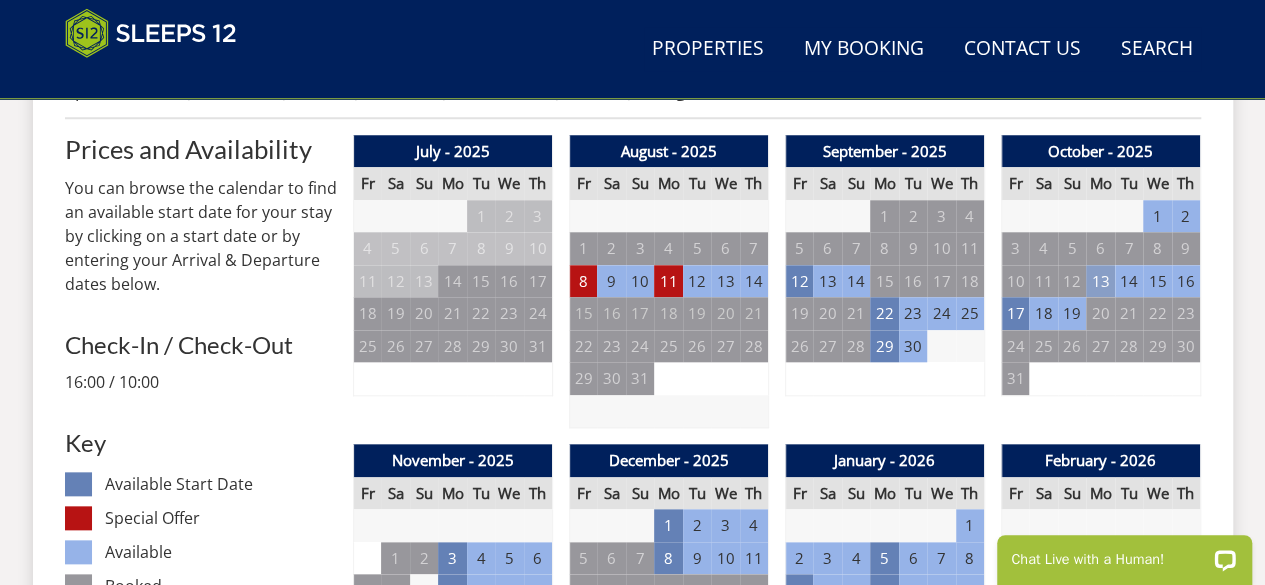 click on "13" at bounding box center (1100, 281) 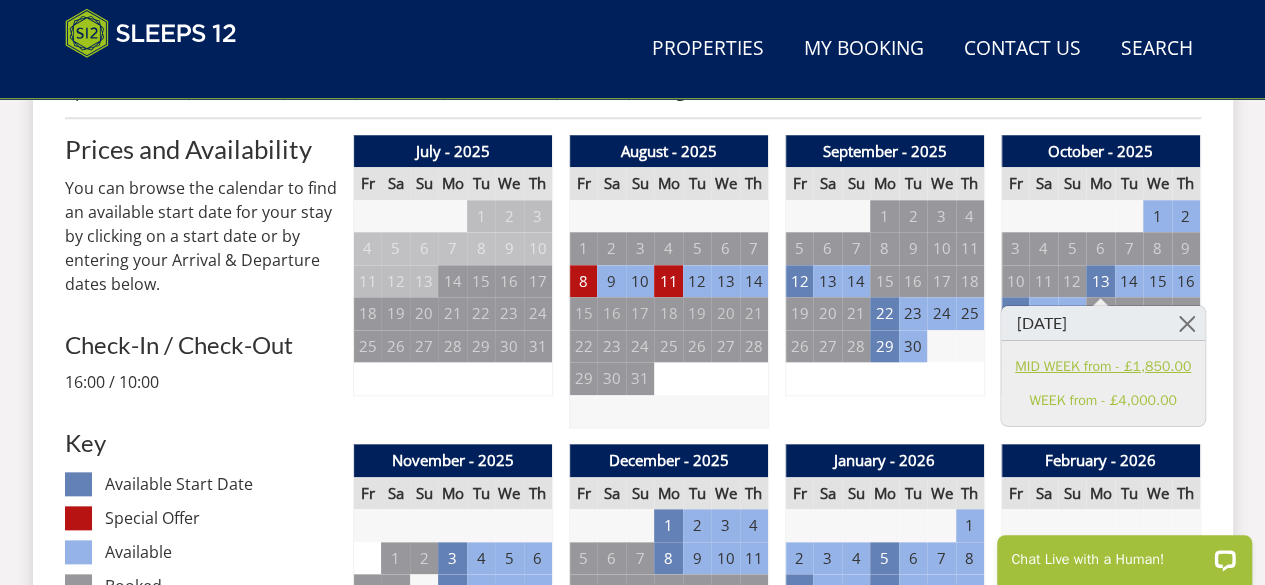 click on "MID WEEK from  - £1,850.00" at bounding box center (1103, 365) 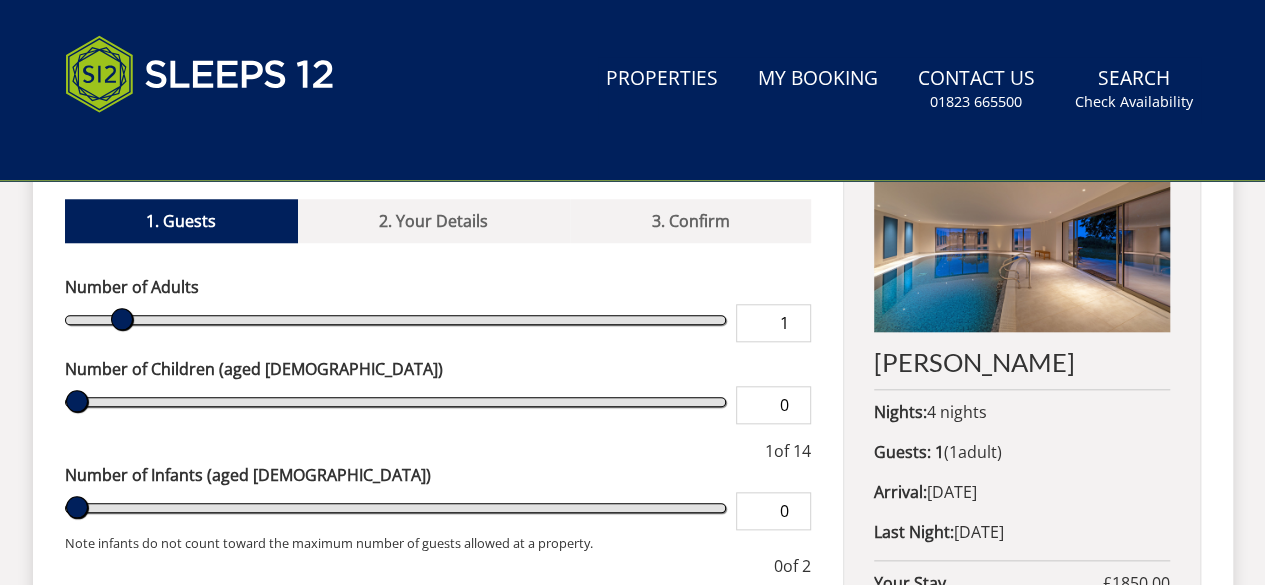 scroll, scrollTop: 0, scrollLeft: 0, axis: both 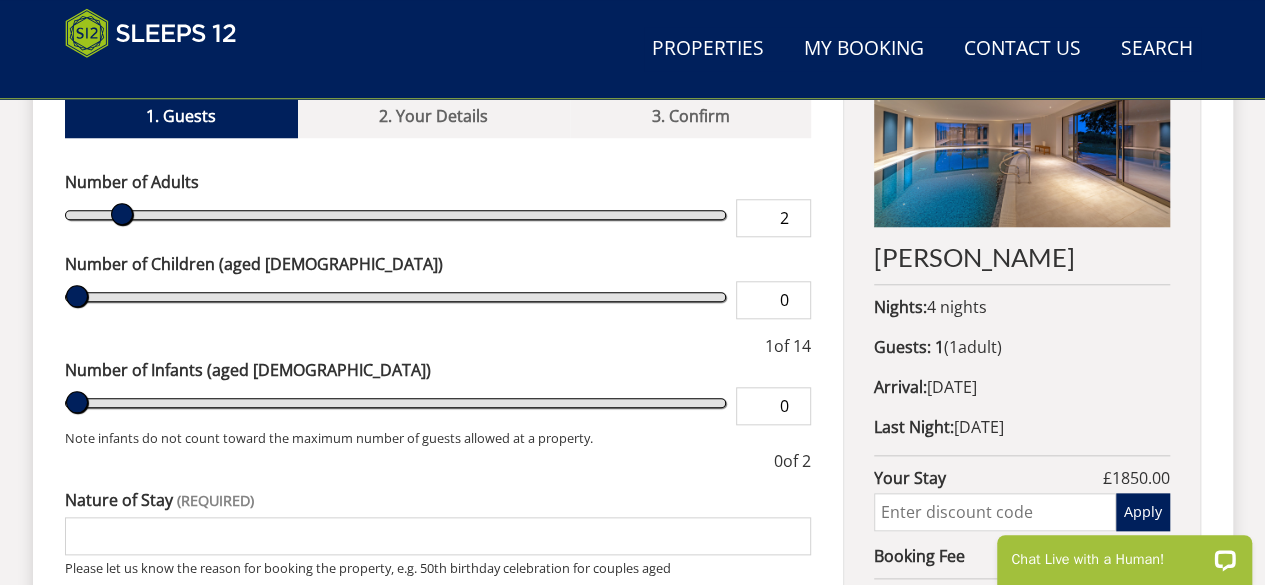 type on "2" 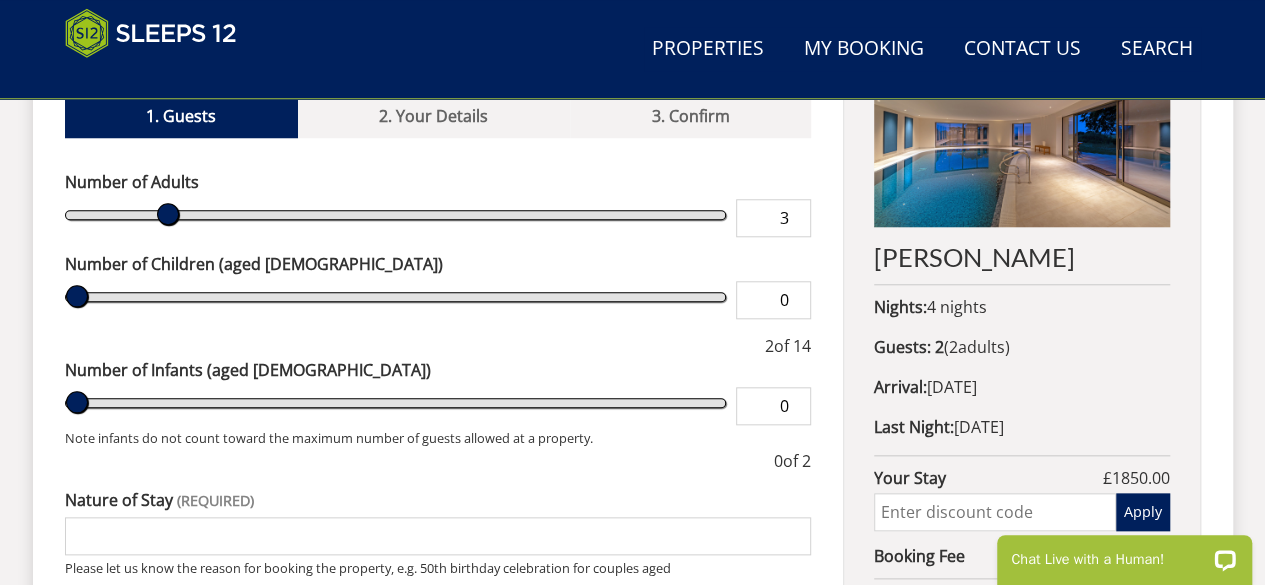 type on "3" 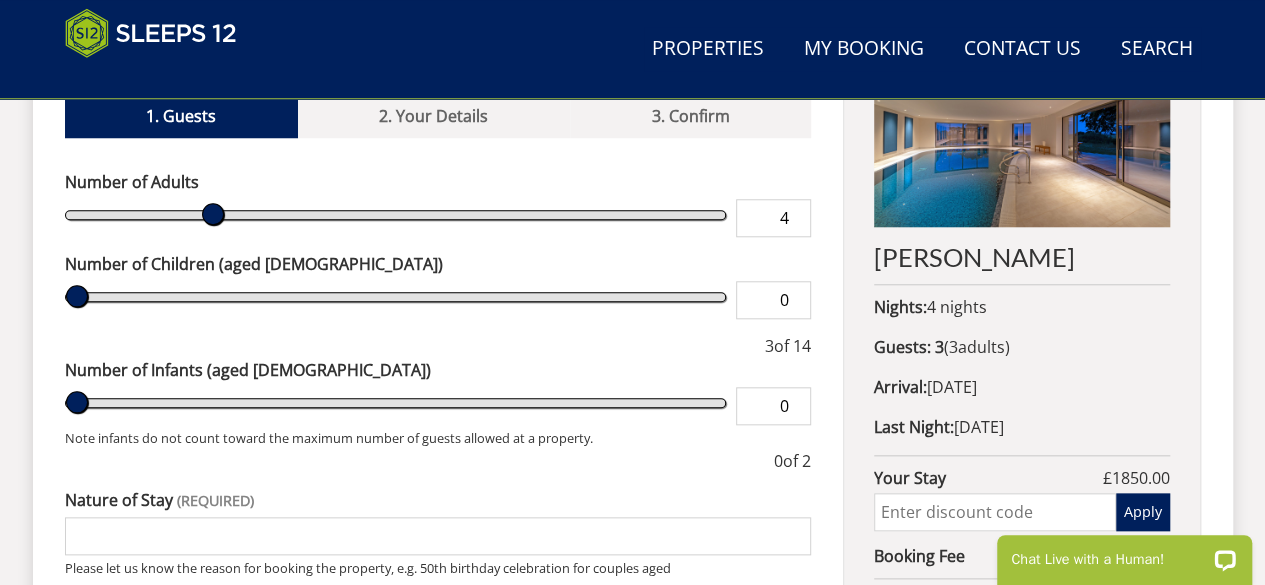 type on "4" 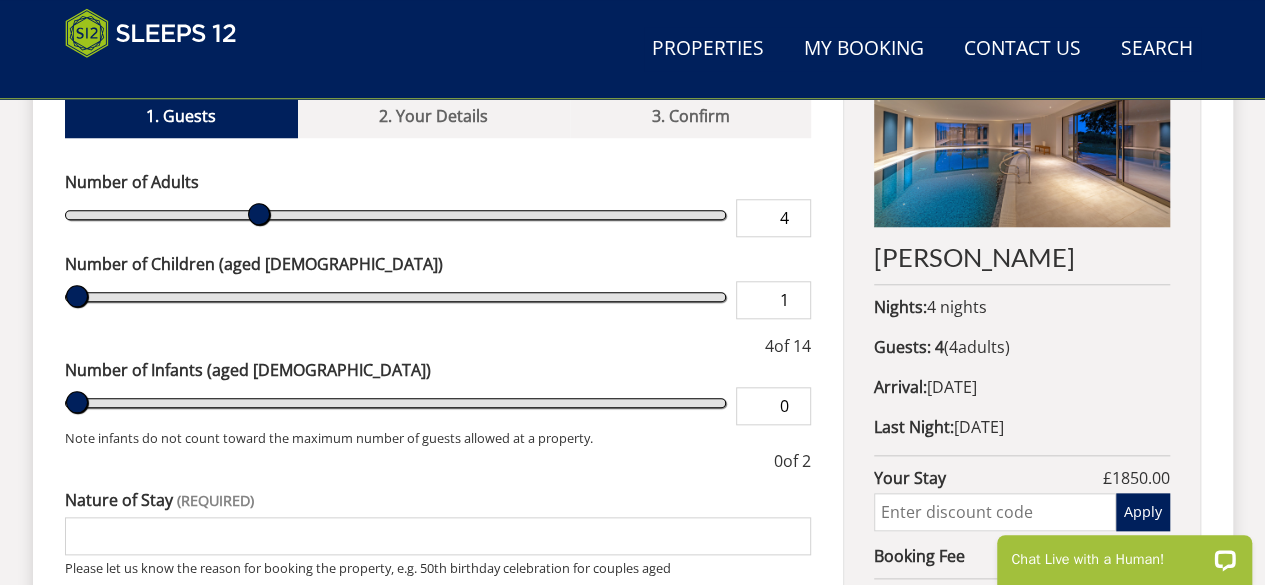 type on "1" 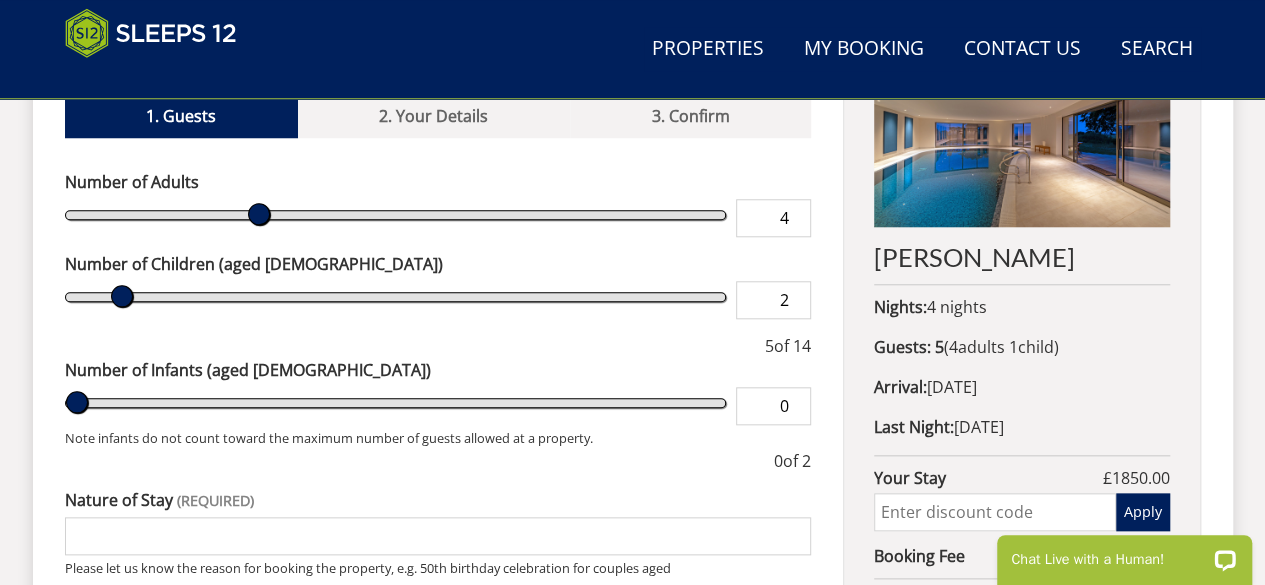 type on "2" 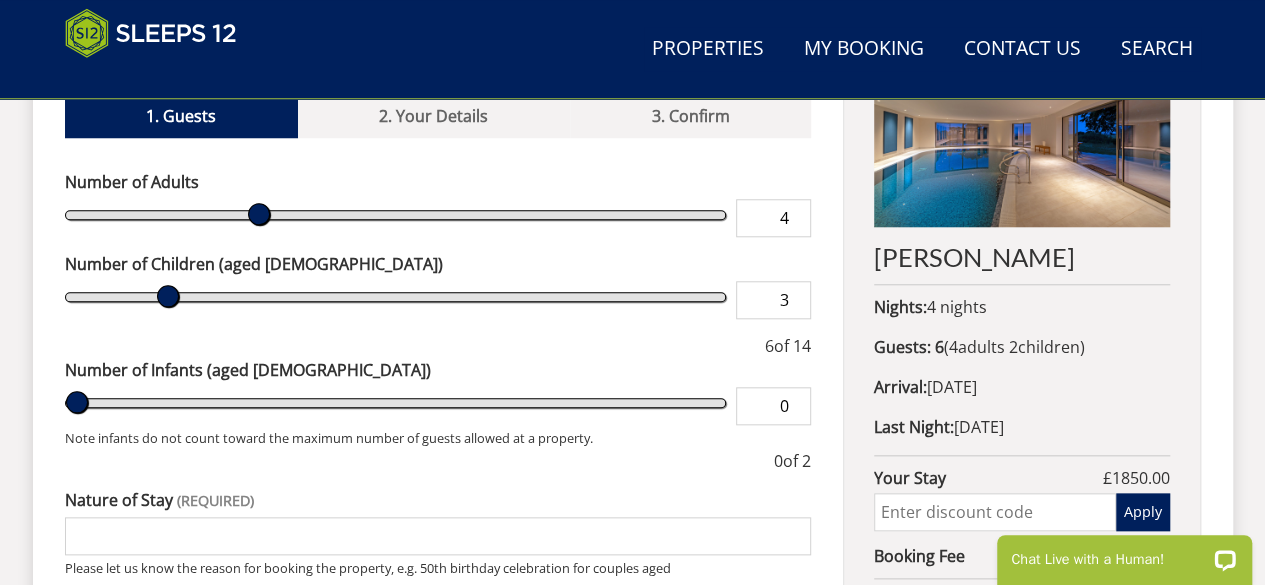type on "3" 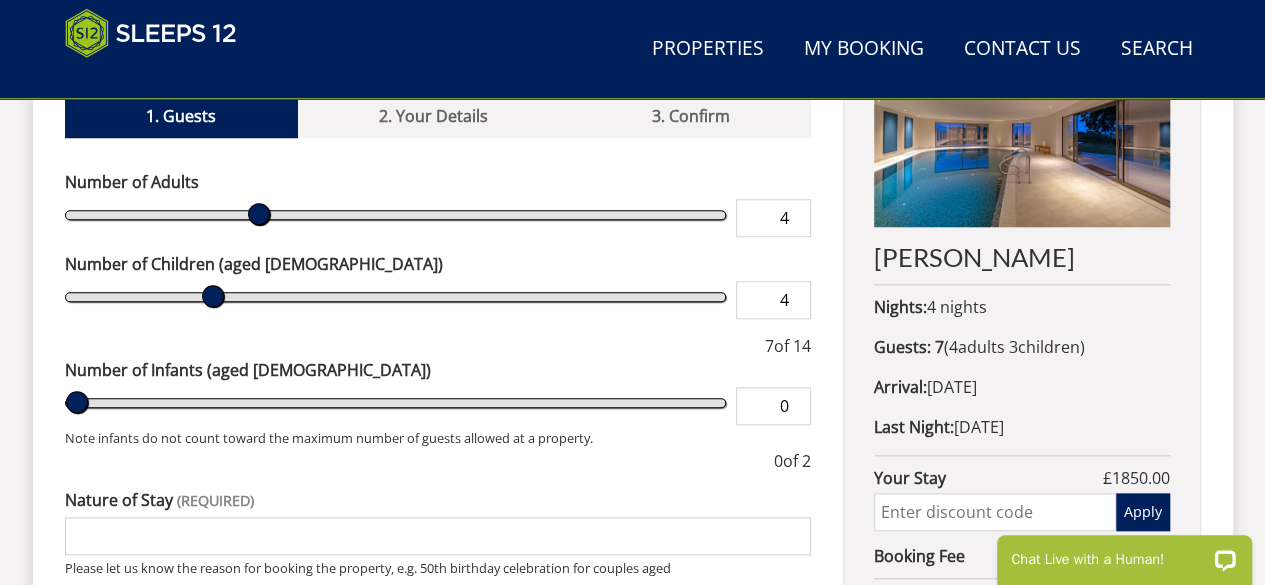 type on "4" 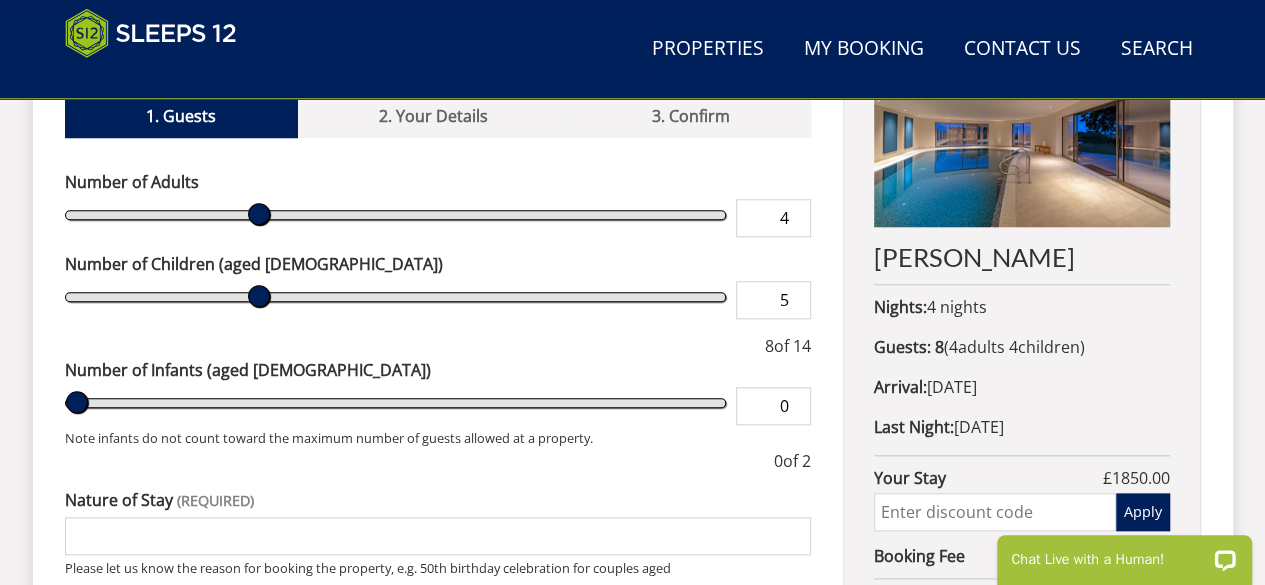 type on "5" 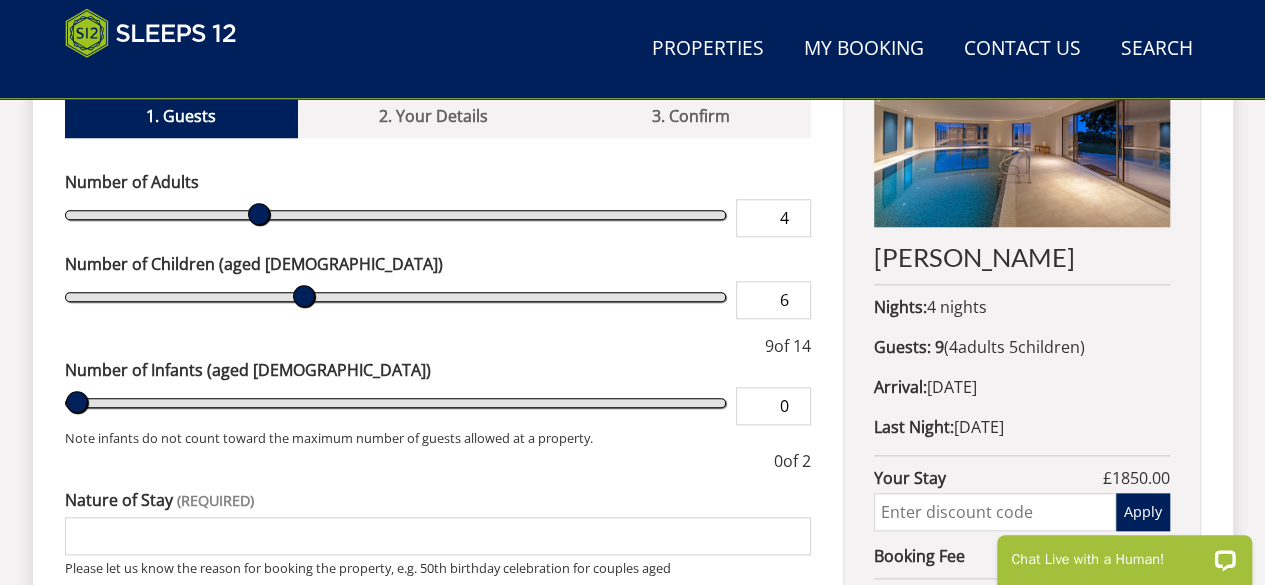 type on "6" 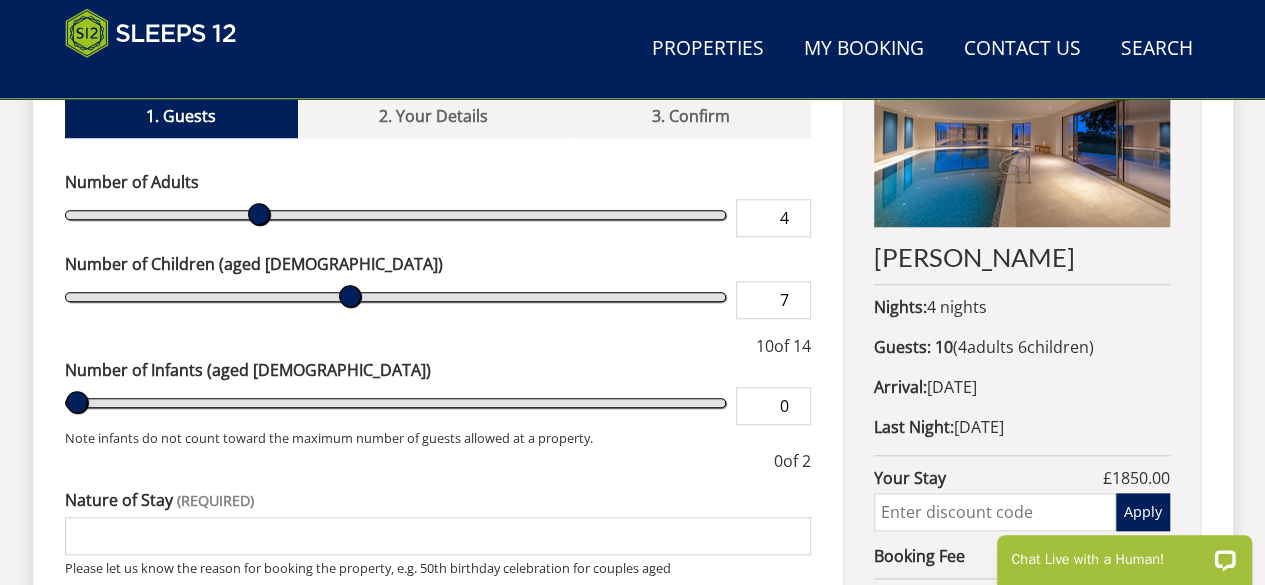 type on "7" 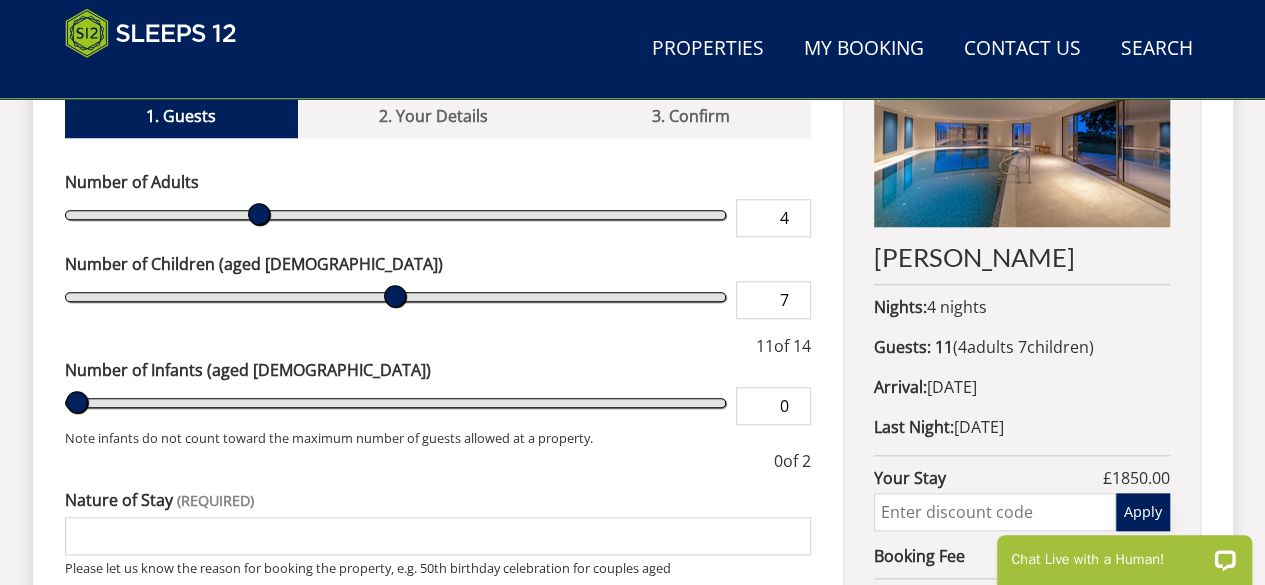 click on "Apply" at bounding box center (1143, 512) 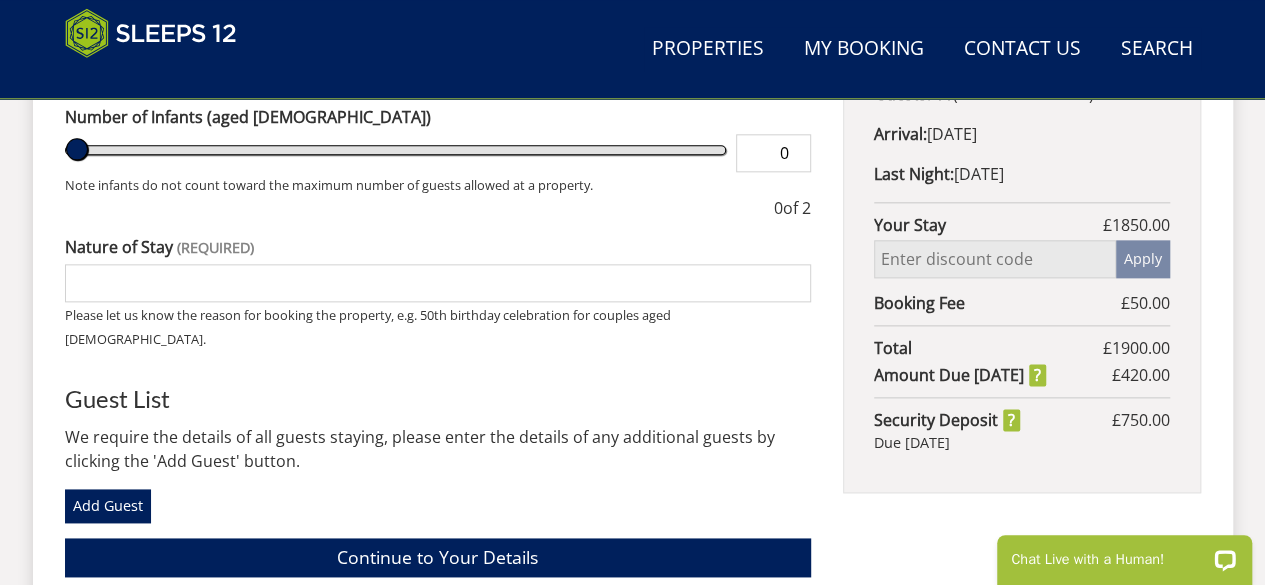 scroll, scrollTop: 1110, scrollLeft: 0, axis: vertical 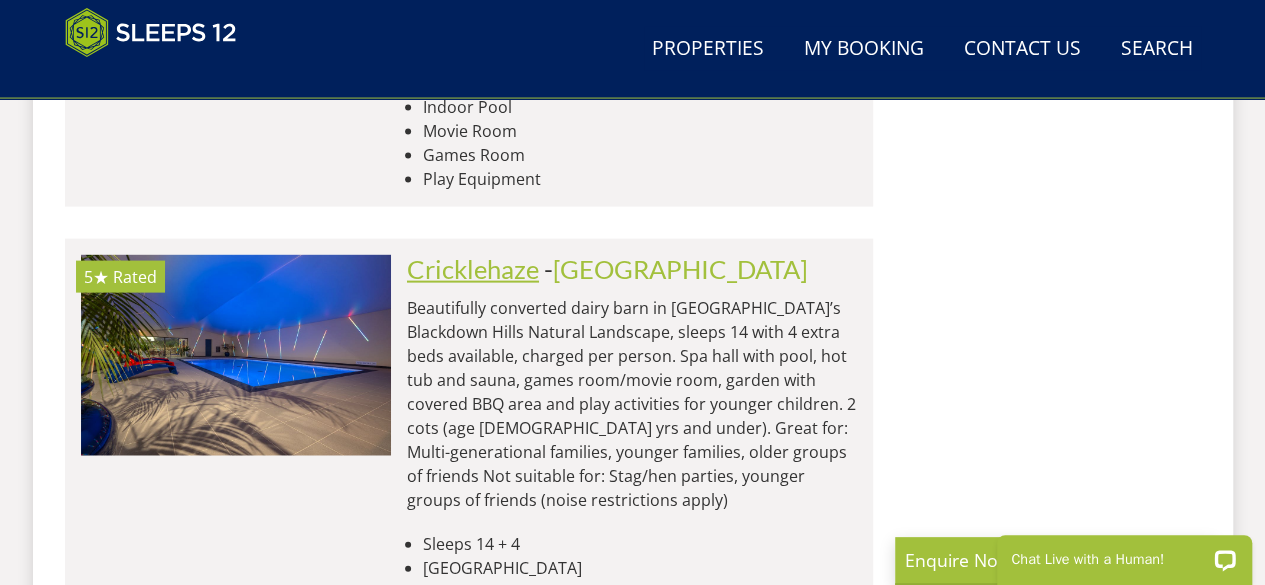 click on "Cricklehaze" at bounding box center (473, 269) 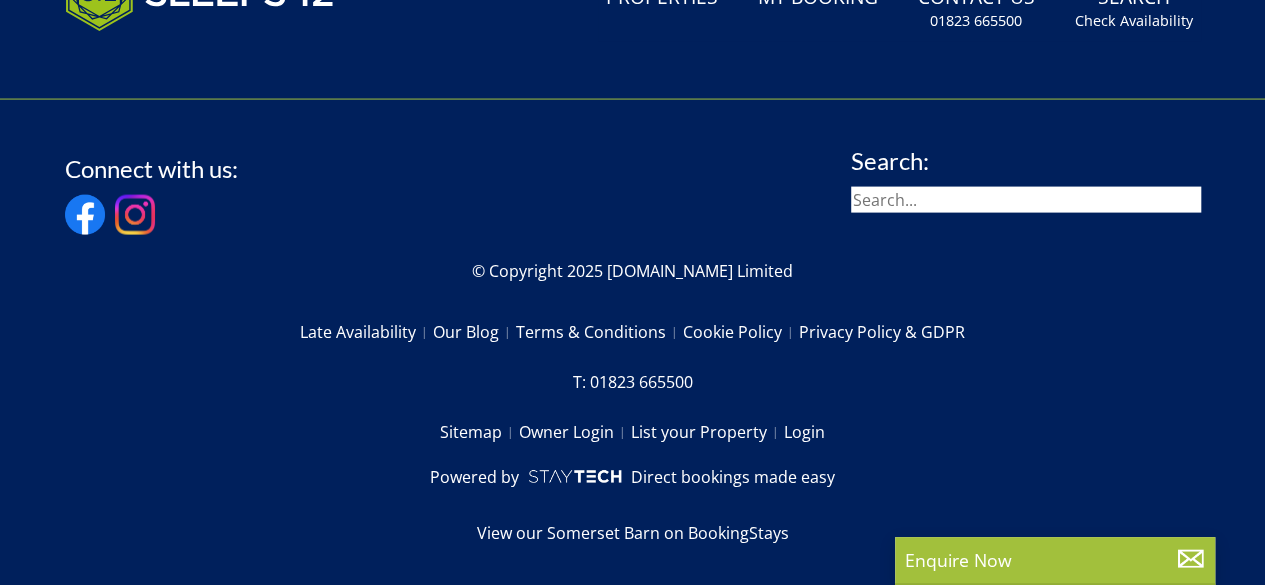 scroll, scrollTop: 0, scrollLeft: 0, axis: both 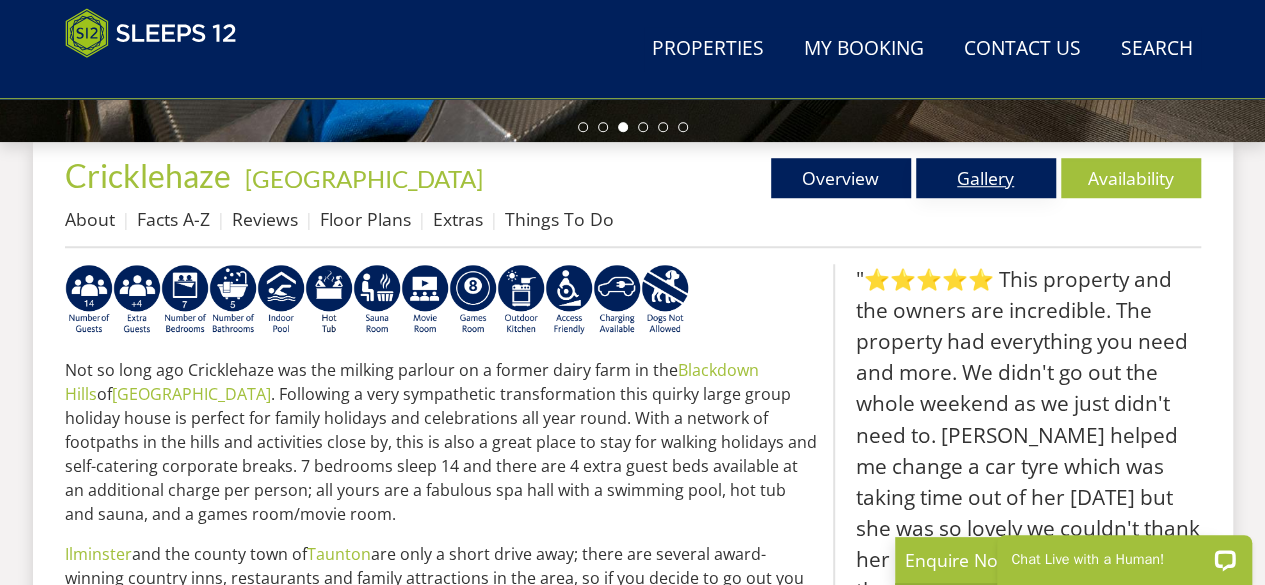 click on "Gallery" at bounding box center [986, 178] 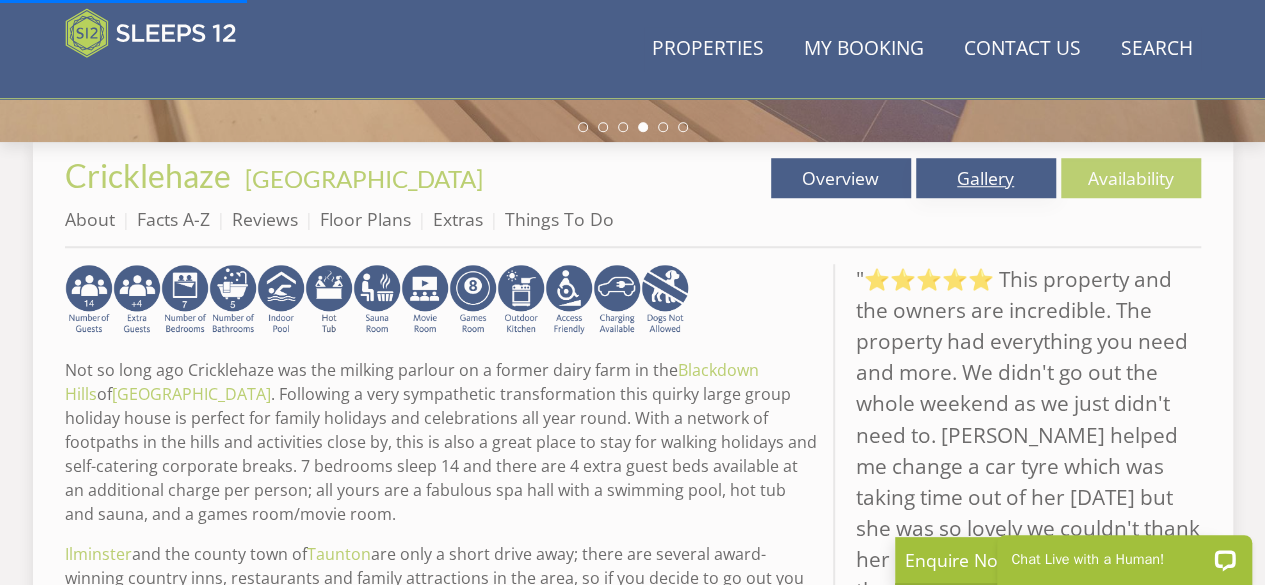 drag, startPoint x: 969, startPoint y: 181, endPoint x: 961, endPoint y: 165, distance: 17.888544 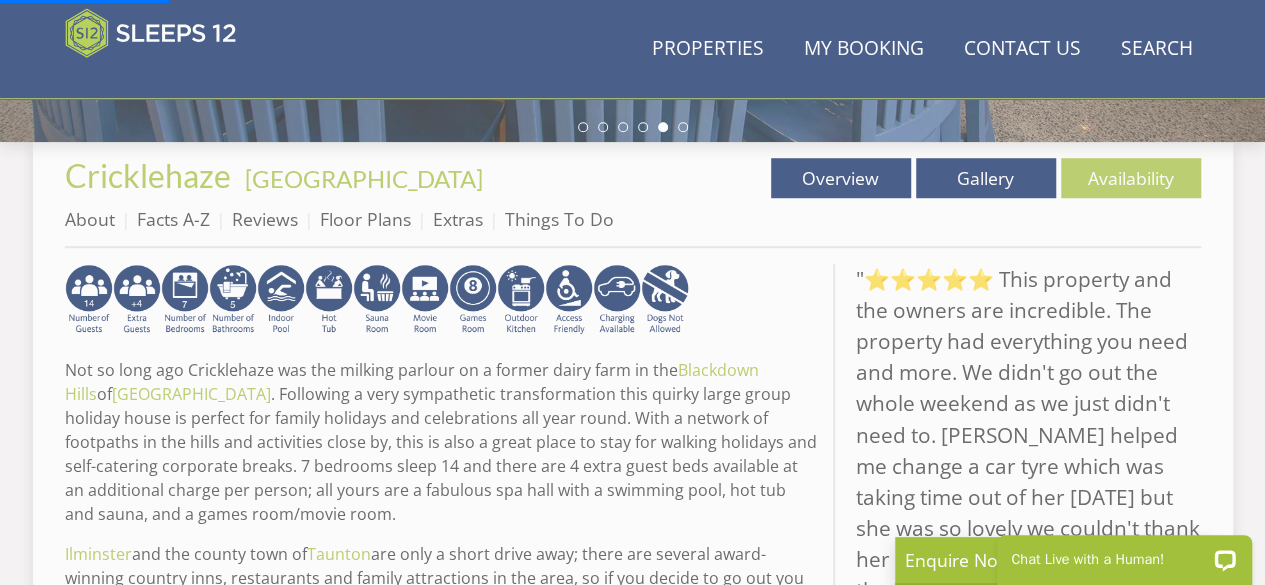 scroll, scrollTop: 0, scrollLeft: 0, axis: both 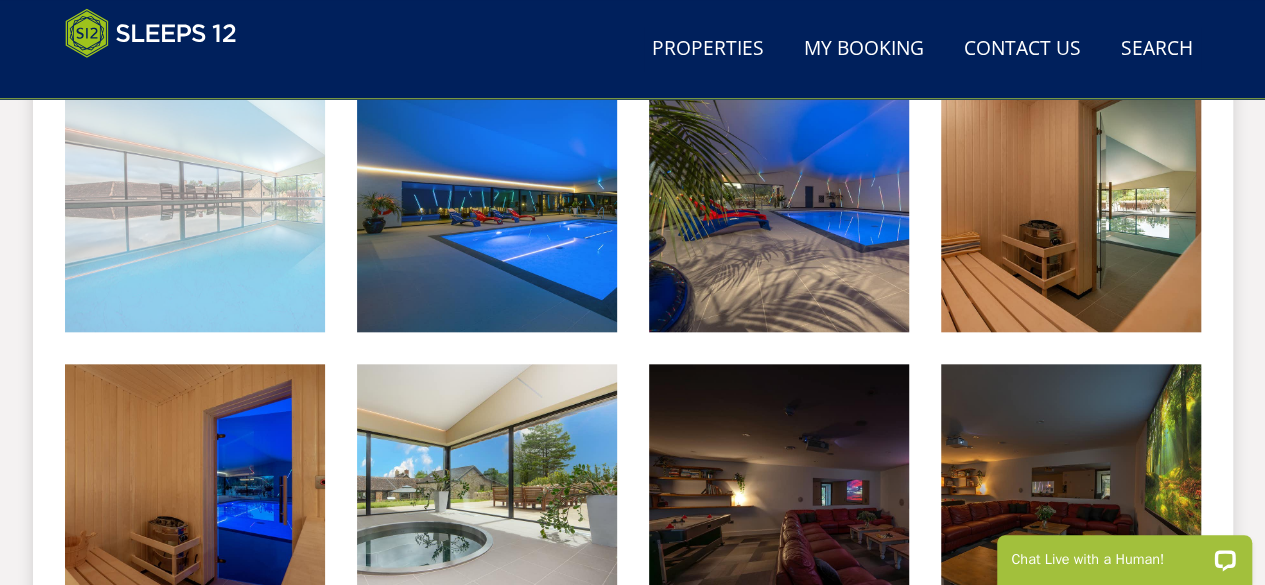 click at bounding box center [195, 202] 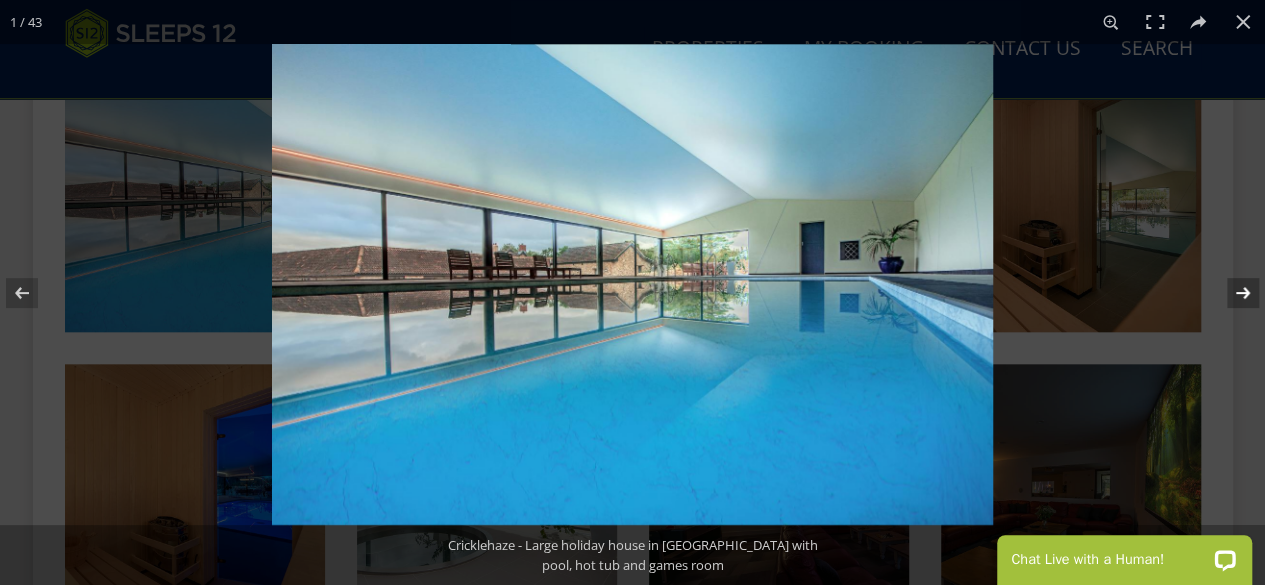 click at bounding box center [1230, 293] 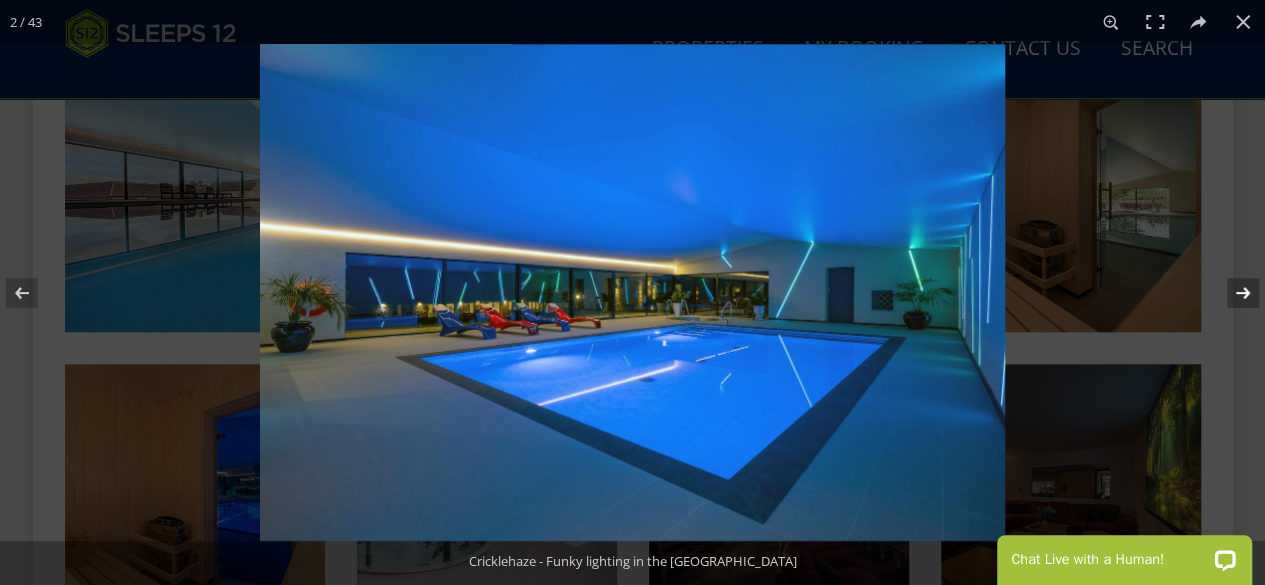 click at bounding box center (1230, 293) 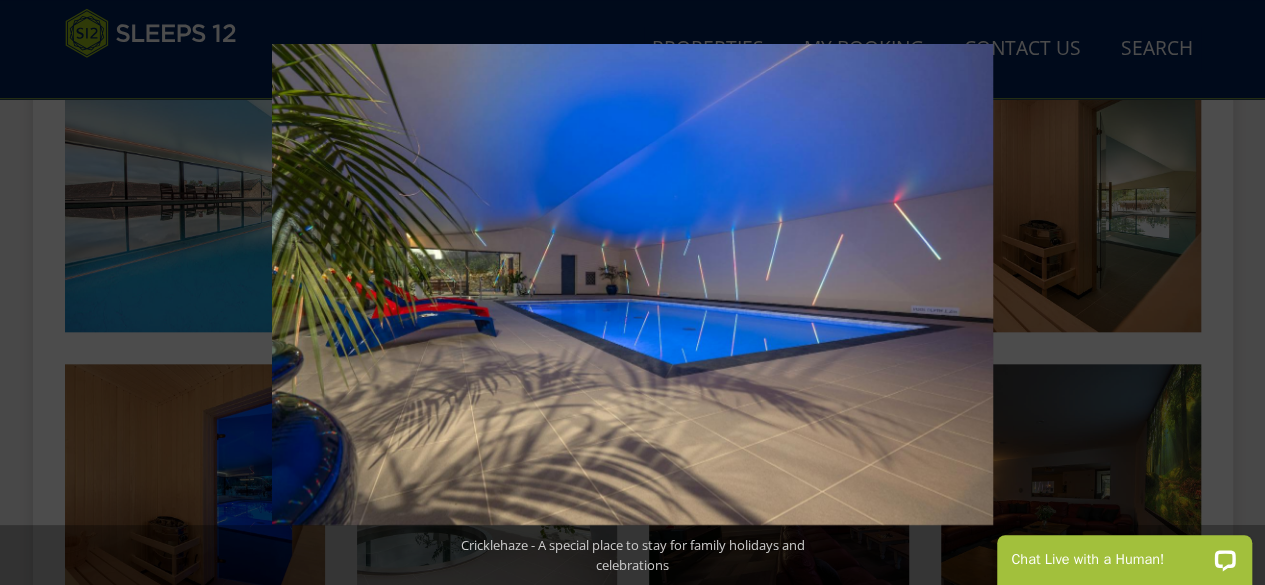 click at bounding box center (1230, 293) 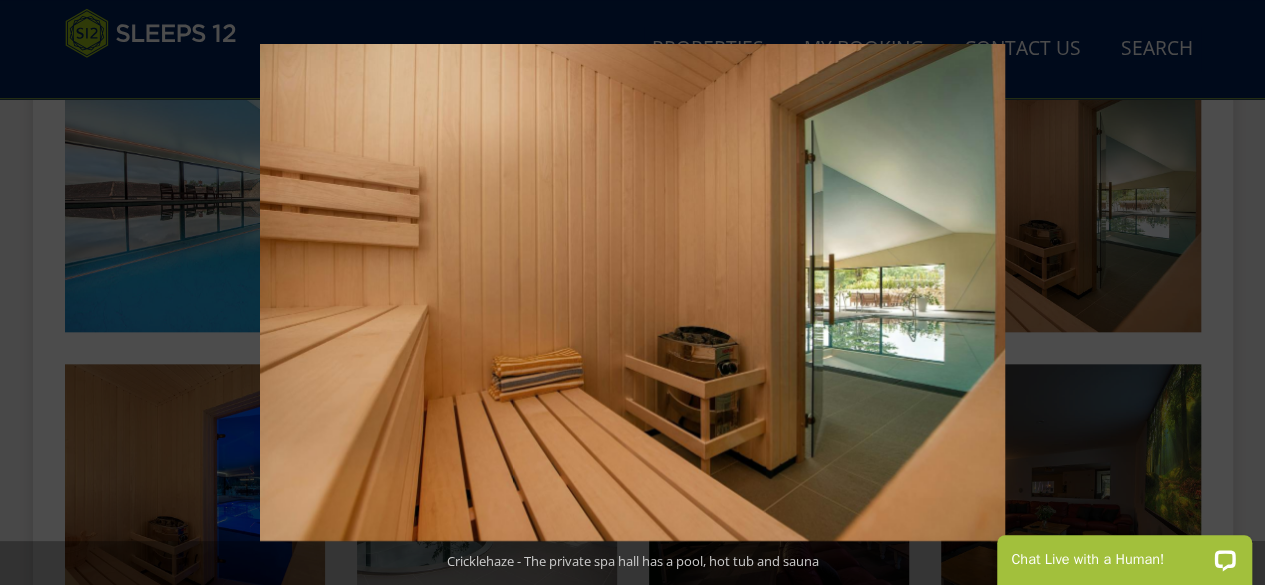 click at bounding box center (1230, 293) 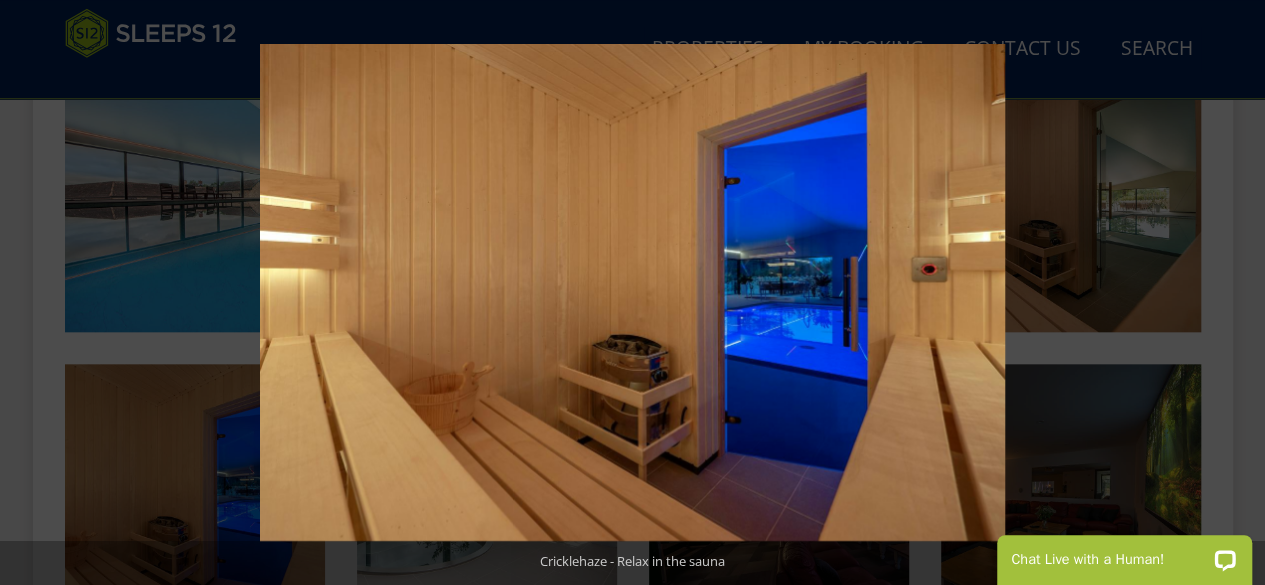 click at bounding box center [1230, 293] 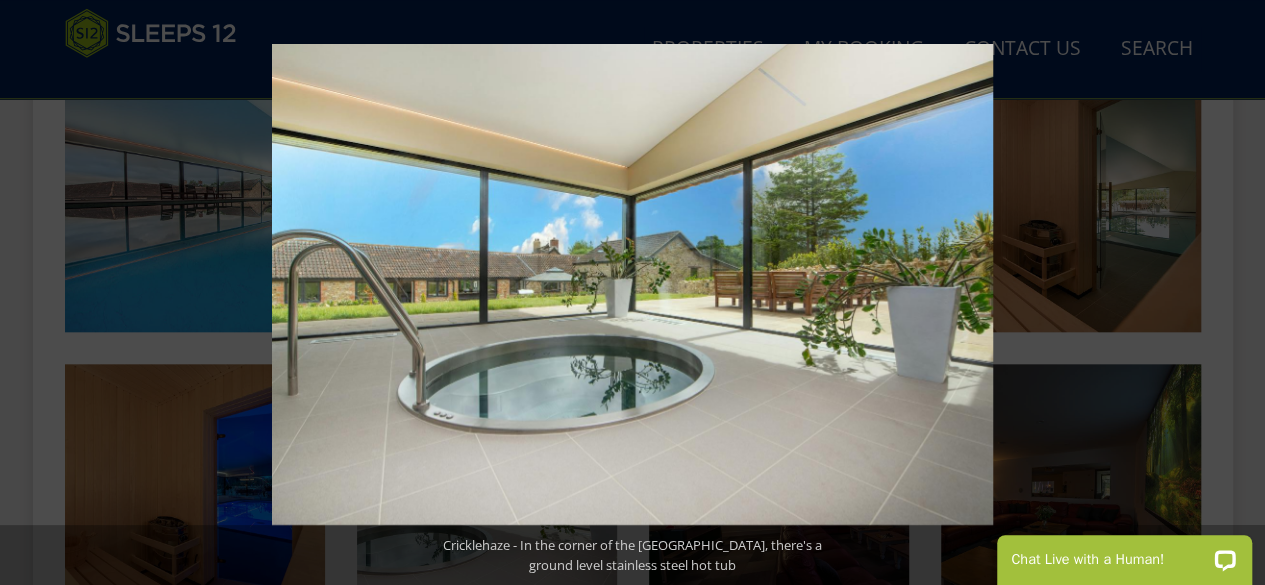 click at bounding box center (1230, 293) 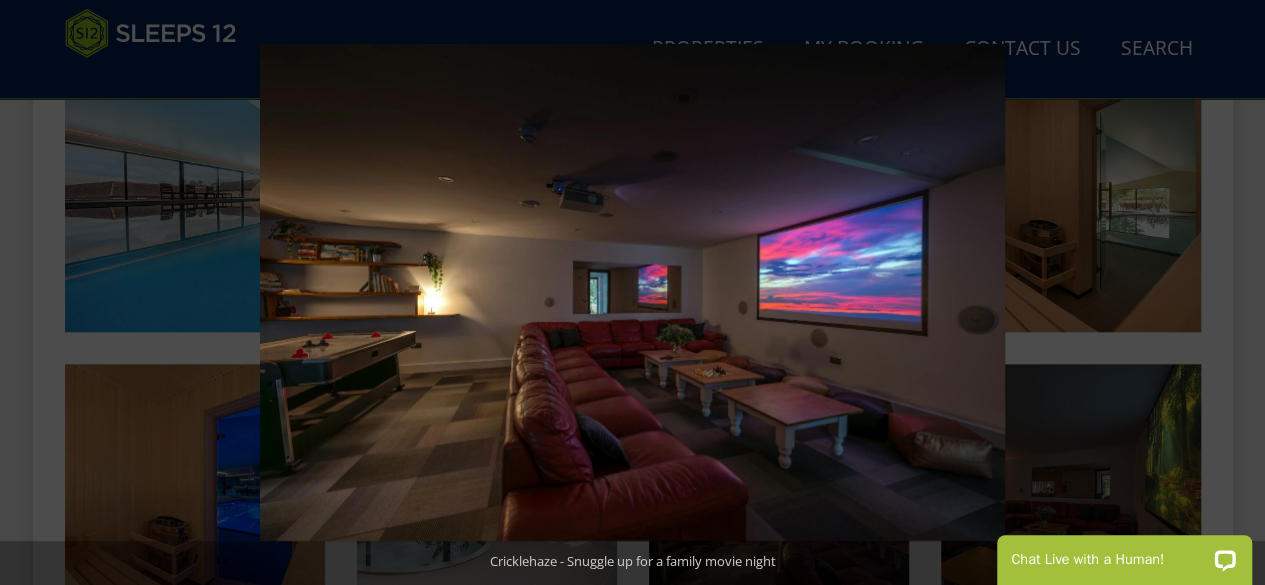 click at bounding box center [1230, 293] 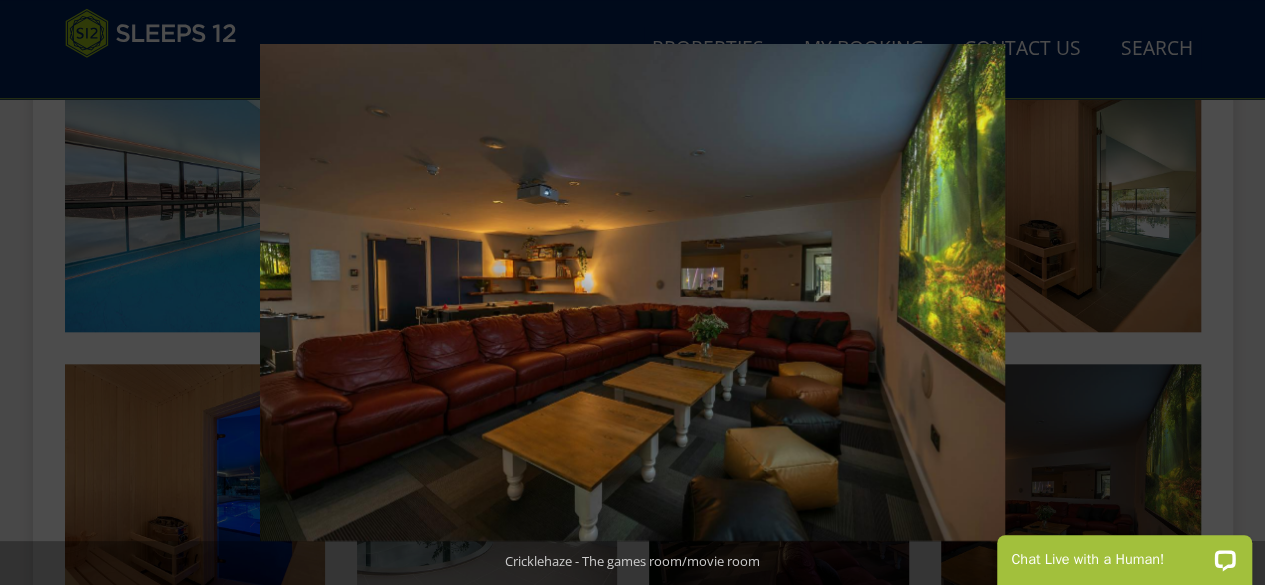 click at bounding box center (1230, 293) 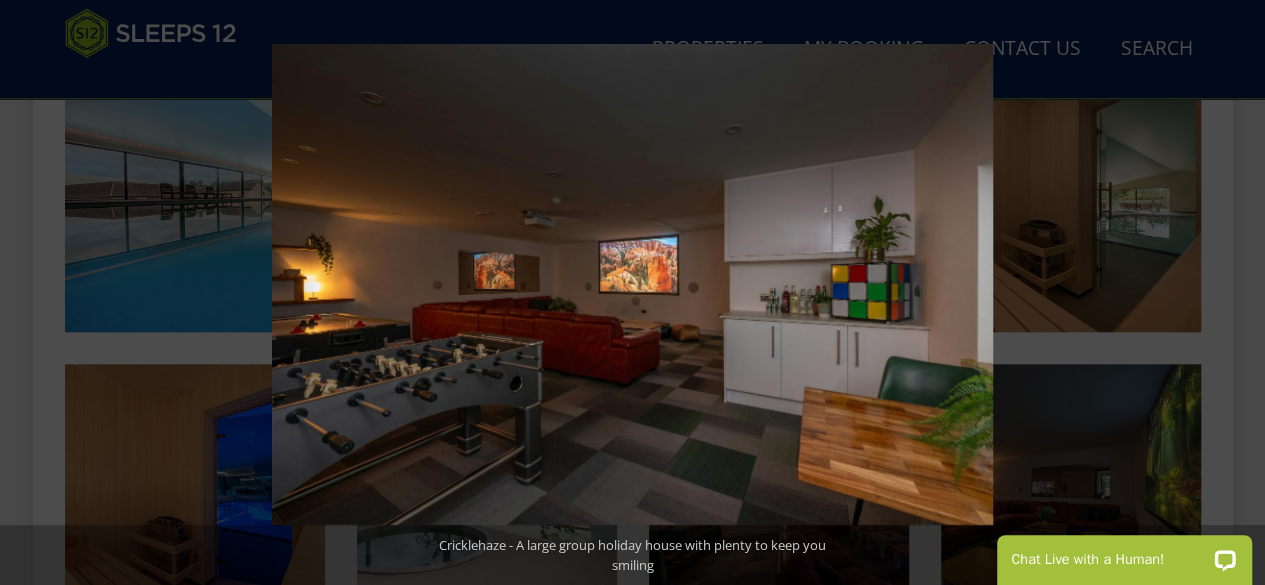 click at bounding box center (1230, 293) 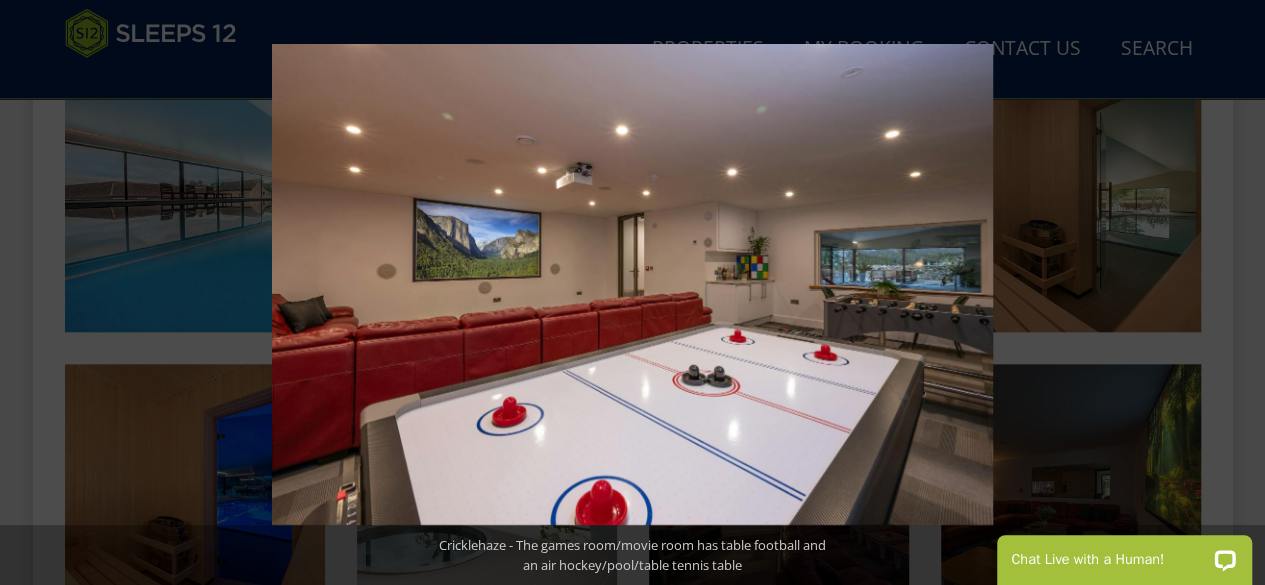 click at bounding box center (1230, 293) 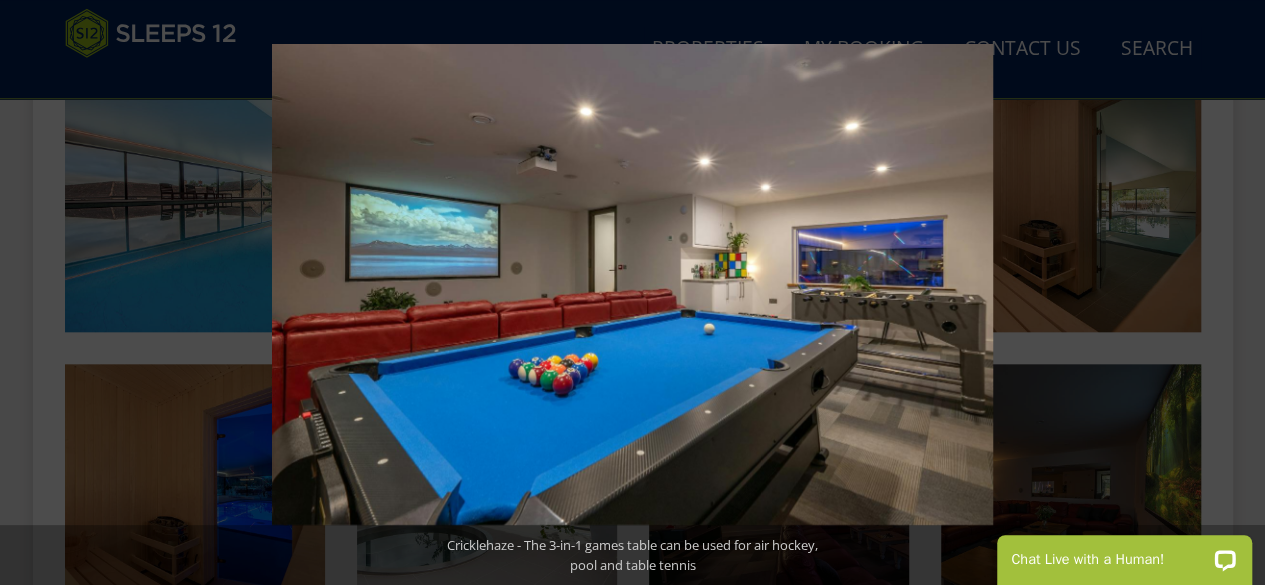 click at bounding box center (1230, 293) 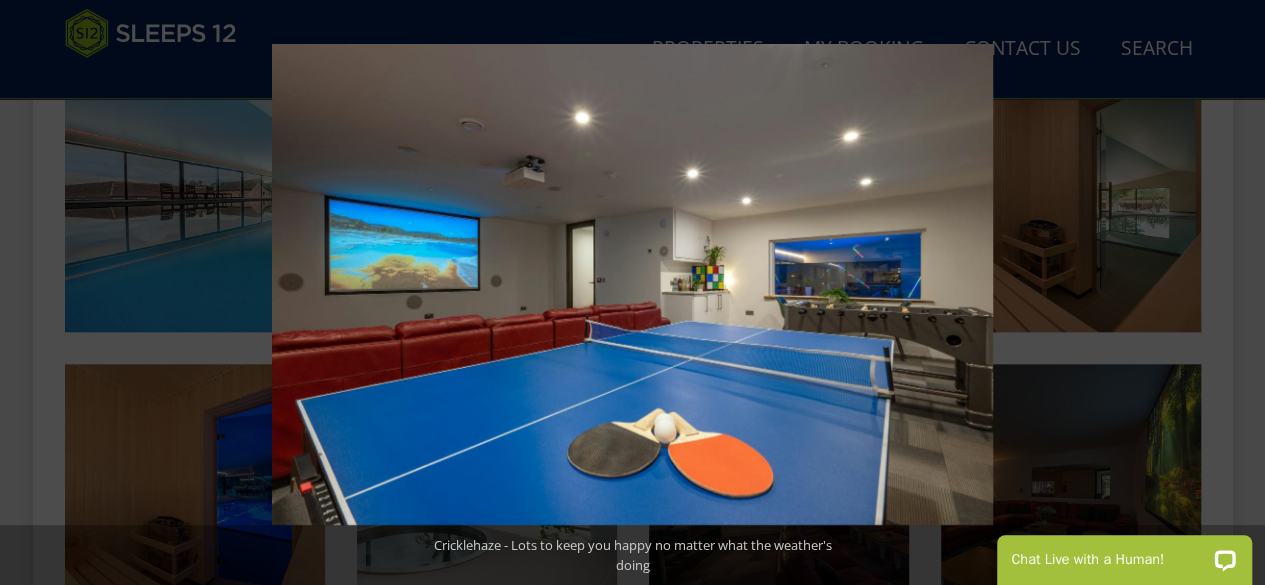 click at bounding box center [1230, 293] 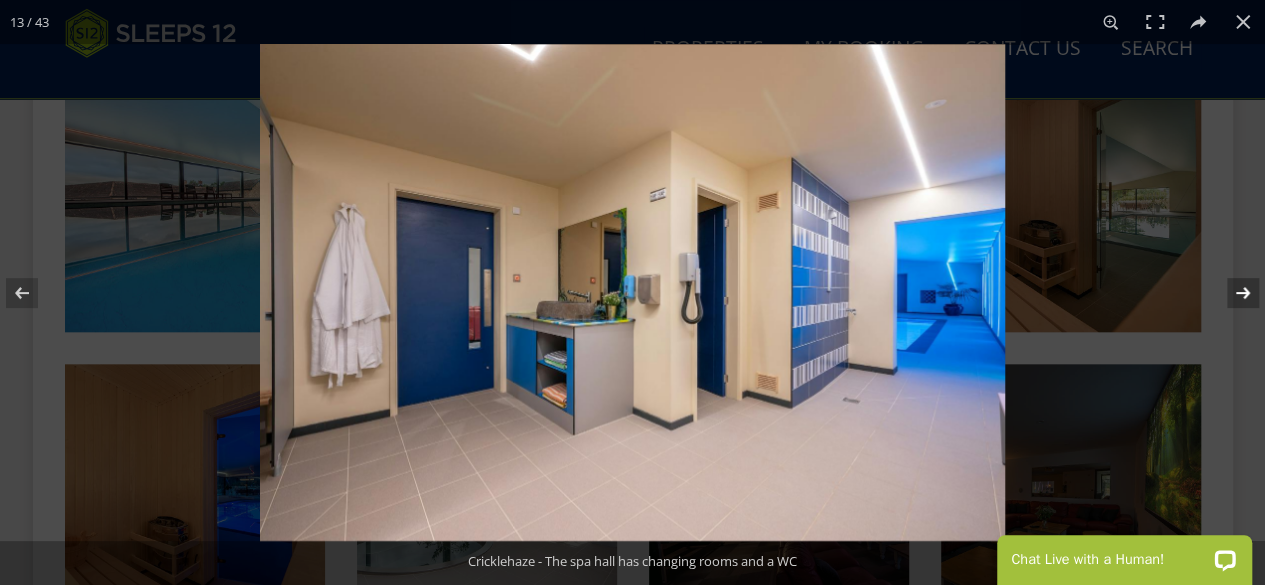 click at bounding box center [1230, 293] 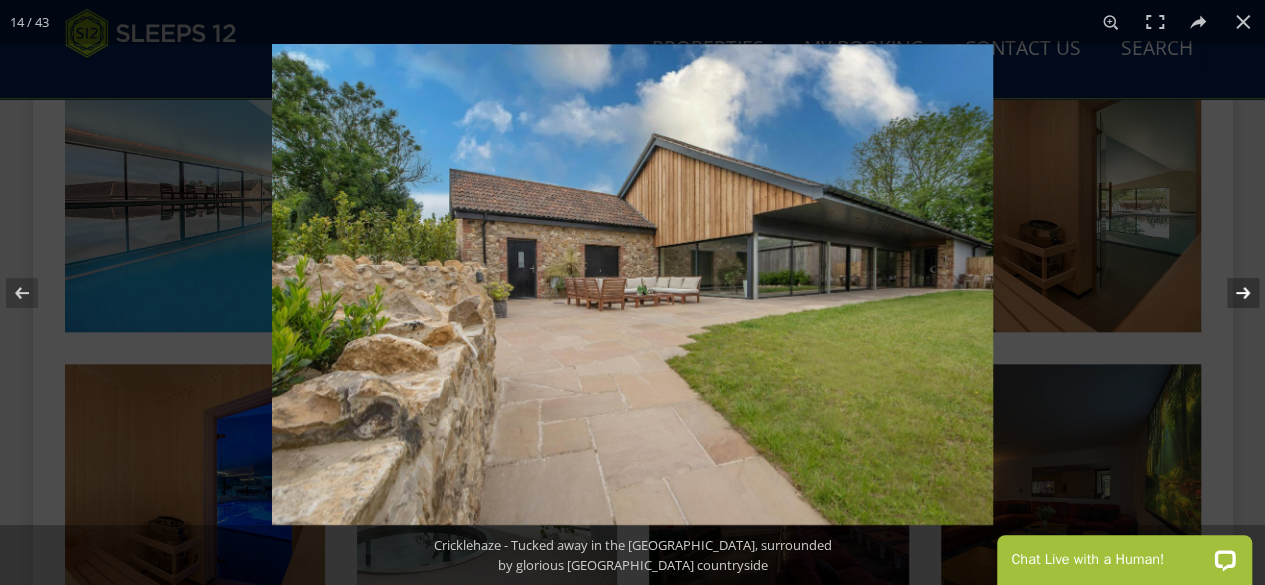 click at bounding box center (1230, 293) 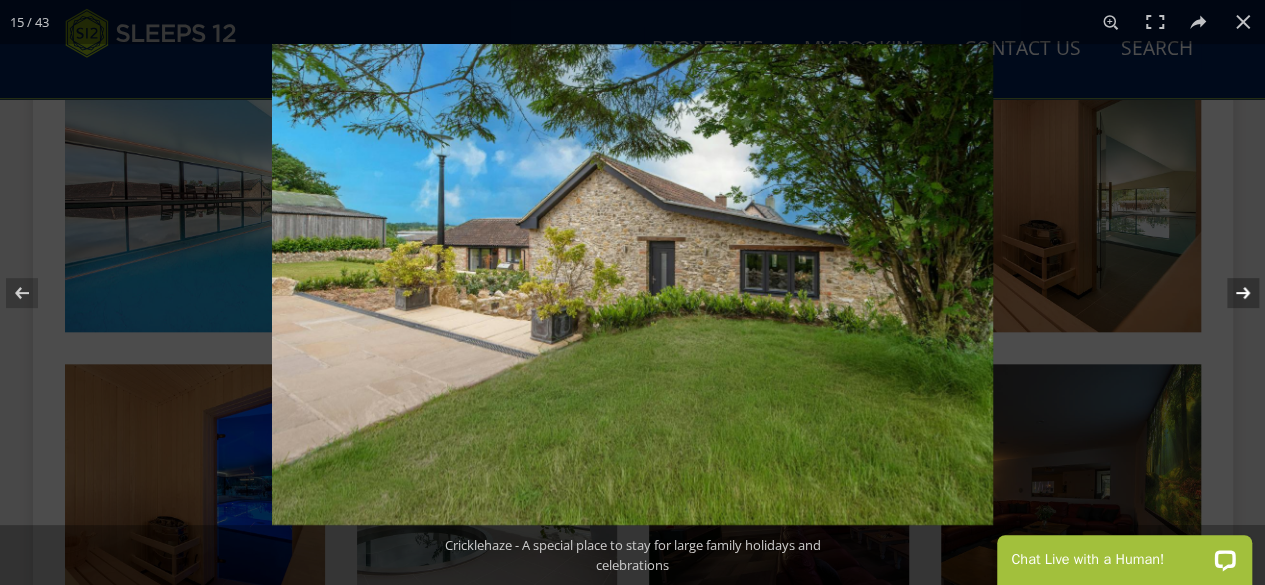 click at bounding box center [1230, 293] 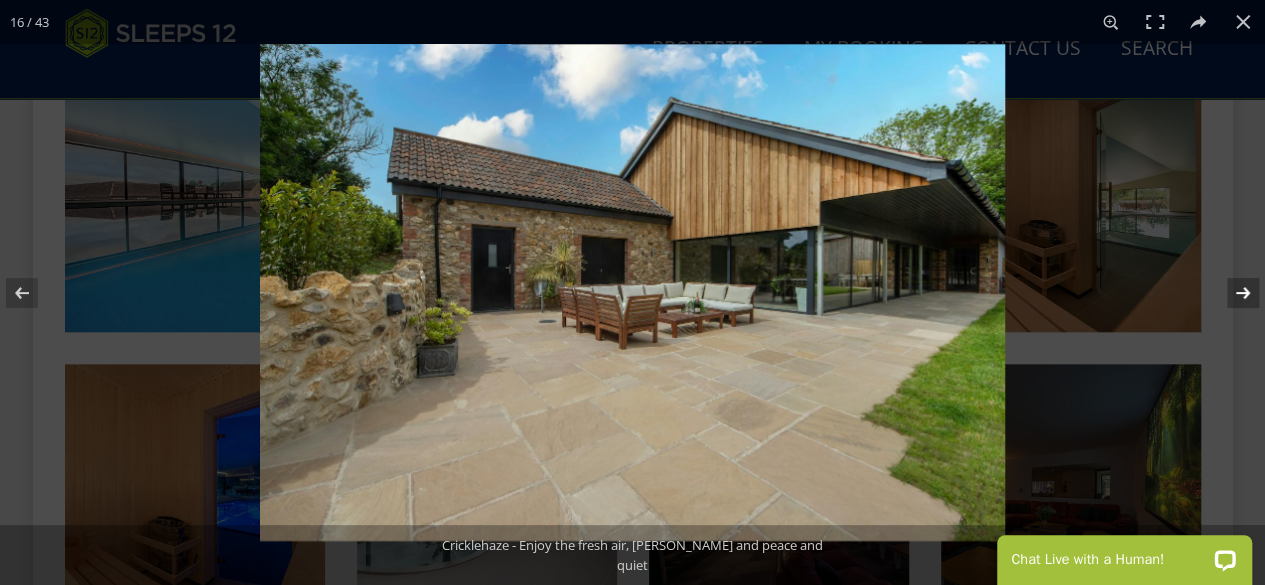 click at bounding box center (1230, 293) 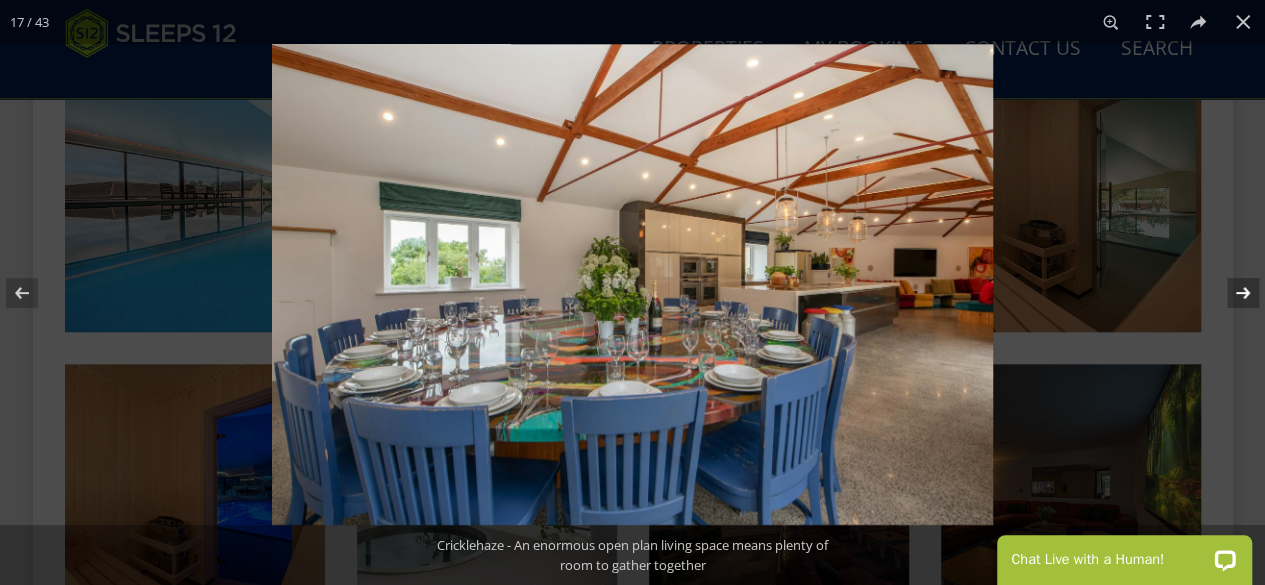 click at bounding box center (1230, 293) 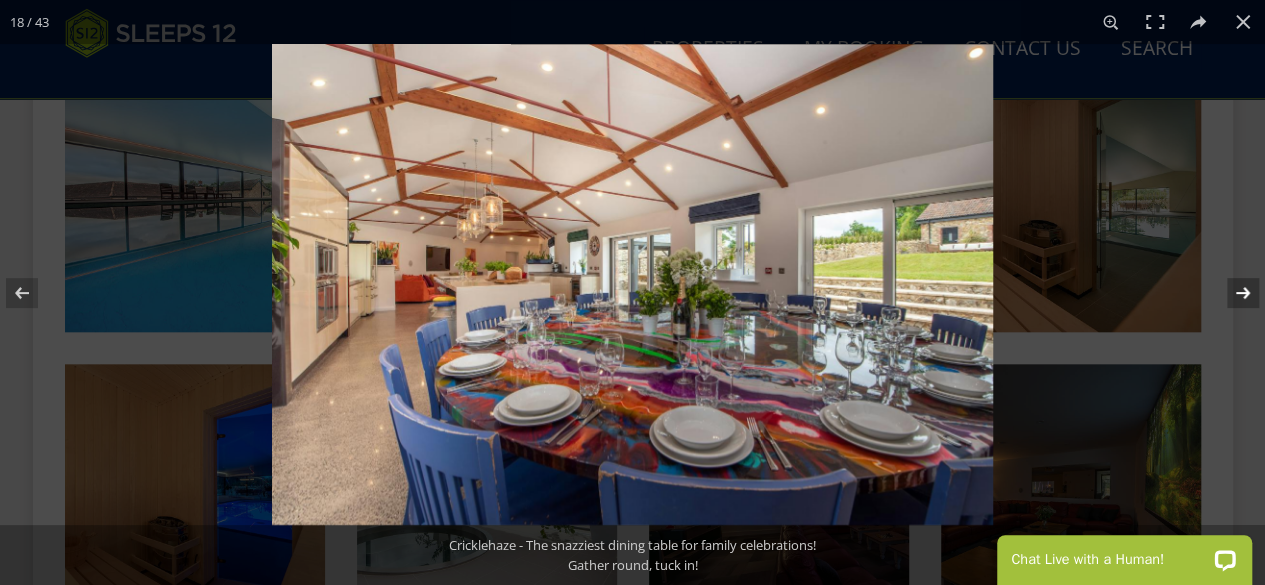 click at bounding box center (1230, 293) 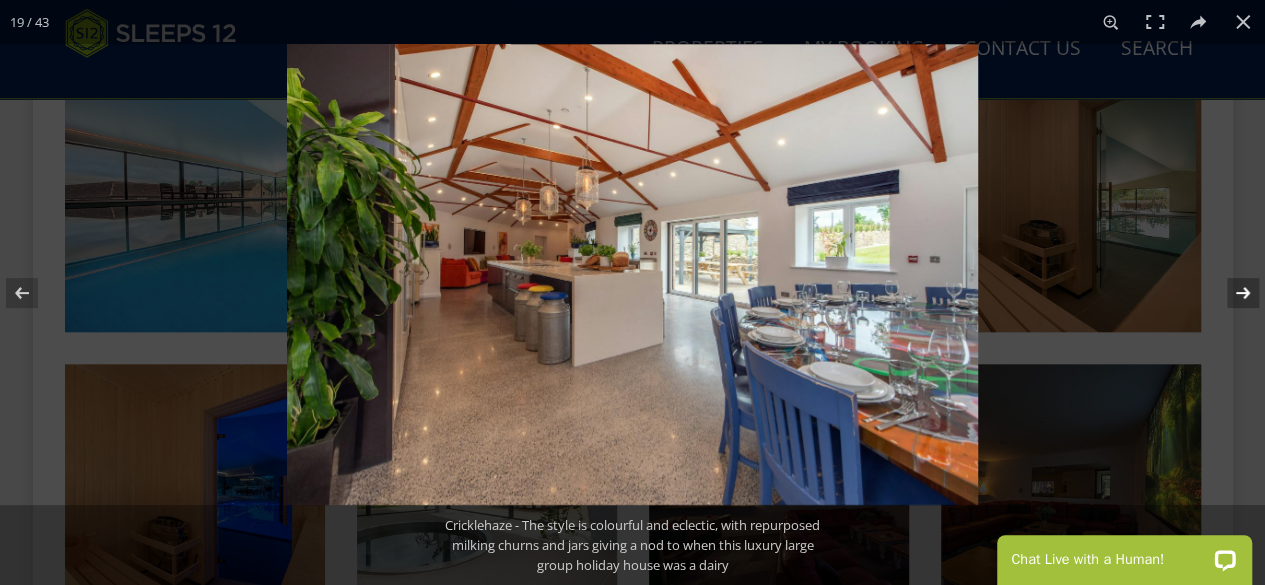 click at bounding box center [1230, 293] 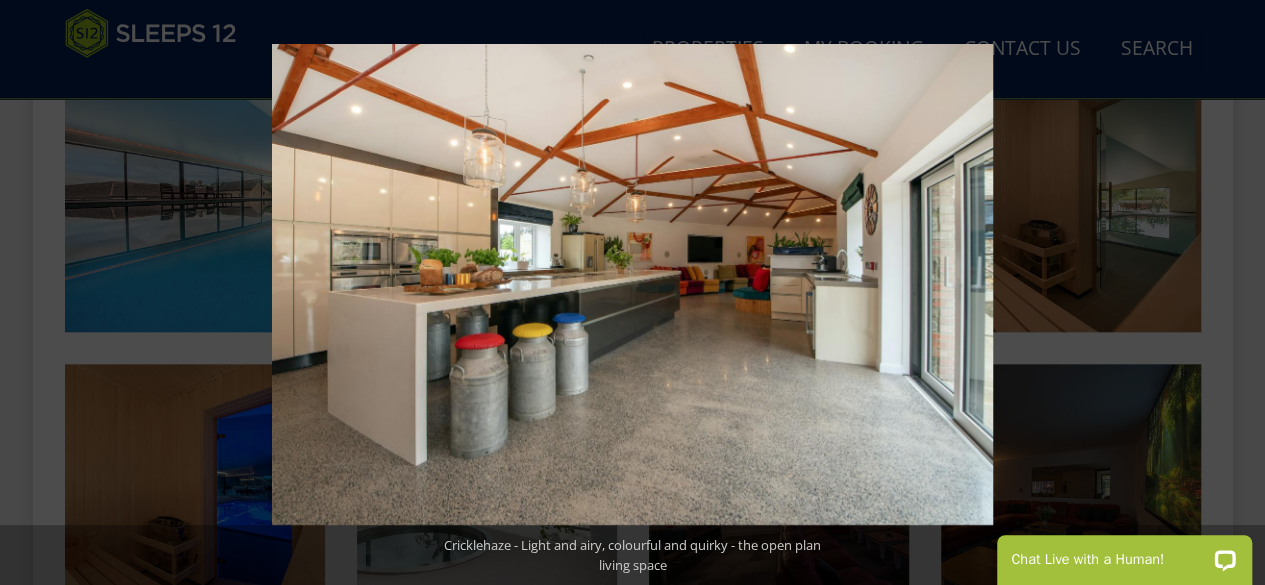 click at bounding box center [1230, 293] 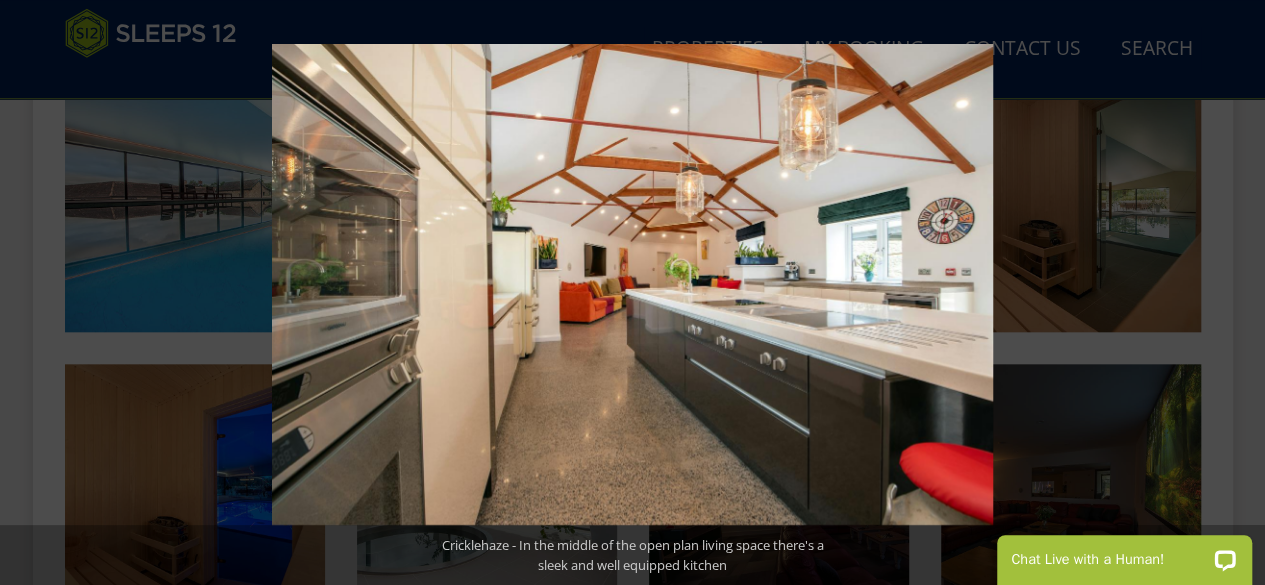 click at bounding box center (1230, 293) 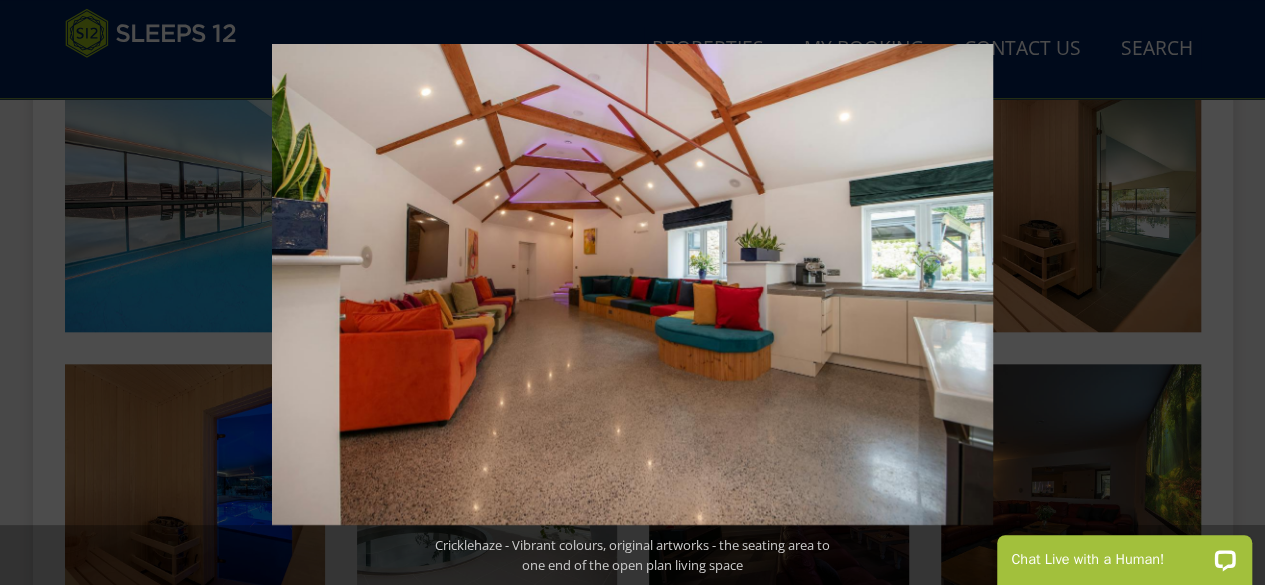 click at bounding box center (1230, 293) 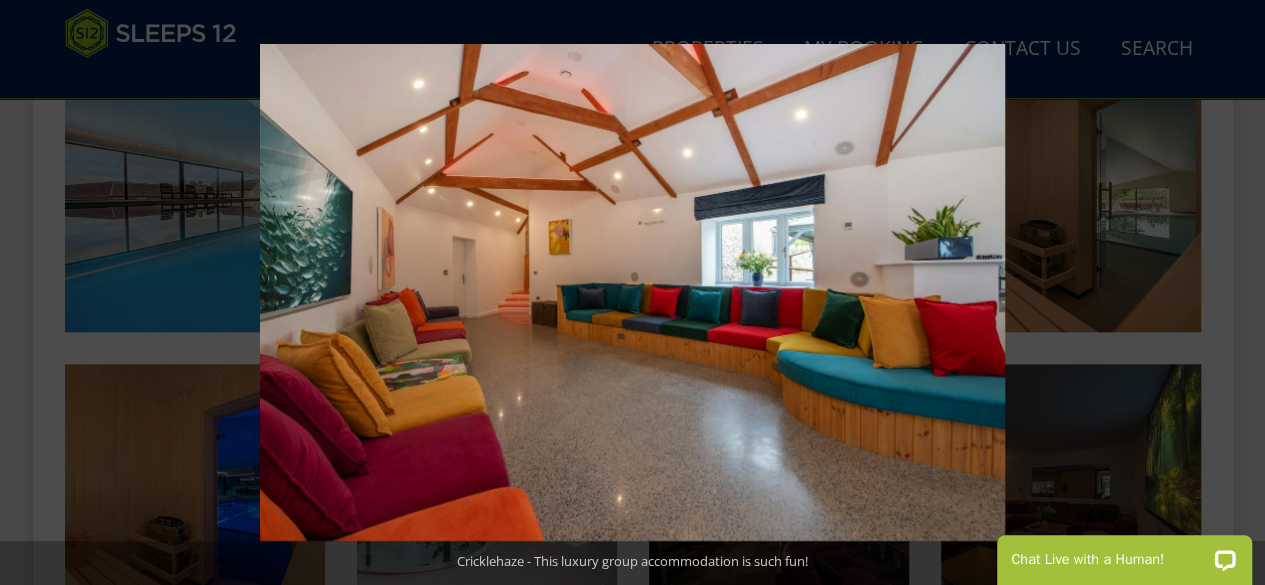 click at bounding box center [1230, 293] 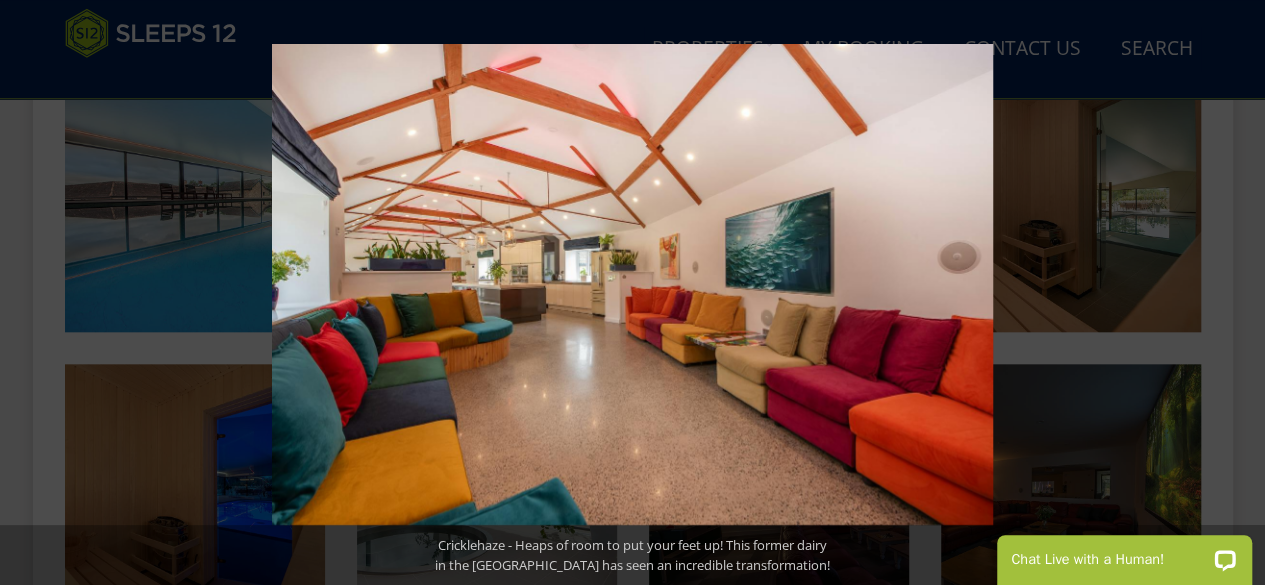 click at bounding box center [1230, 293] 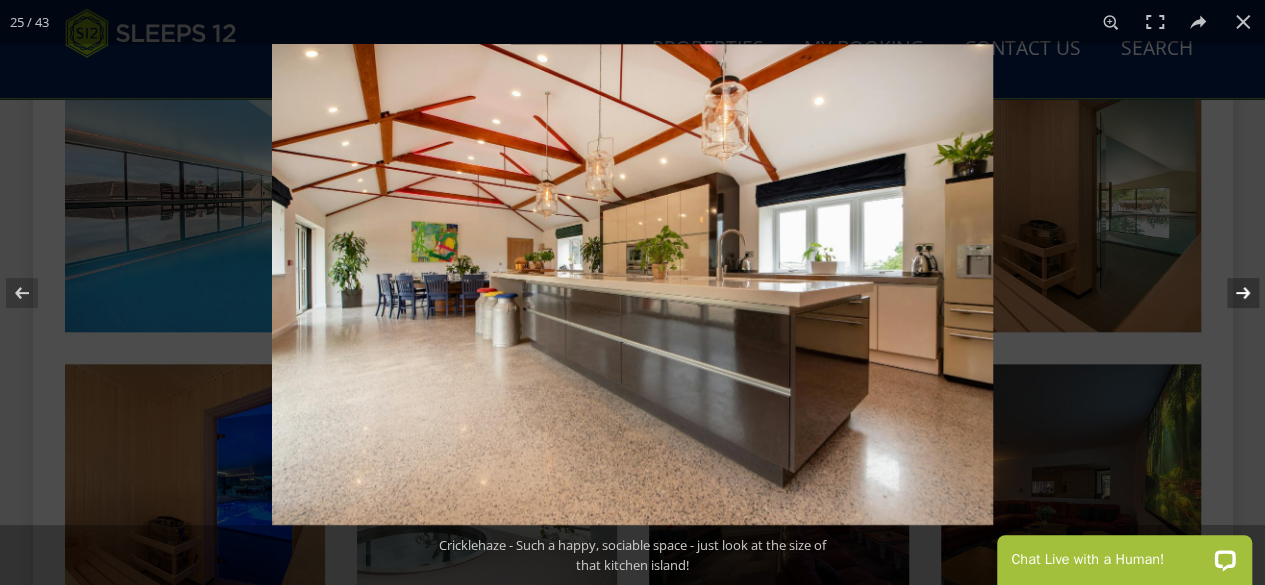 click at bounding box center (1230, 293) 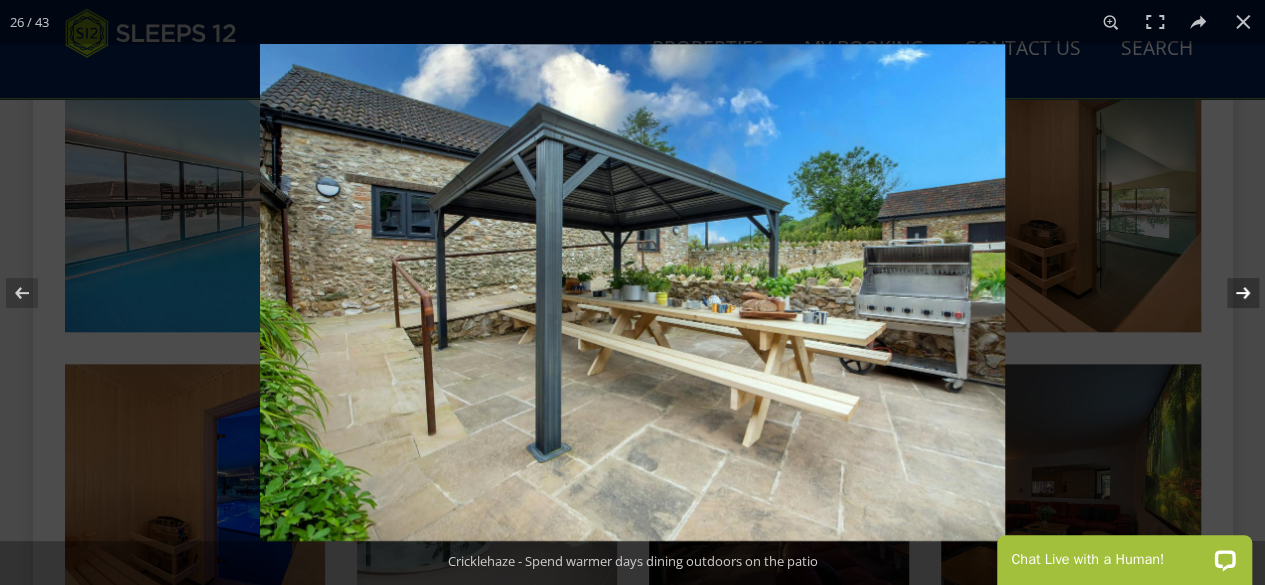 click at bounding box center [1230, 293] 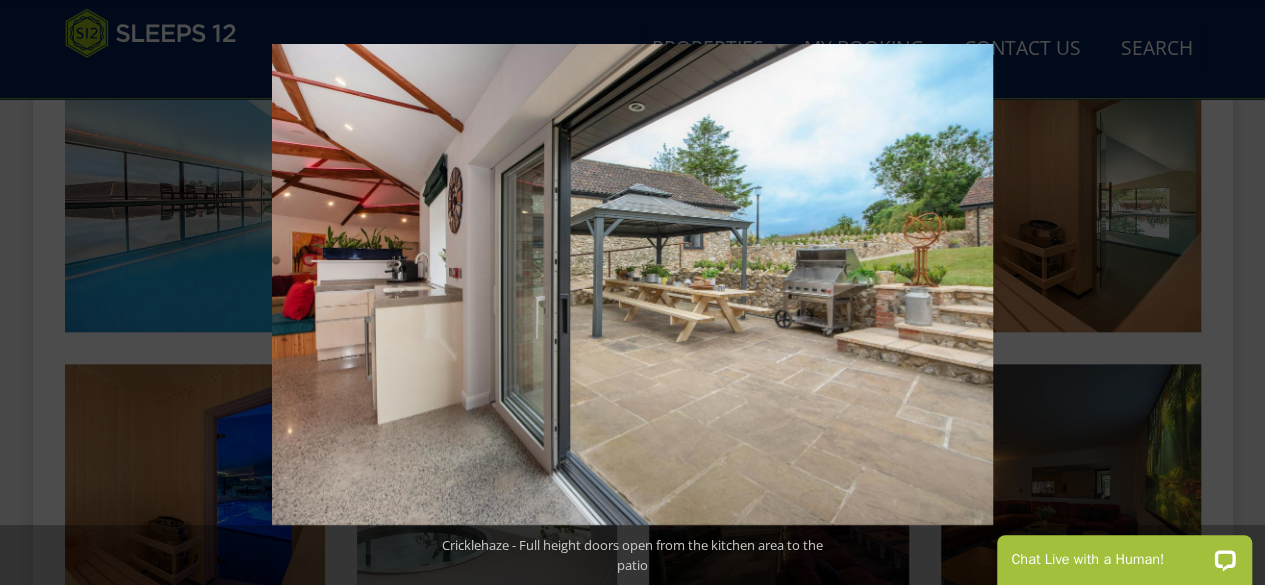 click at bounding box center [1230, 293] 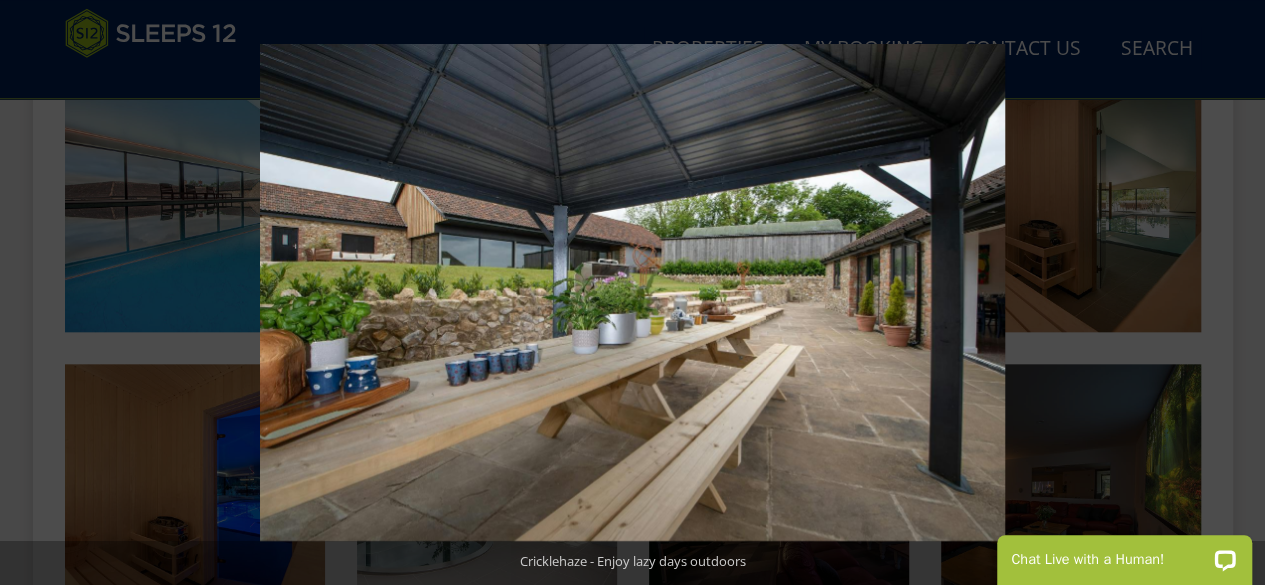 click at bounding box center [1230, 293] 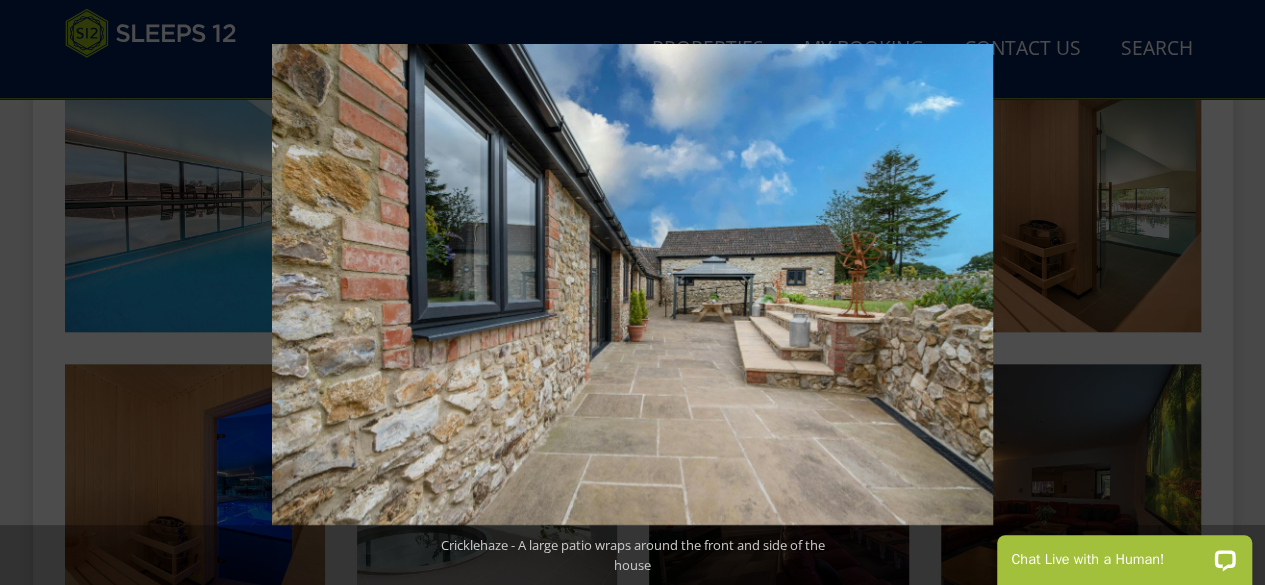 click at bounding box center (1230, 293) 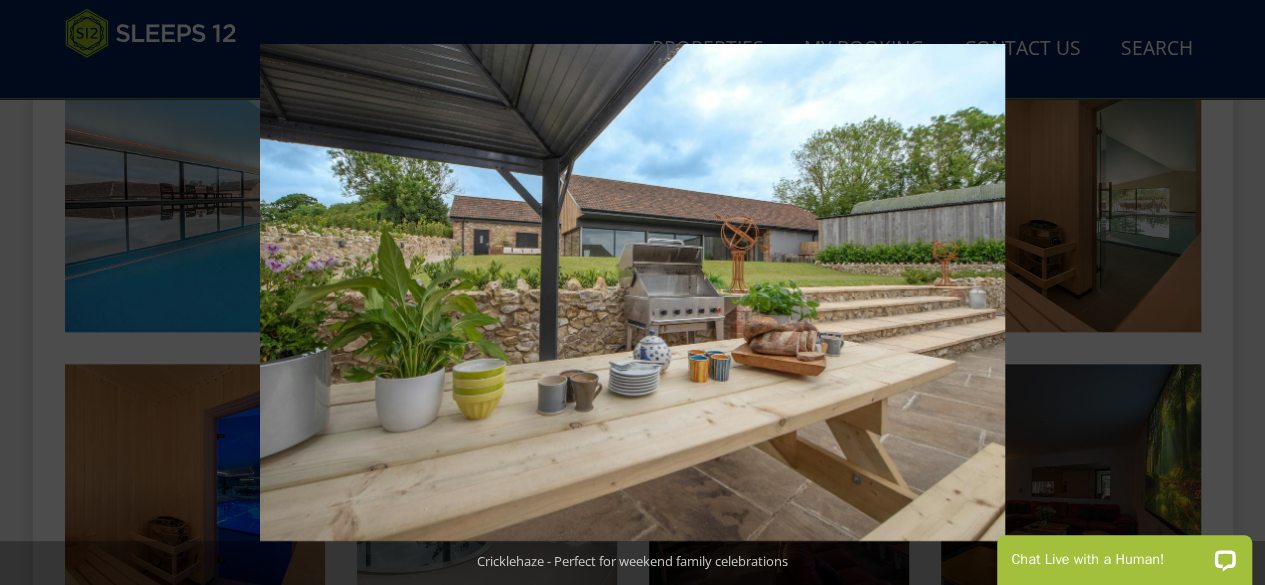click at bounding box center [1230, 293] 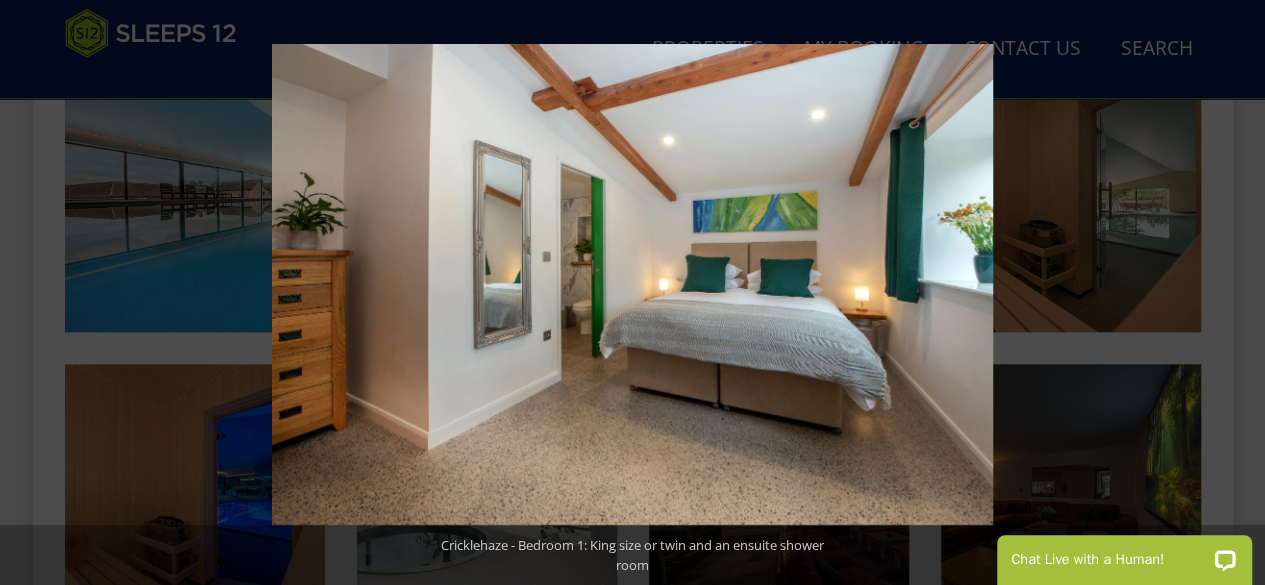 click at bounding box center [1230, 293] 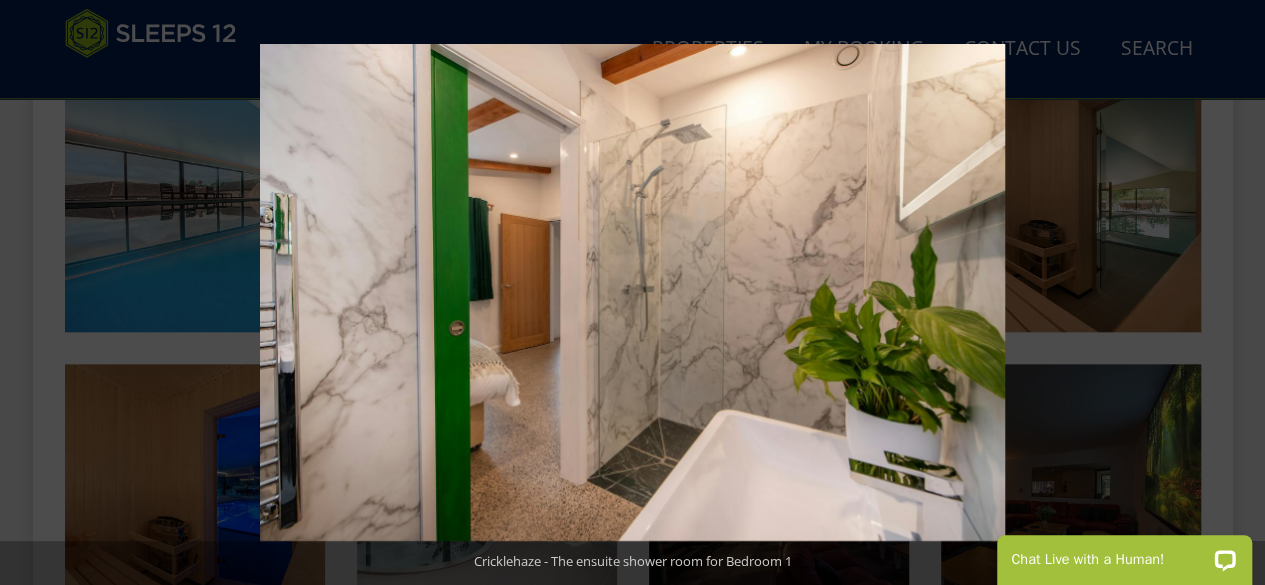 click at bounding box center (1230, 293) 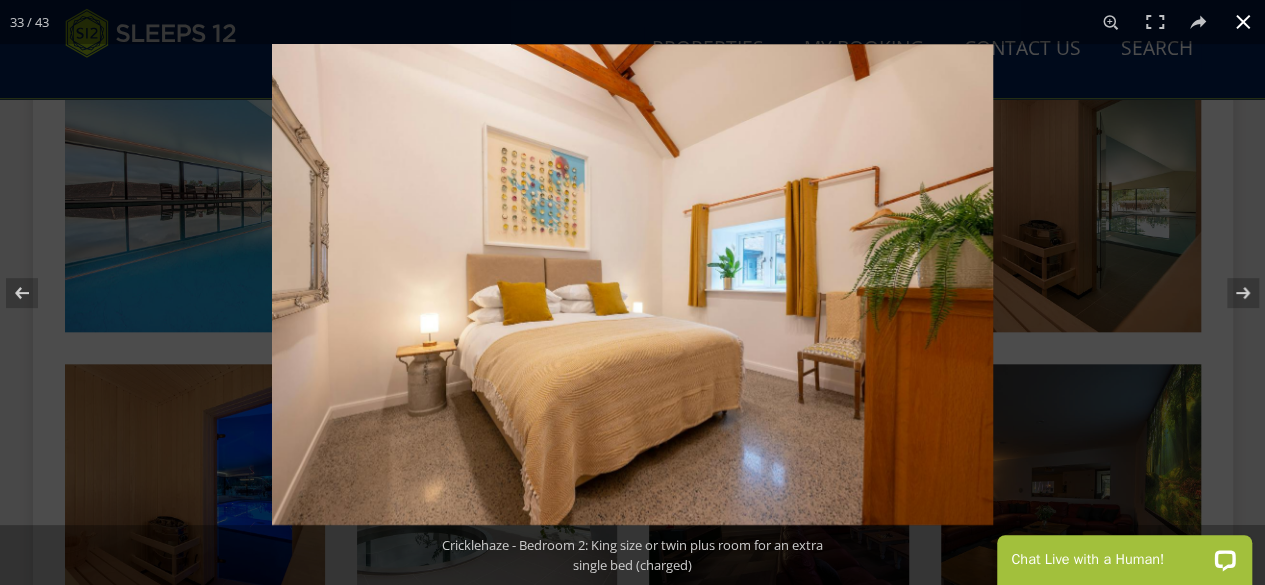 click at bounding box center [904, 336] 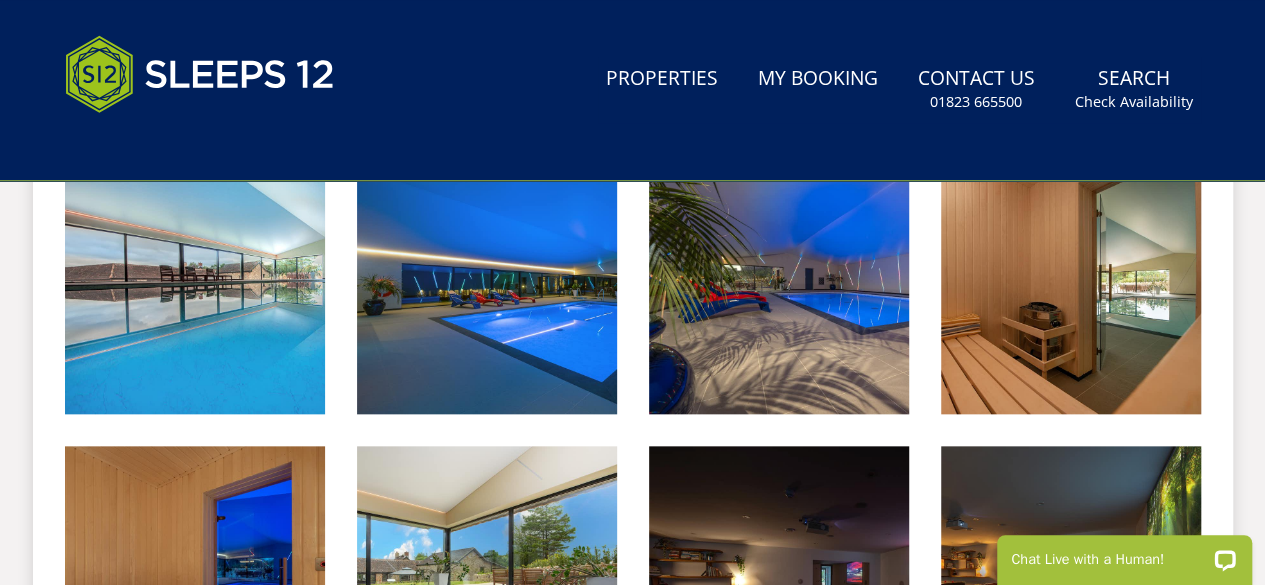 scroll, scrollTop: 0, scrollLeft: 0, axis: both 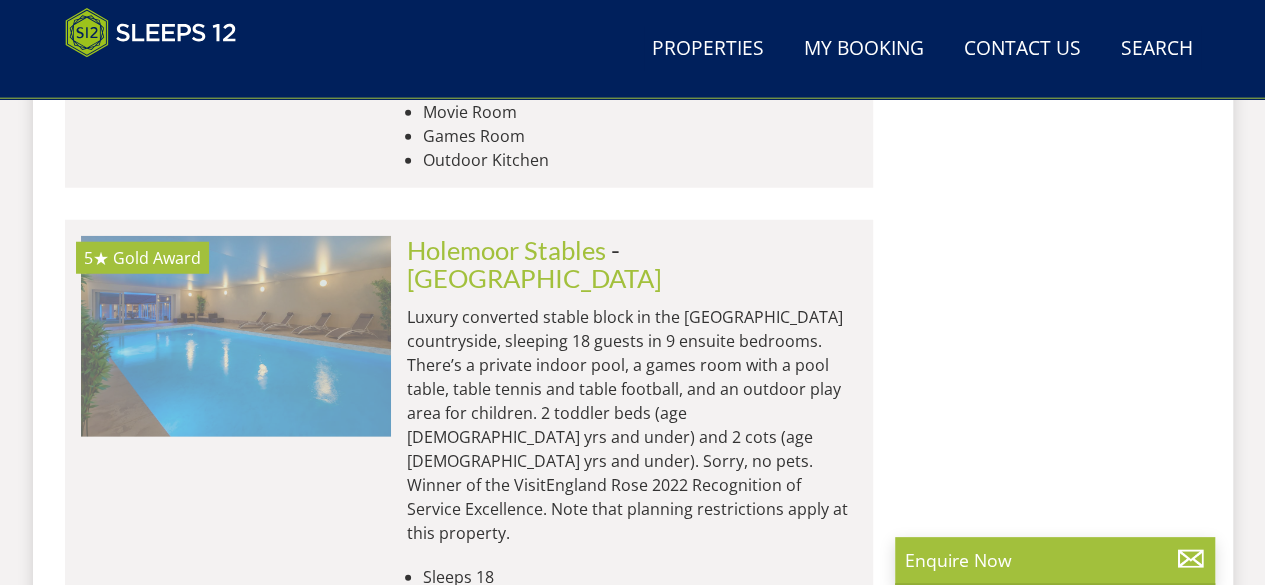 click at bounding box center (236, 336) 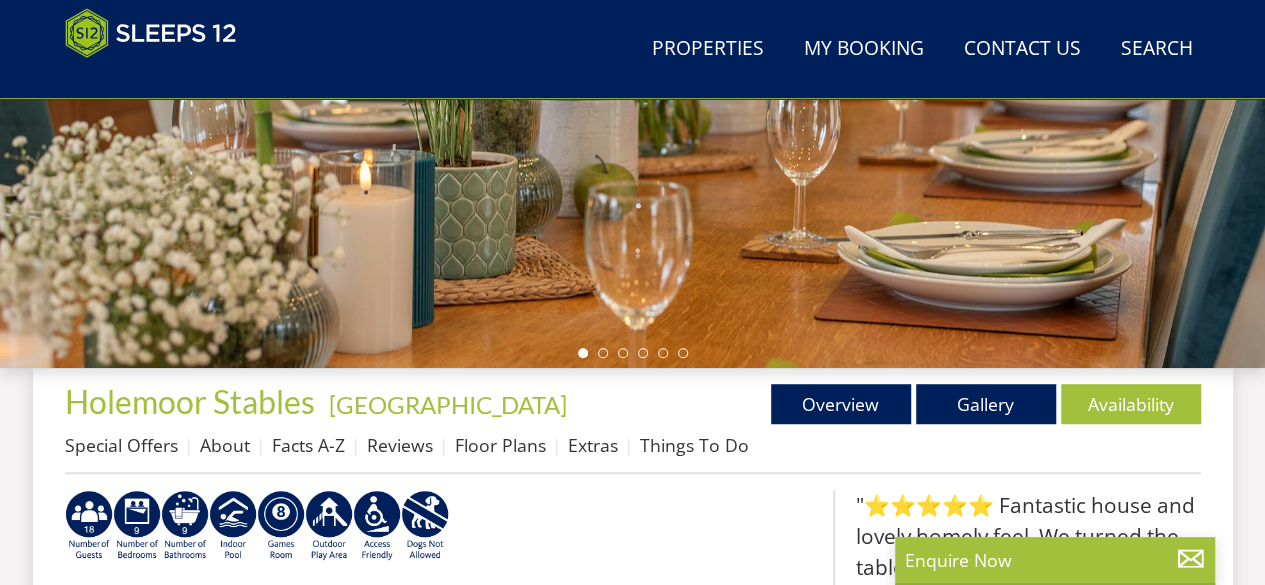 scroll, scrollTop: 480, scrollLeft: 0, axis: vertical 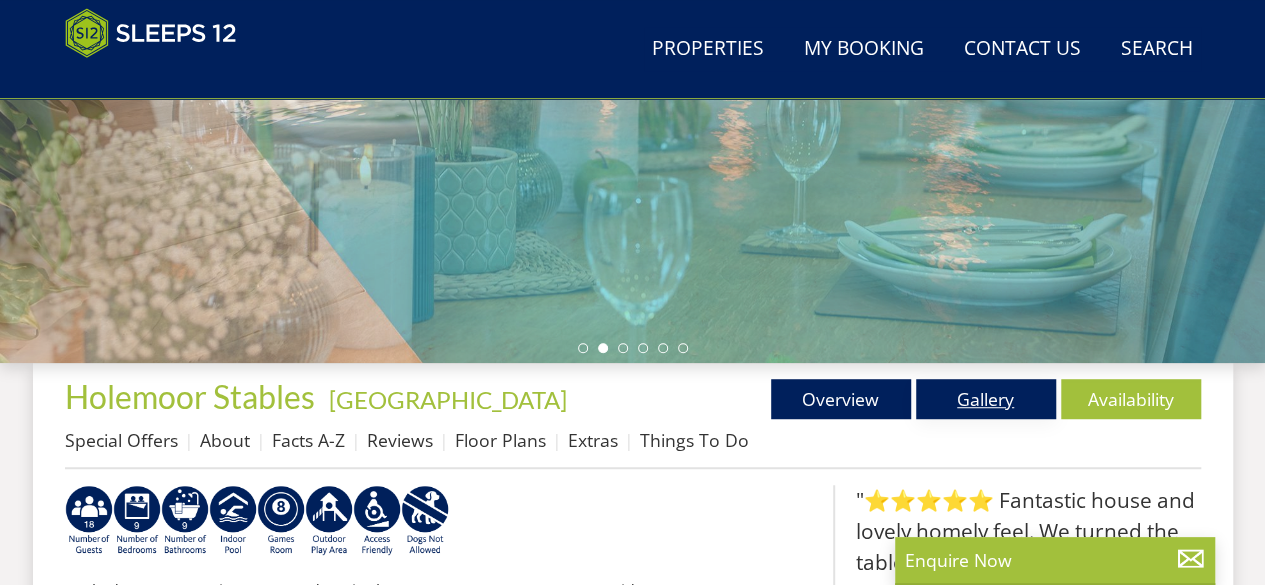 click on "Gallery" at bounding box center [986, 399] 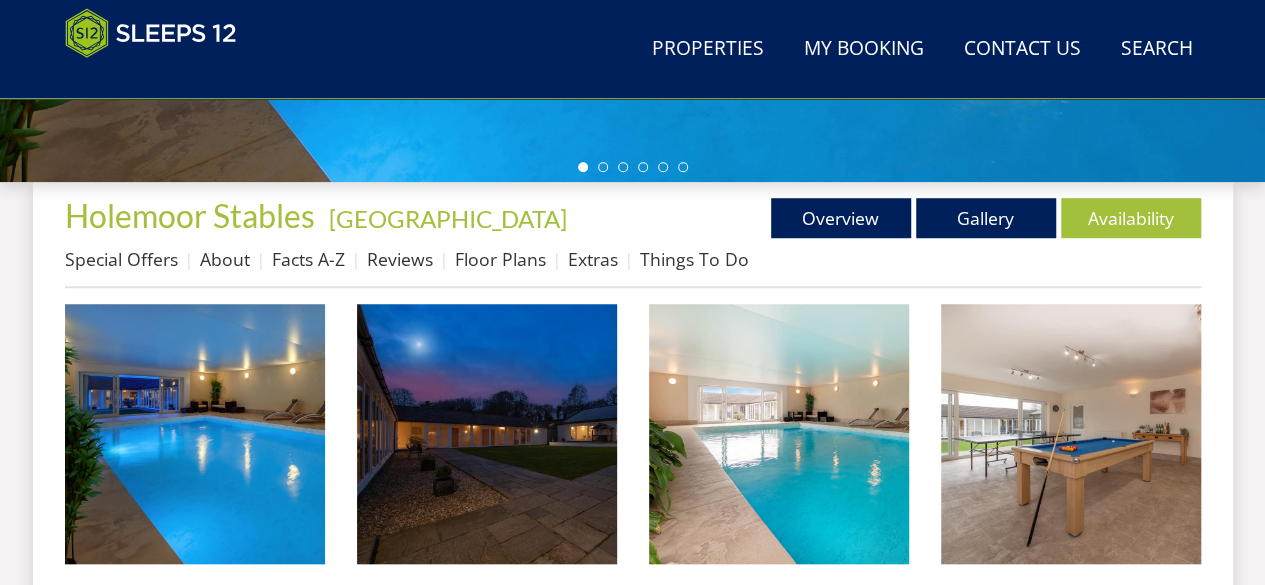 scroll, scrollTop: 680, scrollLeft: 0, axis: vertical 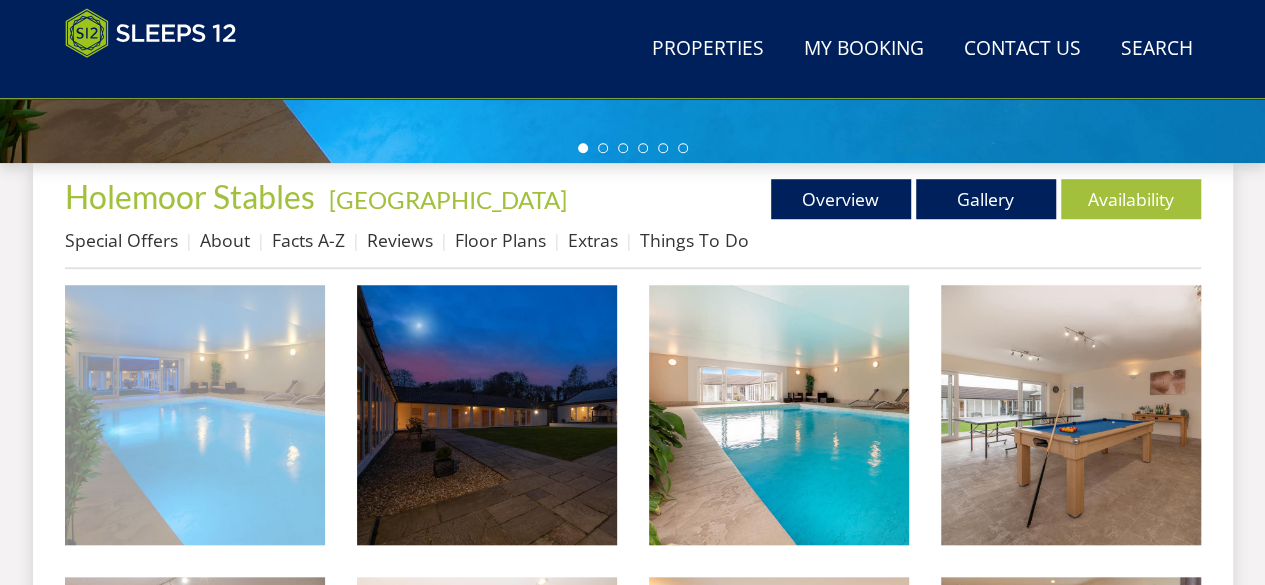 click at bounding box center [195, 415] 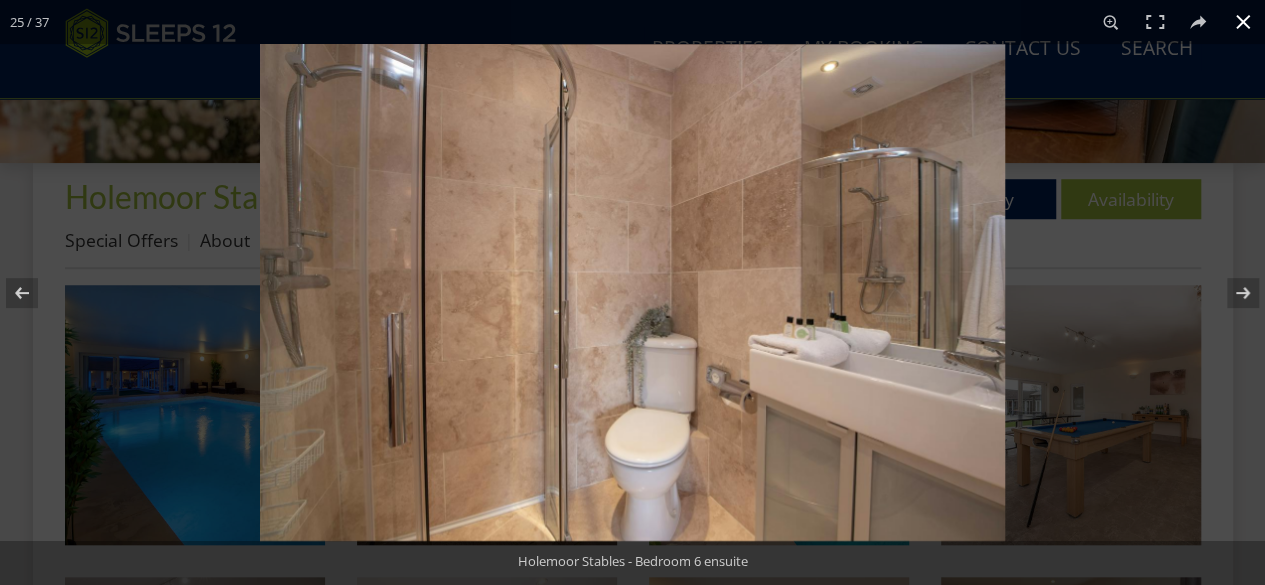 click at bounding box center (632, 292) 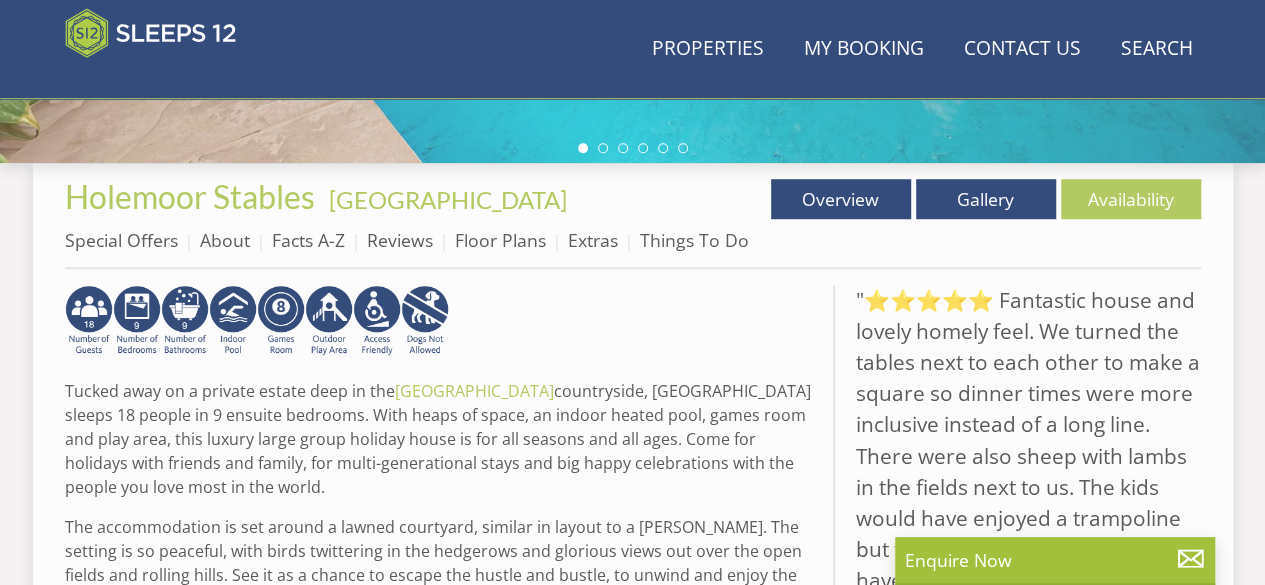 scroll, scrollTop: 480, scrollLeft: 0, axis: vertical 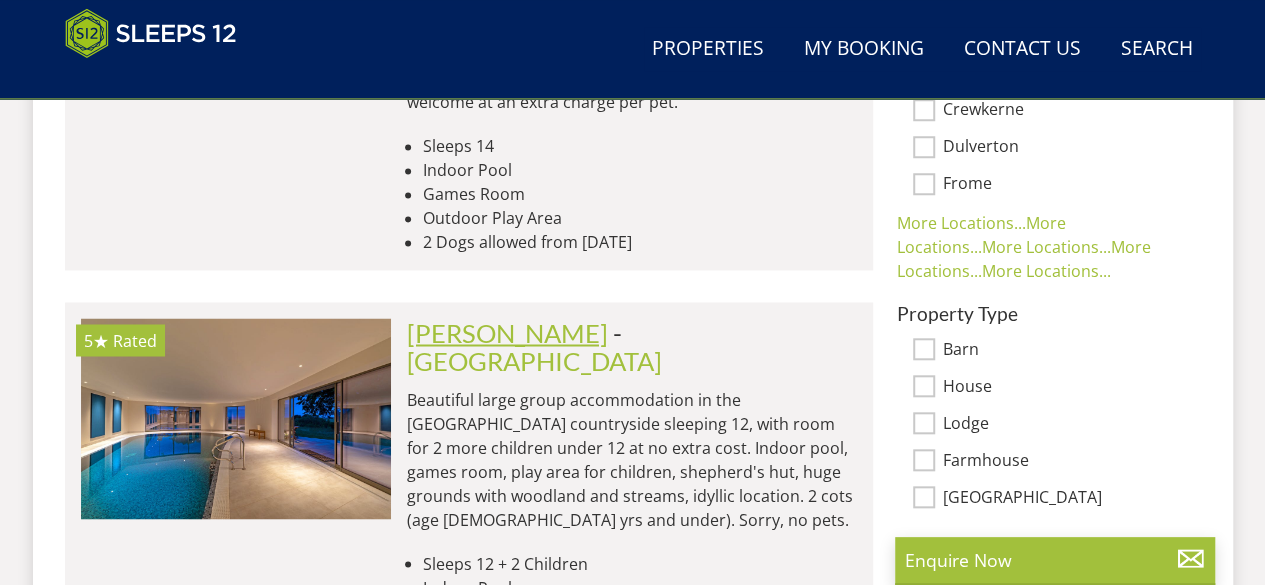 click on "[PERSON_NAME]" at bounding box center [507, 332] 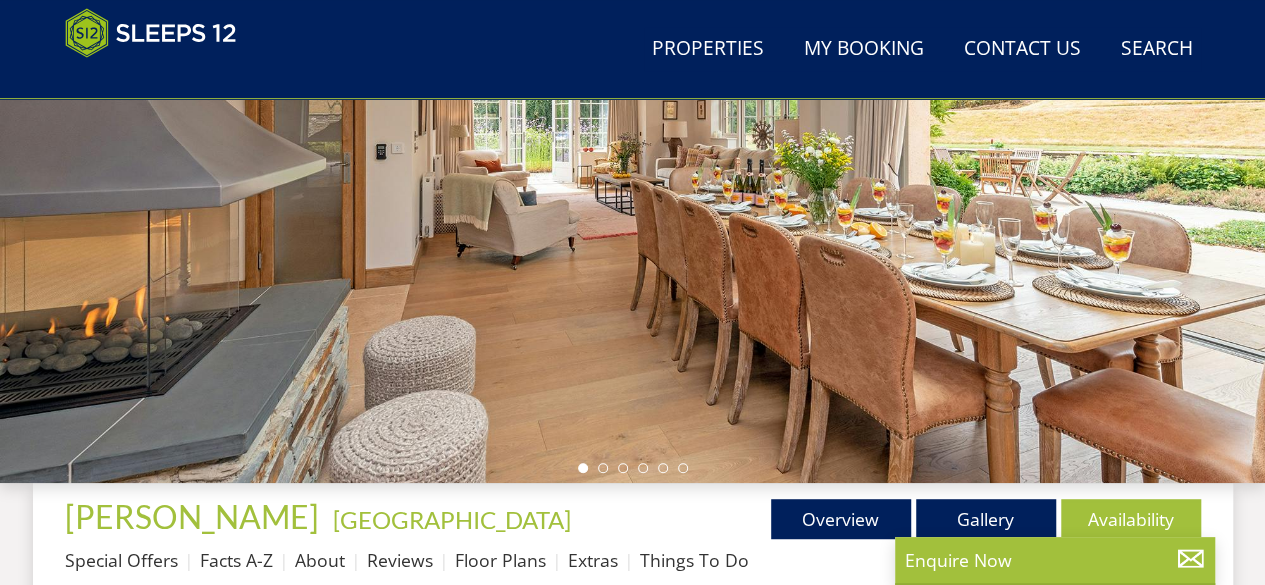 scroll, scrollTop: 320, scrollLeft: 0, axis: vertical 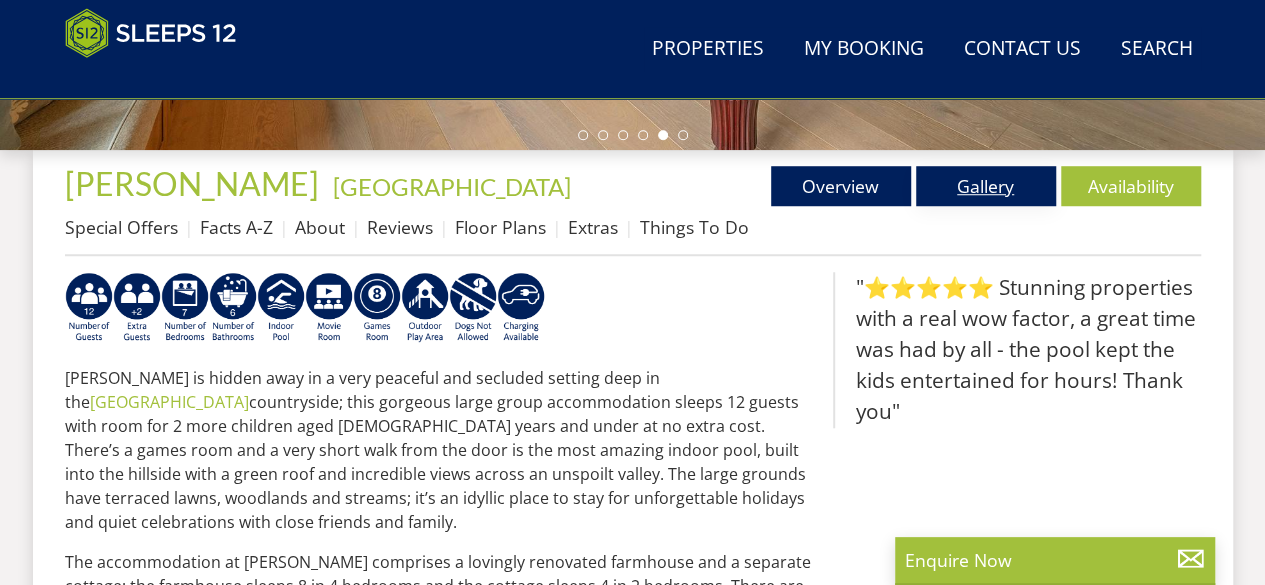 click on "Gallery" at bounding box center (986, 186) 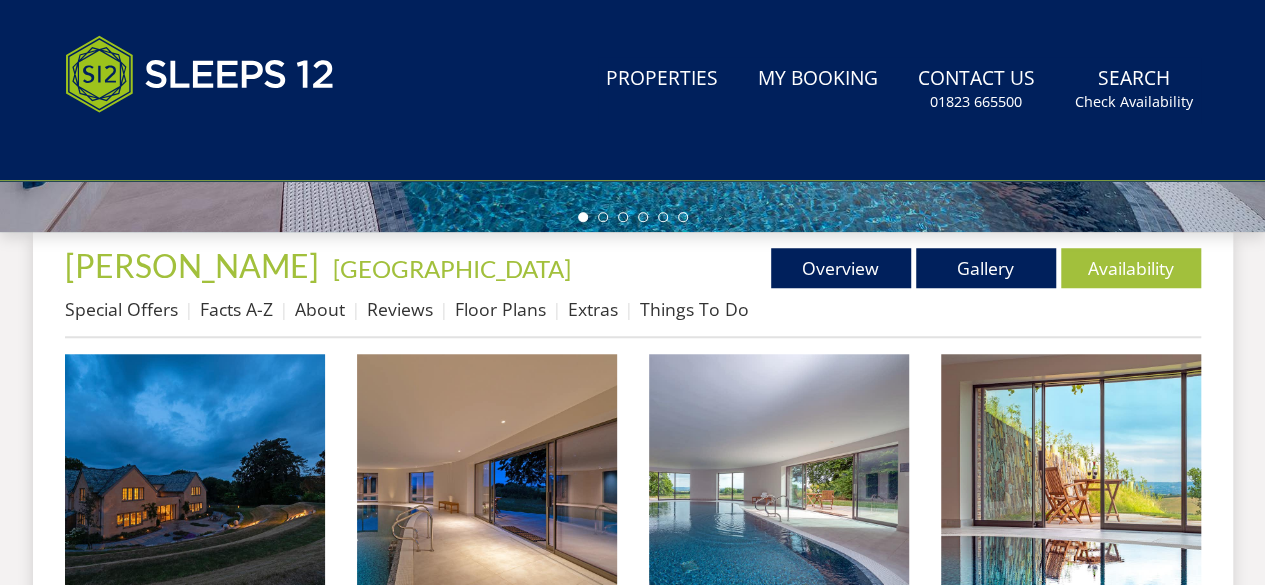 scroll, scrollTop: 0, scrollLeft: 0, axis: both 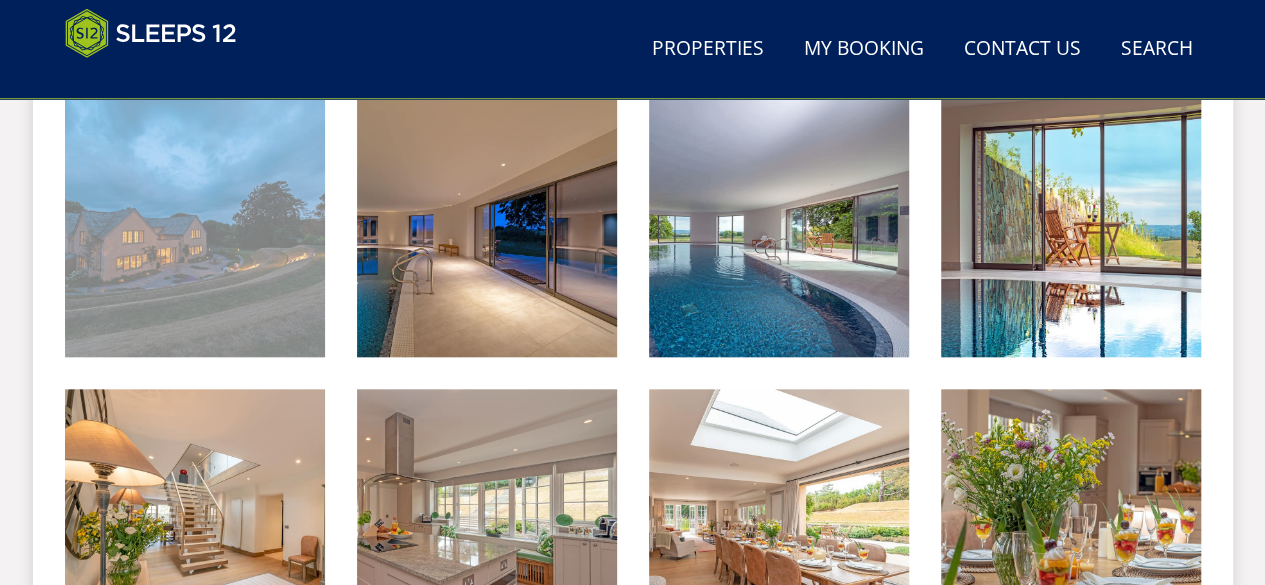 click at bounding box center (195, 227) 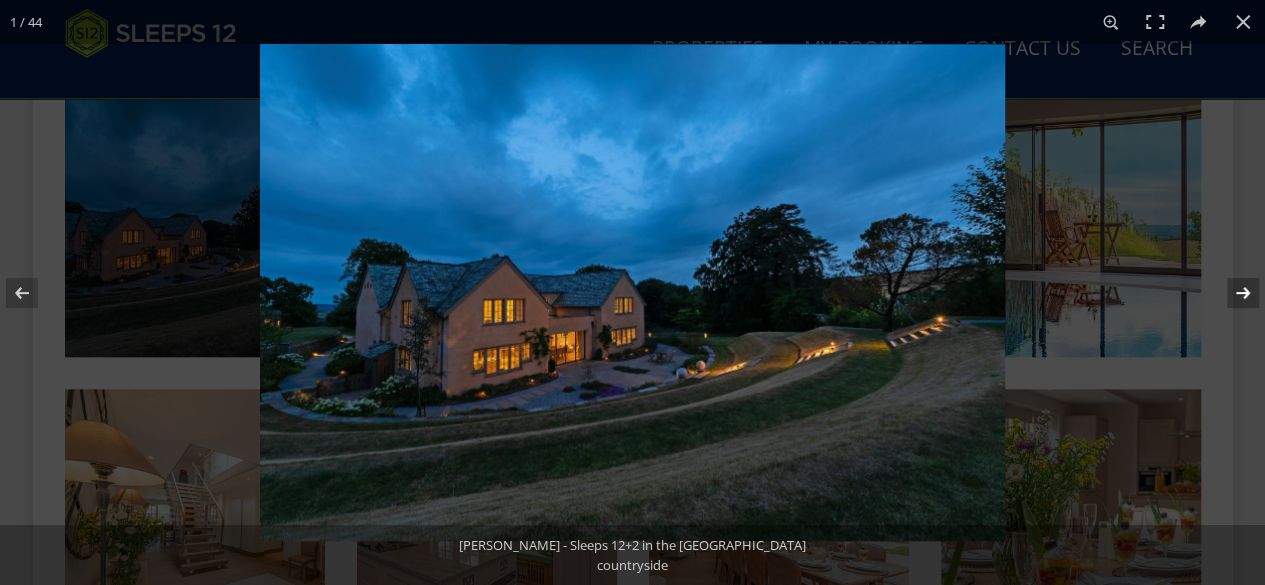 click at bounding box center [1230, 293] 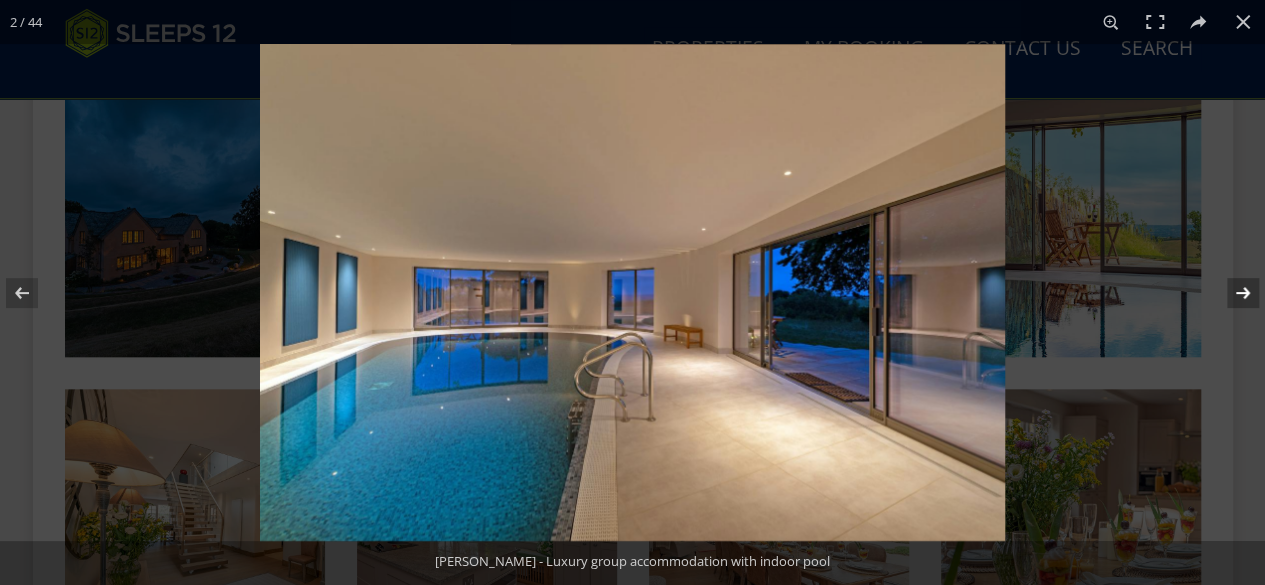 click at bounding box center [1230, 293] 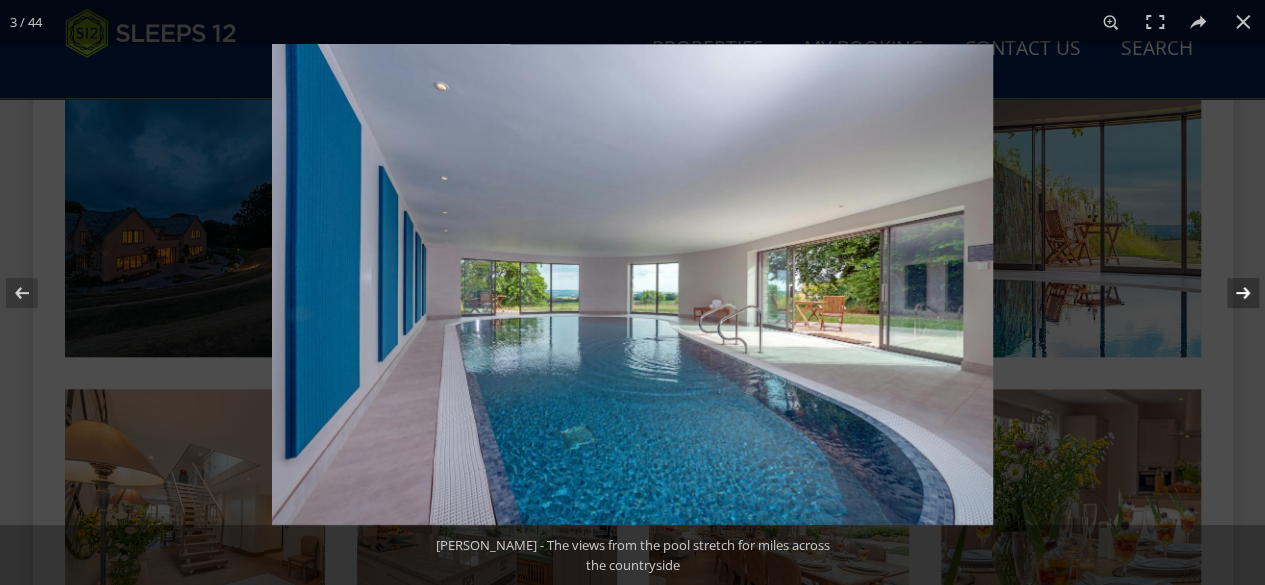 click at bounding box center [1230, 293] 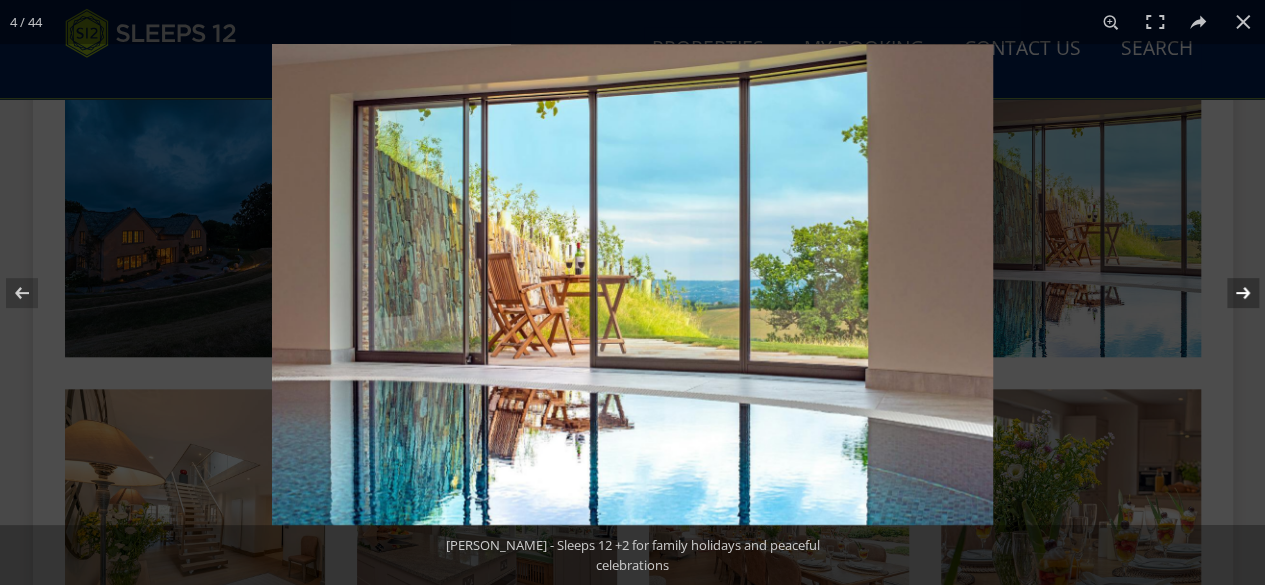 click at bounding box center (1230, 293) 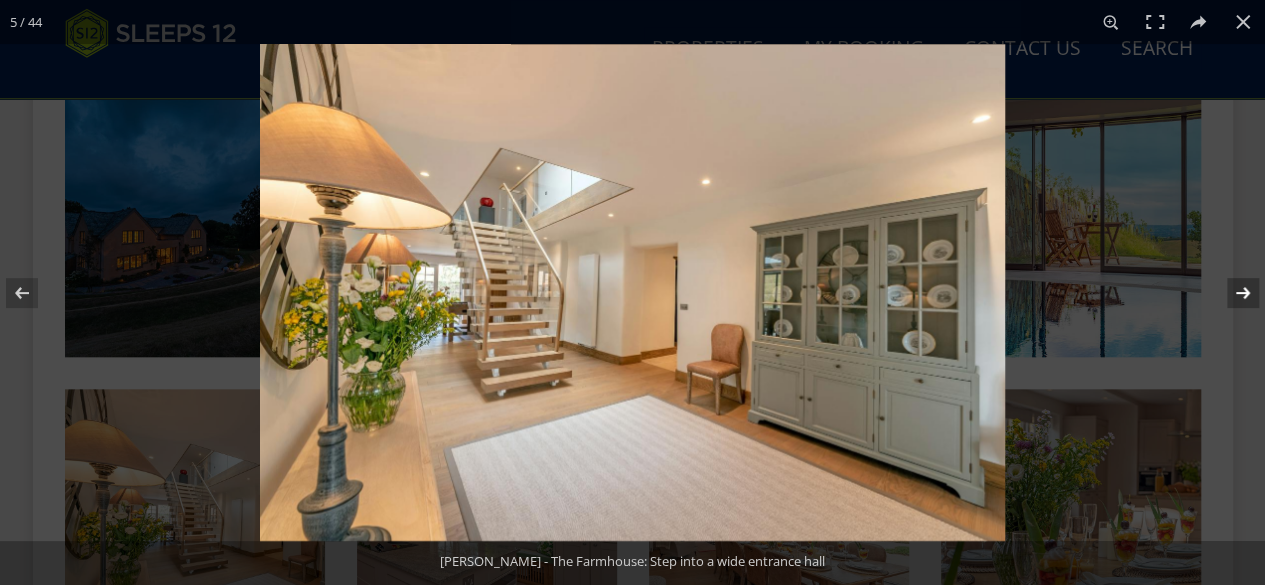 click at bounding box center [1230, 293] 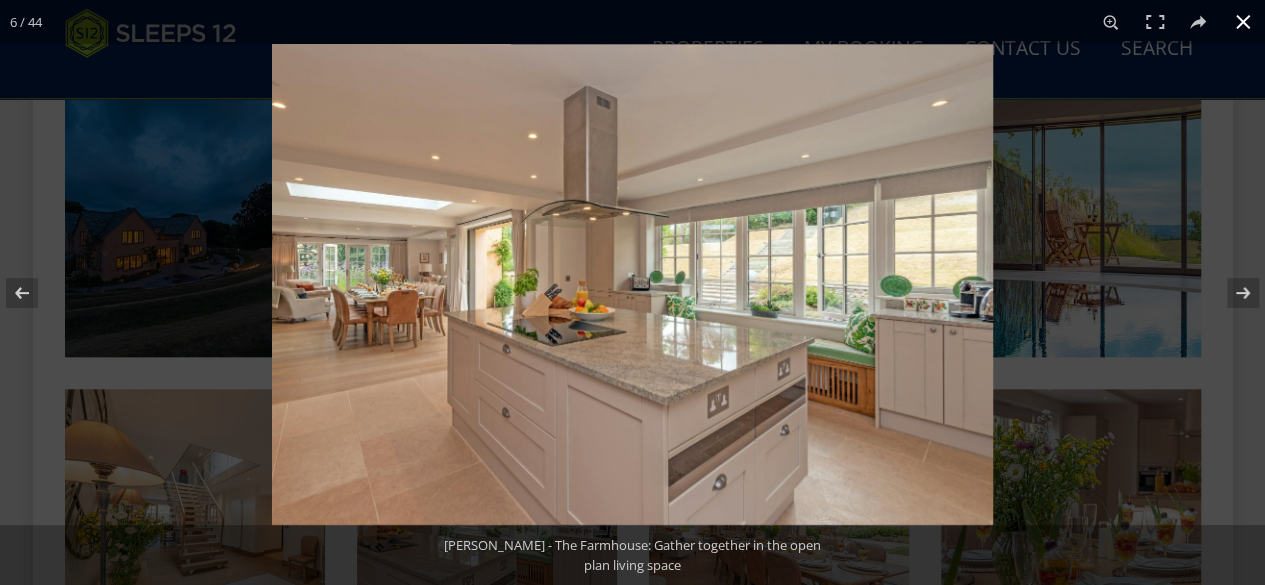 click at bounding box center (1243, 22) 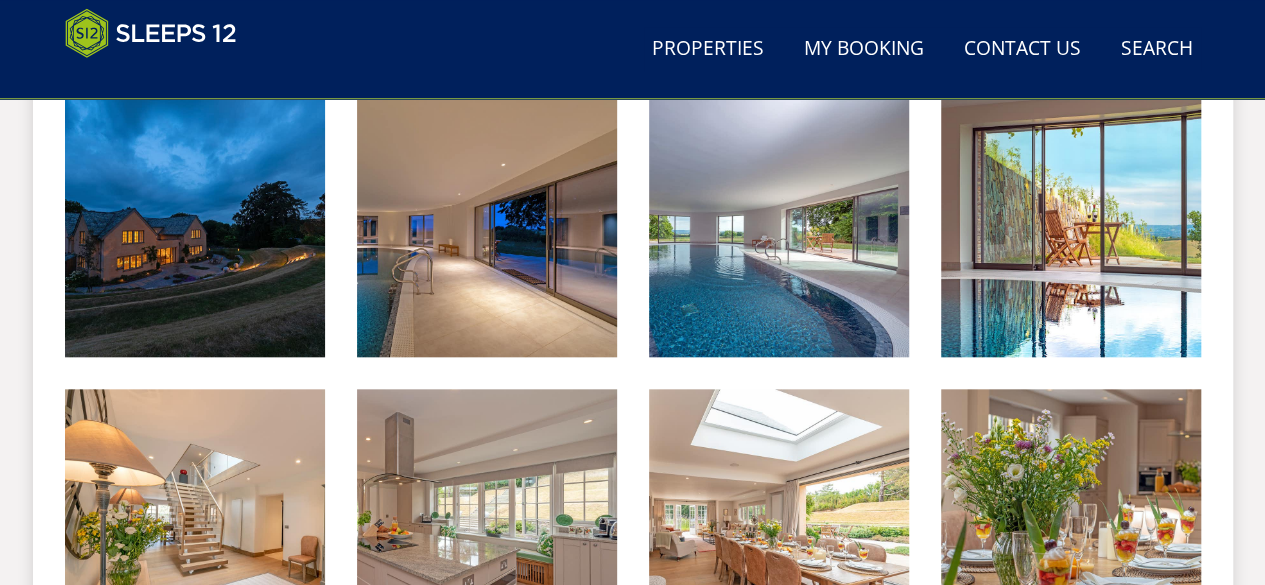 click on "Search
Menu
Properties
My Booking
Contact Us  [PHONE_NUMBER]
Search  Check Availability
Guests
1
2
3
4
5
6
7
8
9
10
11
12
13
14
15
16
17
18
19
20
21
22
23
24
25
26
27
28
29
30
31
32
Date
[DATE]
Search
Properties" at bounding box center (632, 1353) 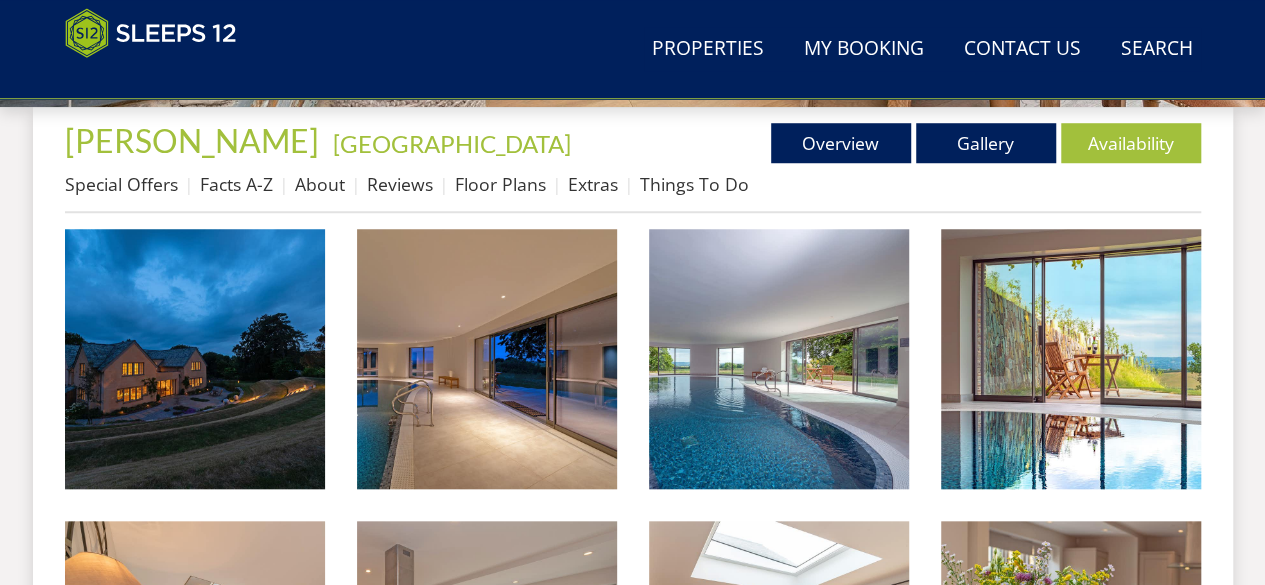 scroll, scrollTop: 642, scrollLeft: 0, axis: vertical 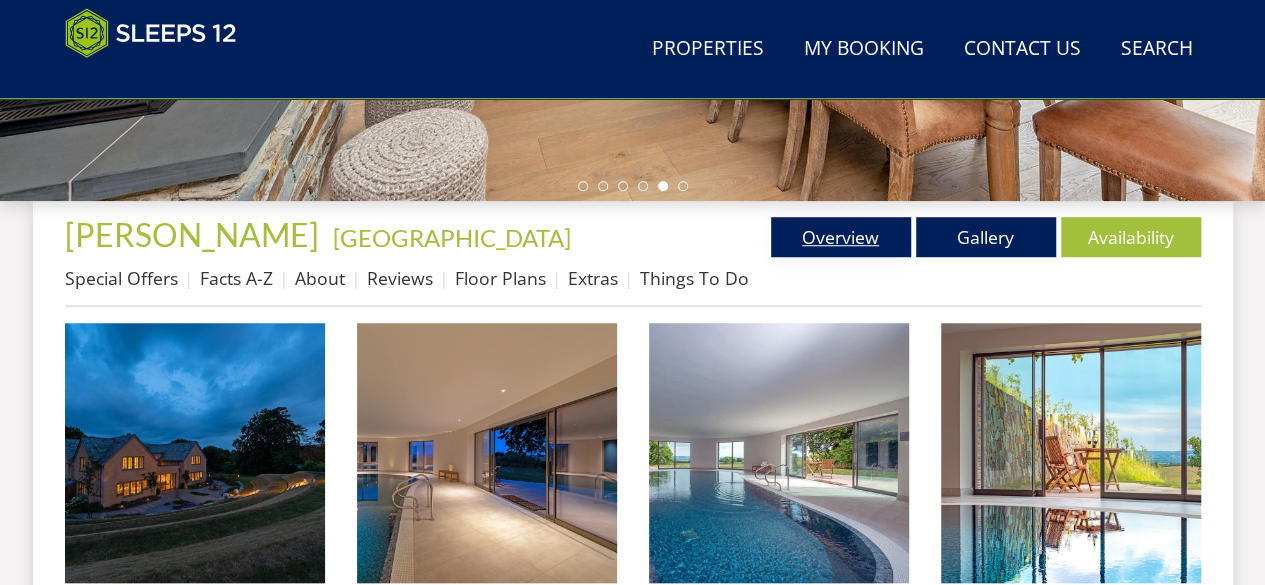 click on "Overview" at bounding box center (841, 237) 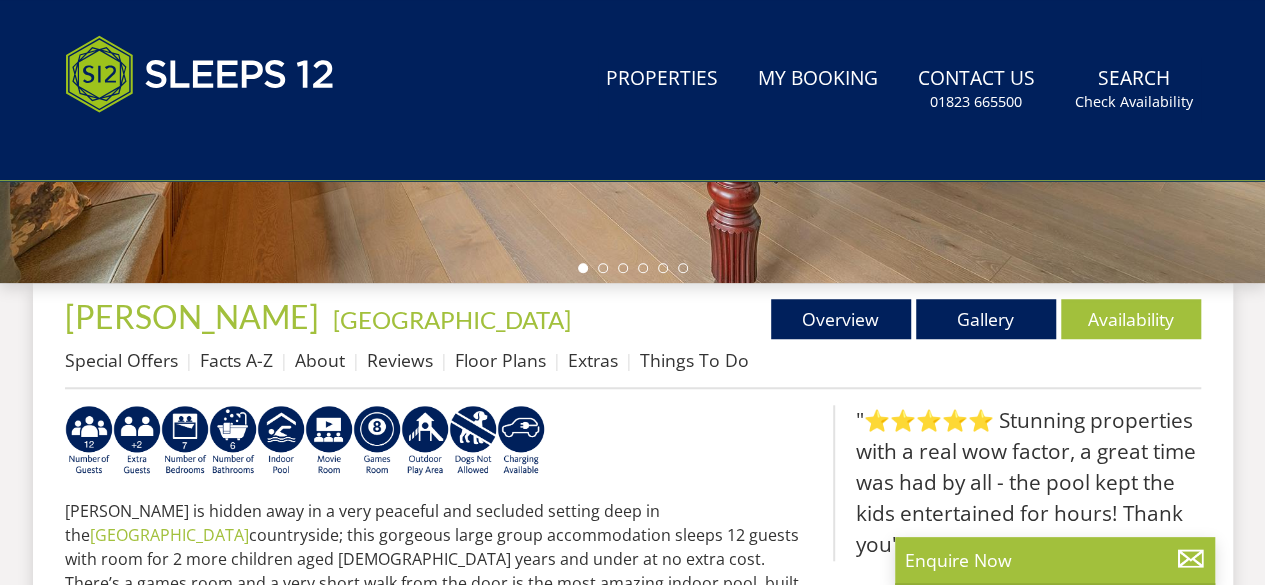scroll, scrollTop: 0, scrollLeft: 0, axis: both 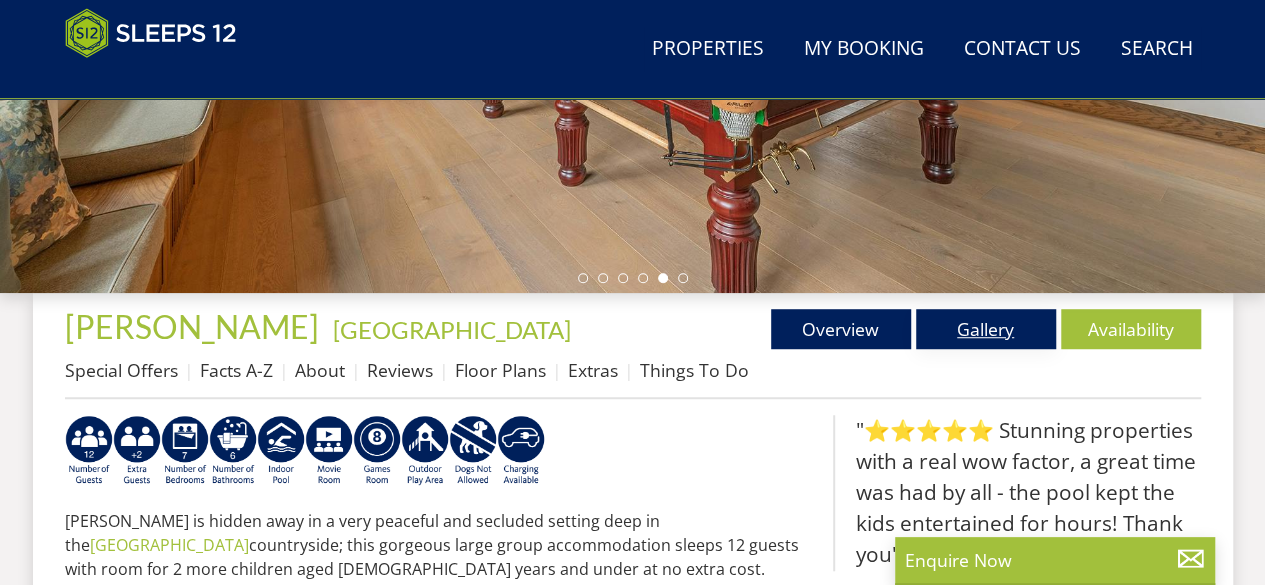 click on "Gallery" at bounding box center [986, 329] 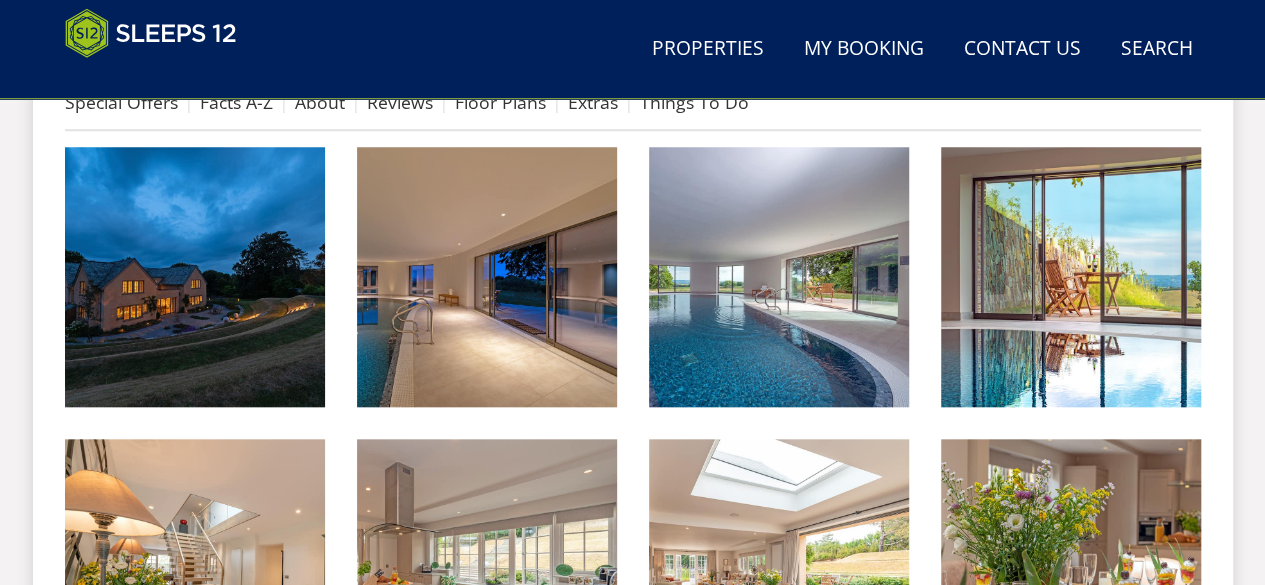 scroll, scrollTop: 759, scrollLeft: 0, axis: vertical 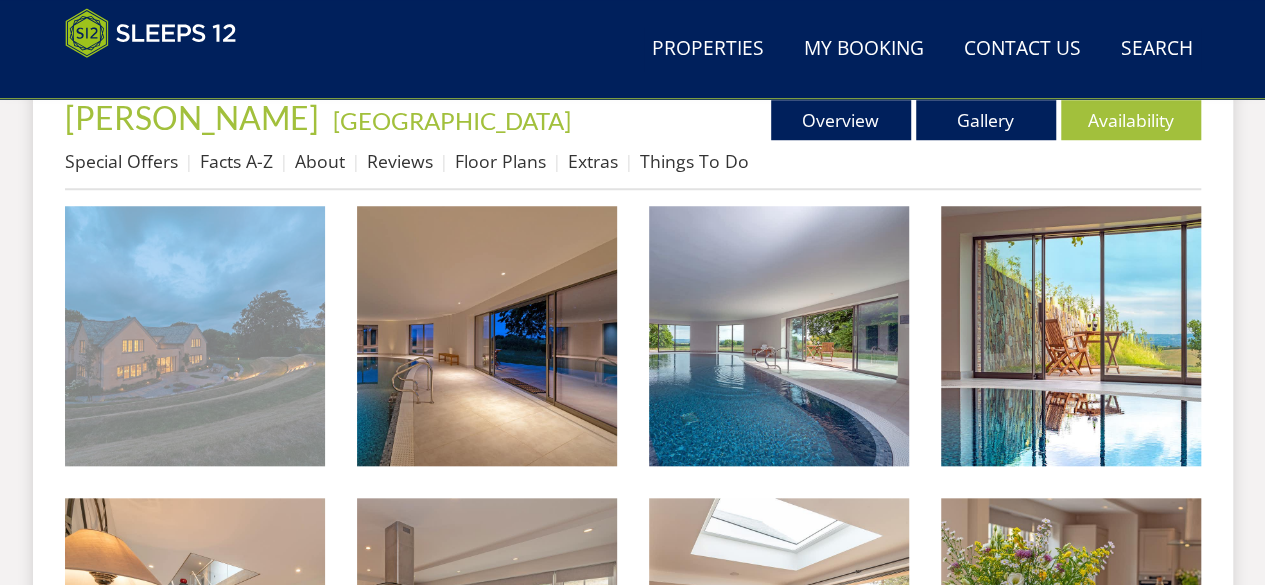 click at bounding box center [195, 336] 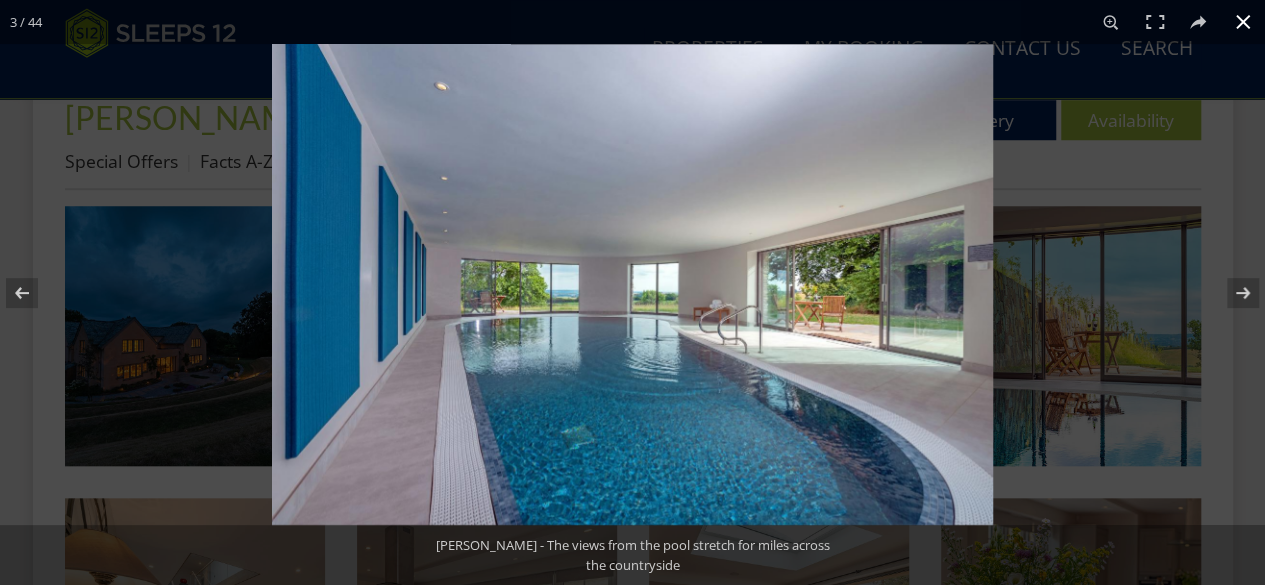 click at bounding box center (904, 336) 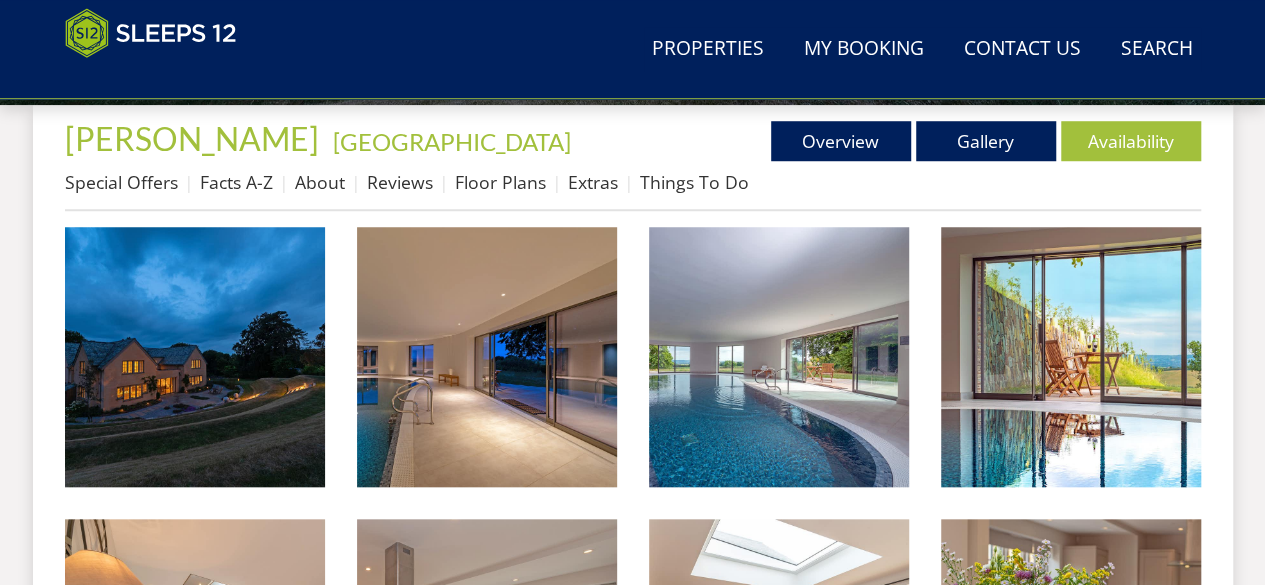 scroll, scrollTop: 719, scrollLeft: 0, axis: vertical 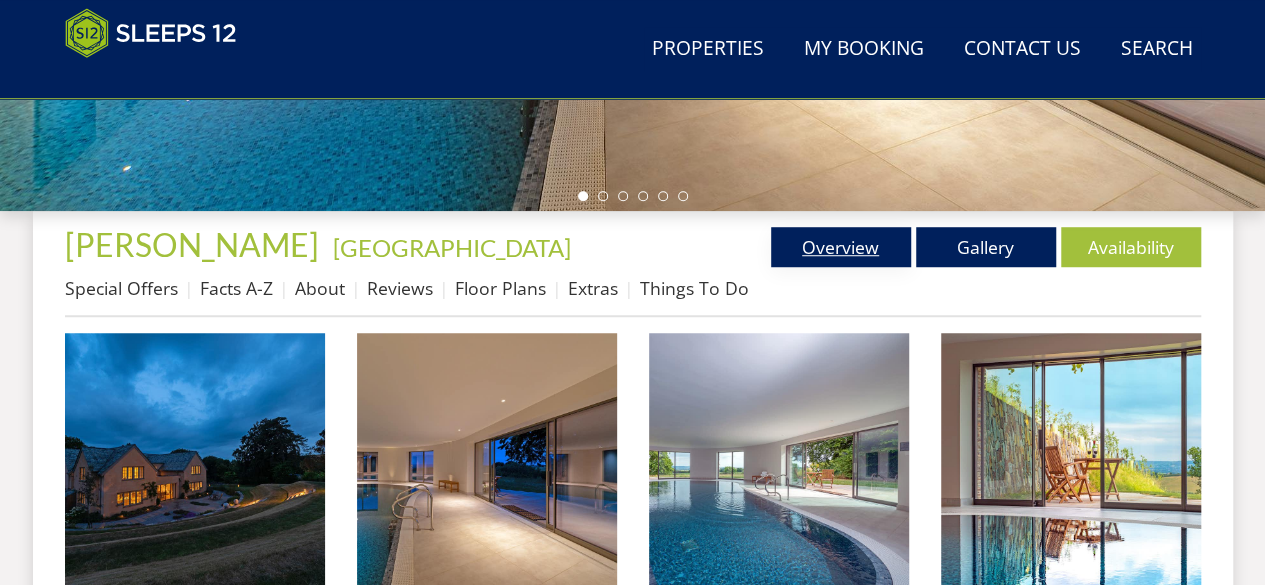 click on "Overview" at bounding box center (841, 247) 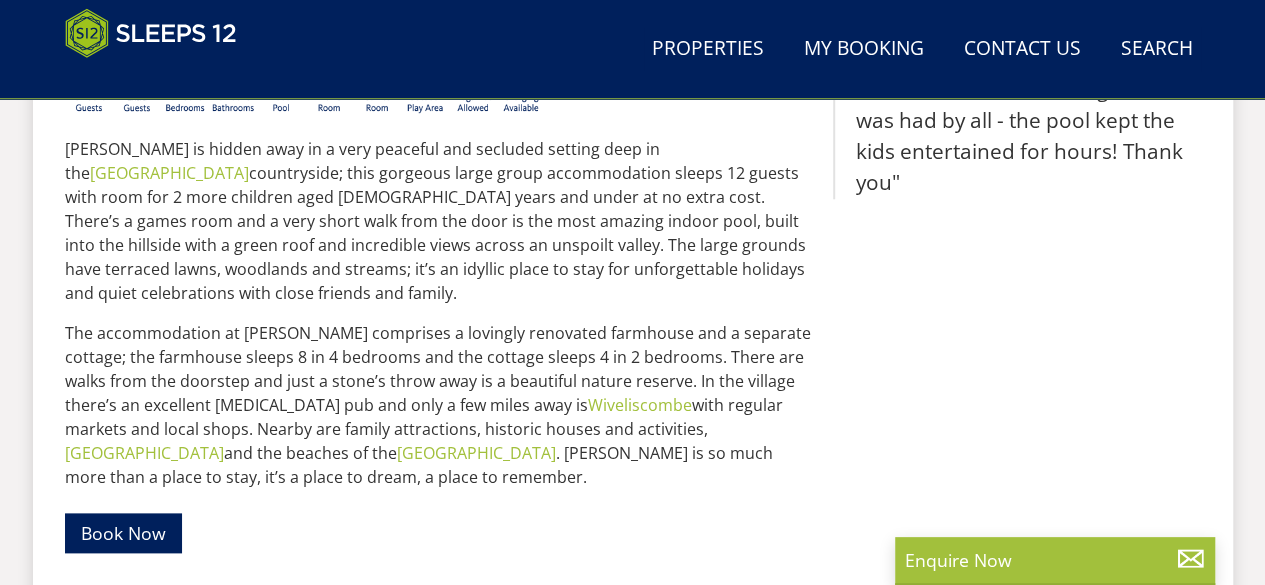 scroll, scrollTop: 920, scrollLeft: 0, axis: vertical 